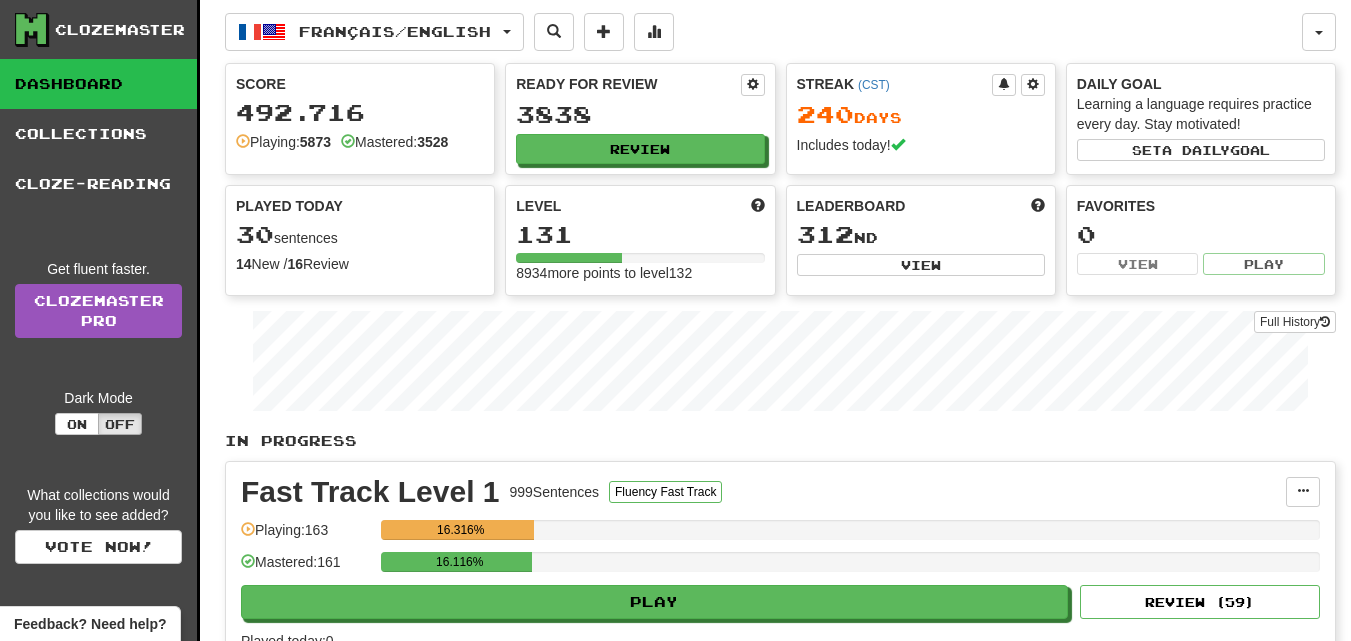 scroll, scrollTop: 0, scrollLeft: 0, axis: both 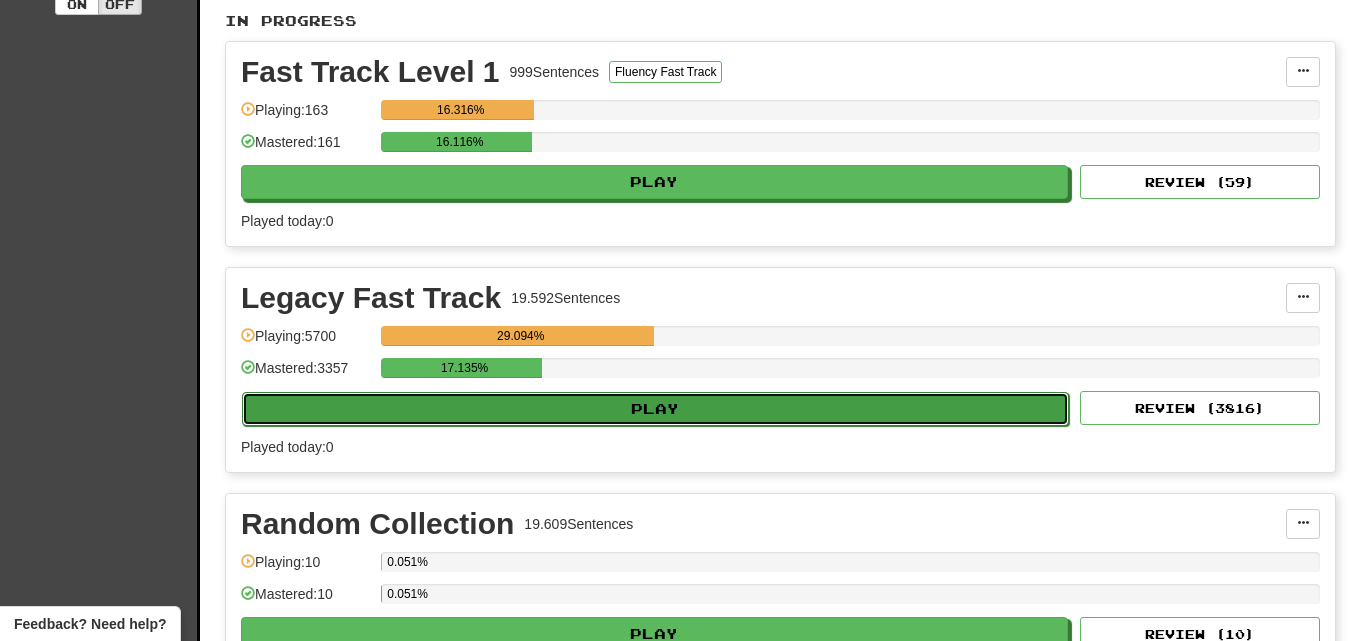 click on "Play" at bounding box center (655, 409) 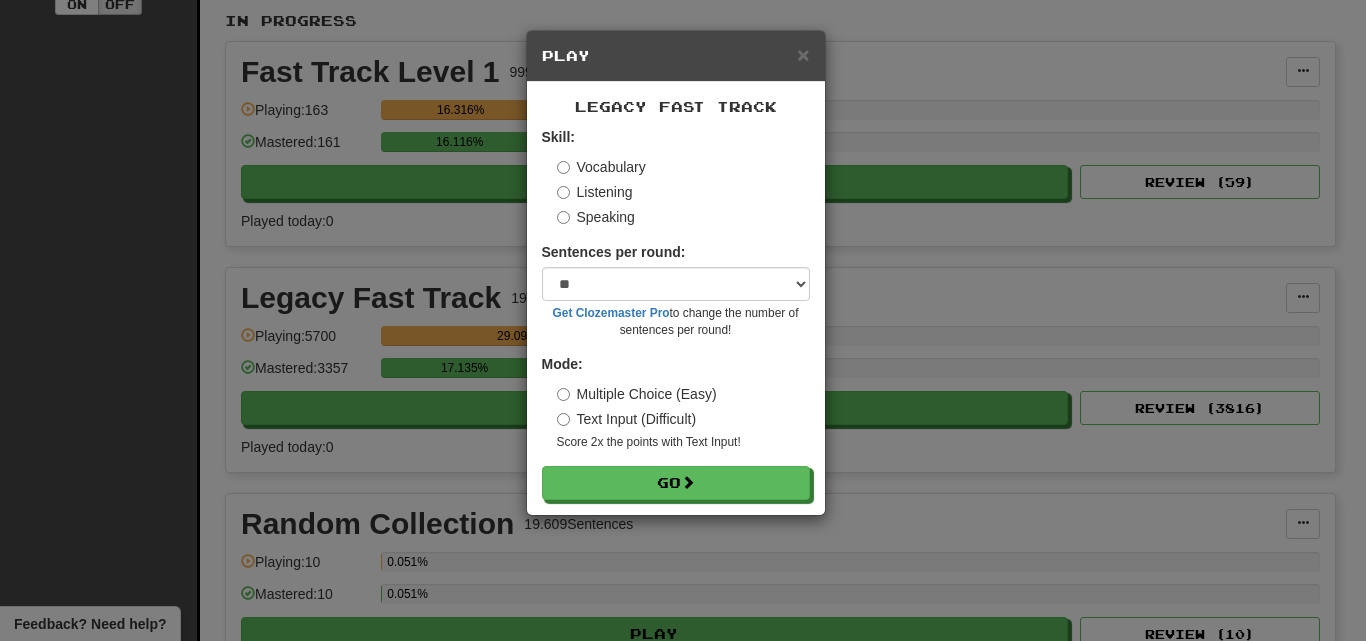 click on "Listening" at bounding box center [595, 192] 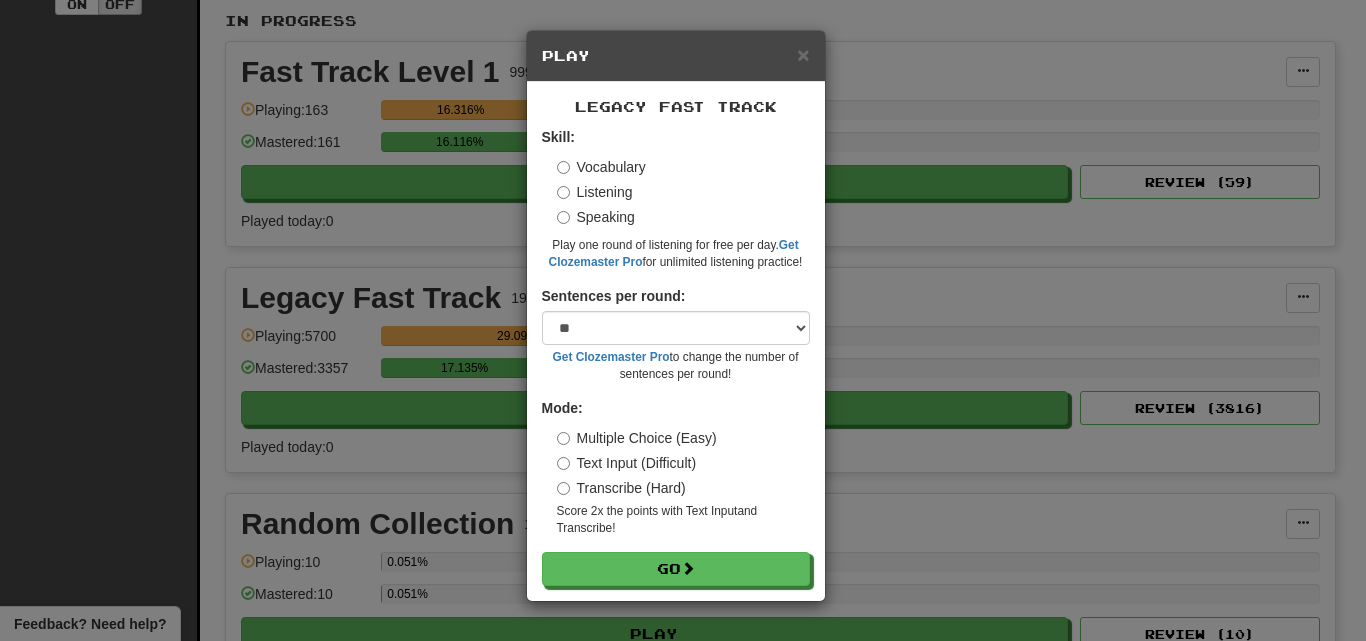 click on "Transcribe (Hard)" at bounding box center (621, 488) 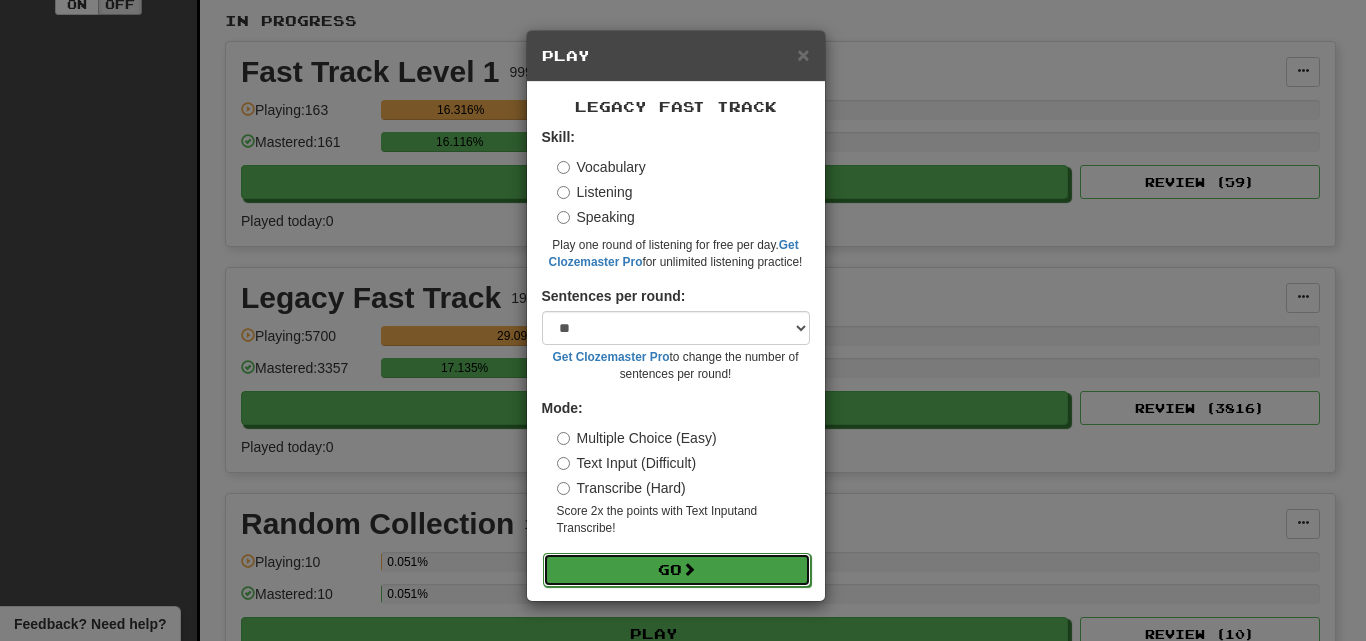 click on "Go" at bounding box center (677, 570) 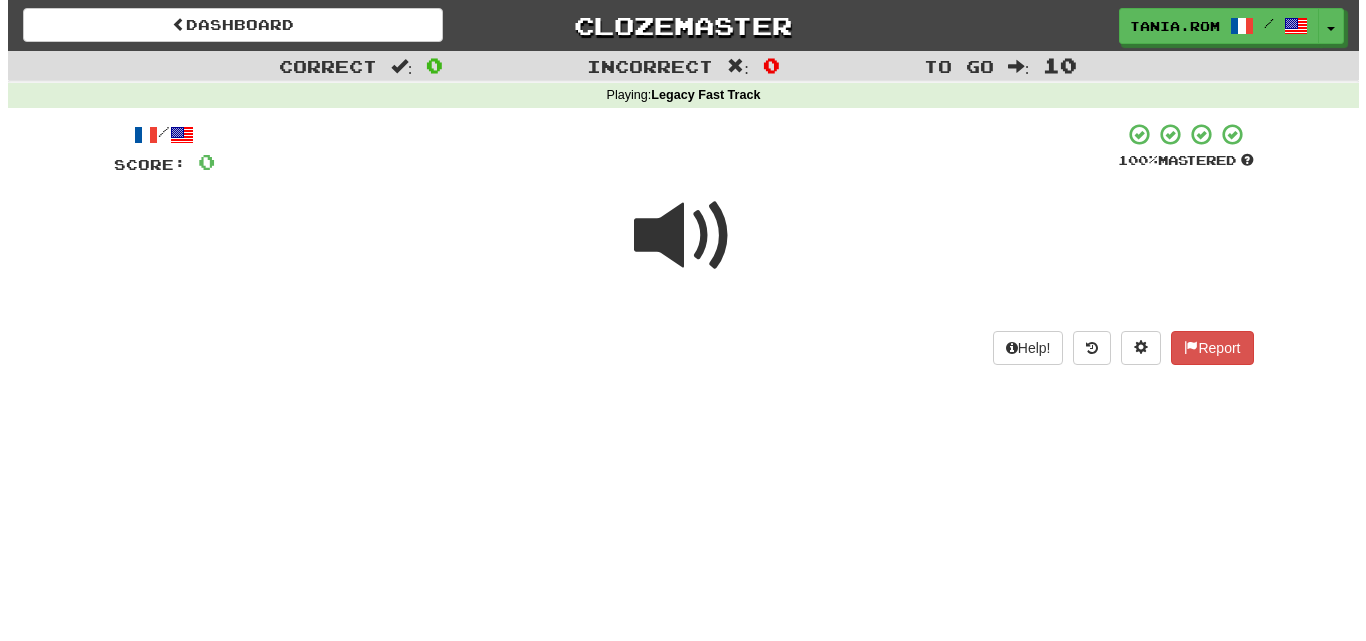 scroll, scrollTop: 0, scrollLeft: 0, axis: both 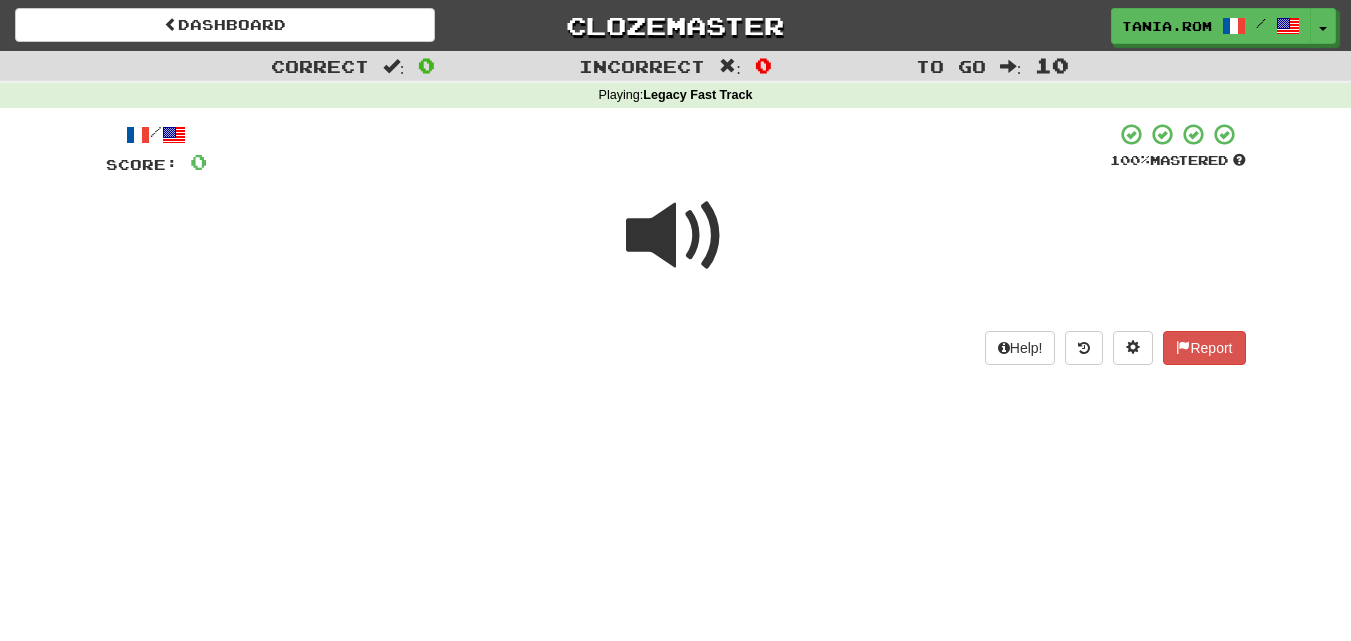click at bounding box center [676, 236] 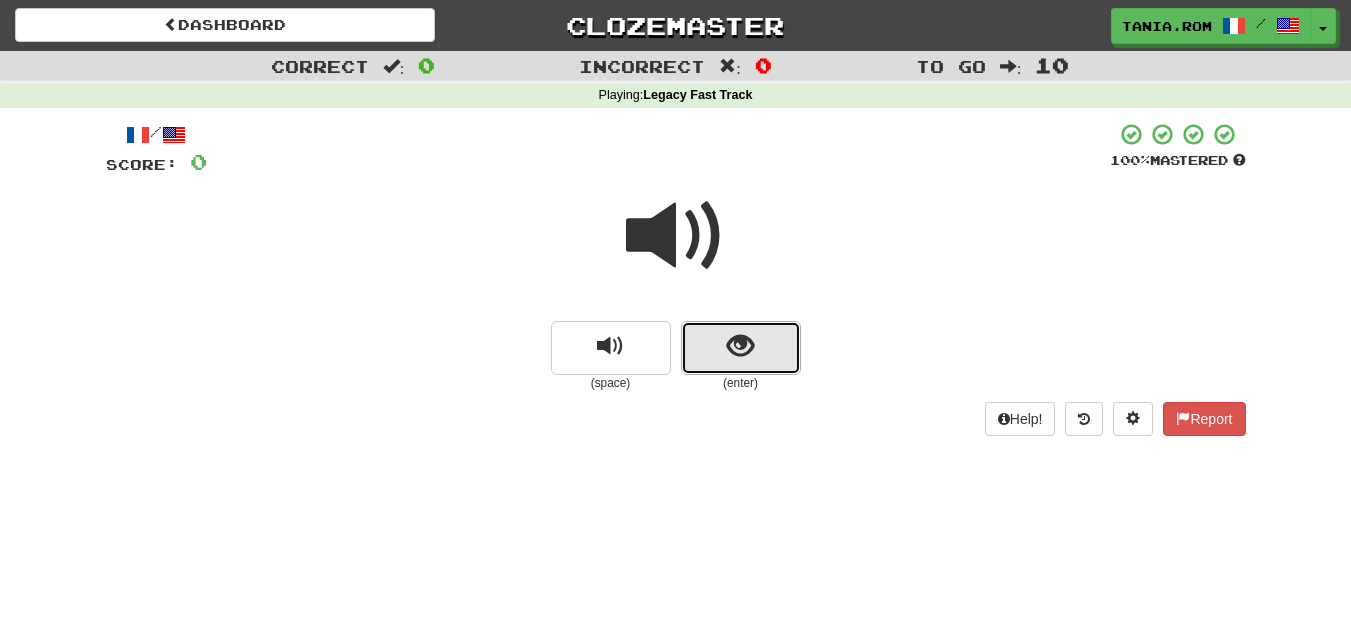 click at bounding box center (741, 348) 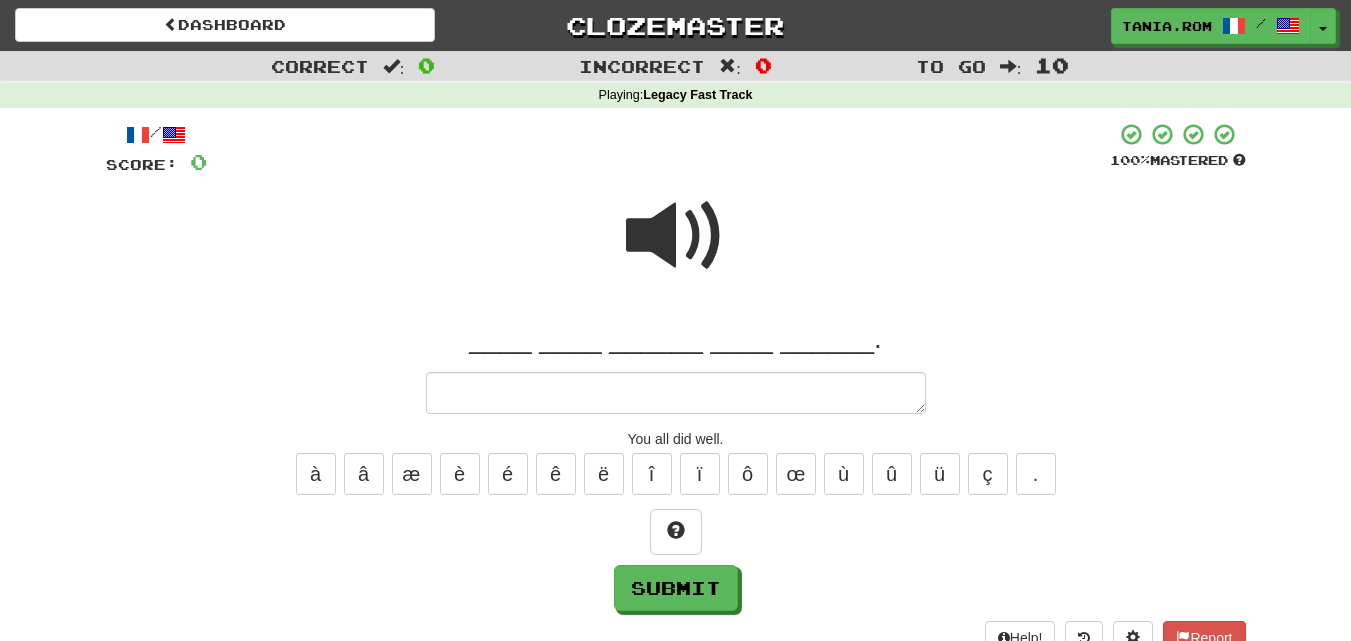 type on "*" 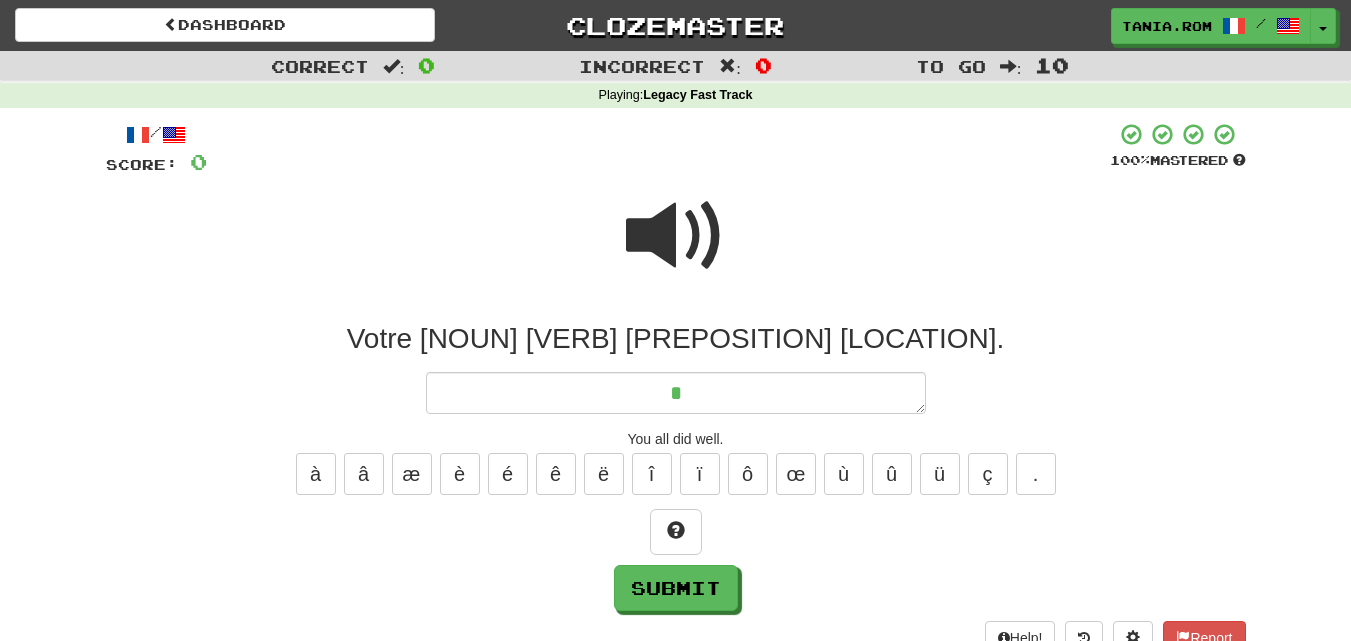 type on "*" 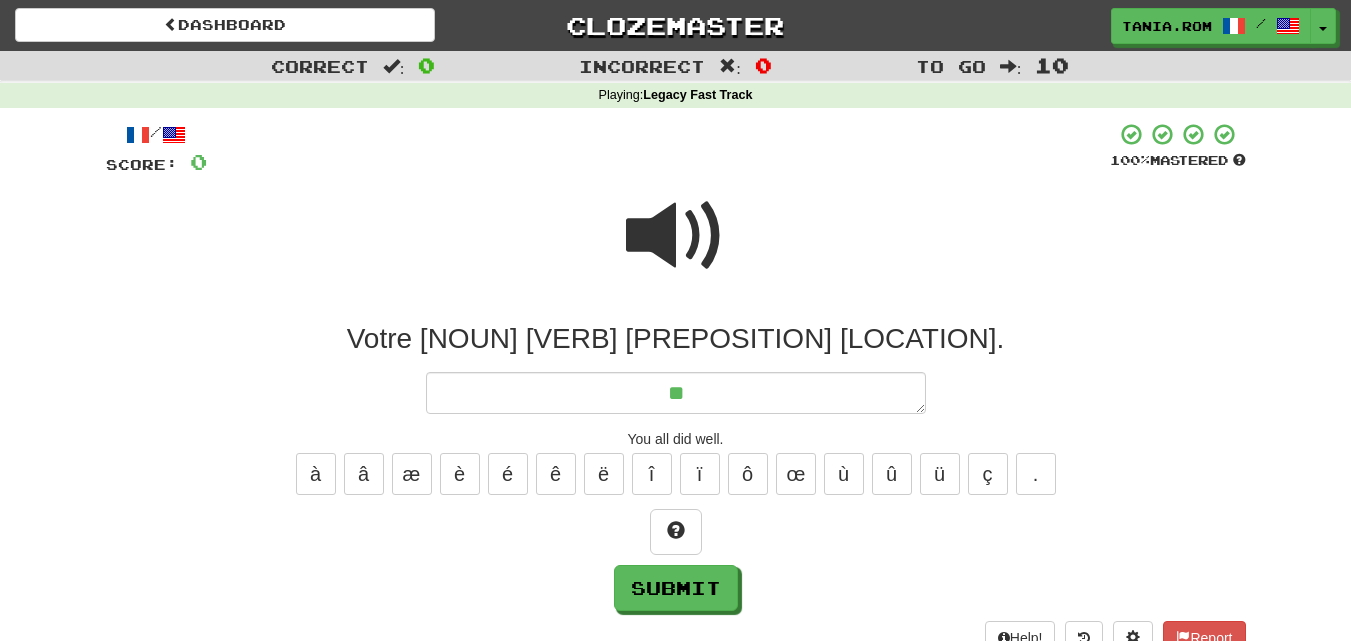 type on "*" 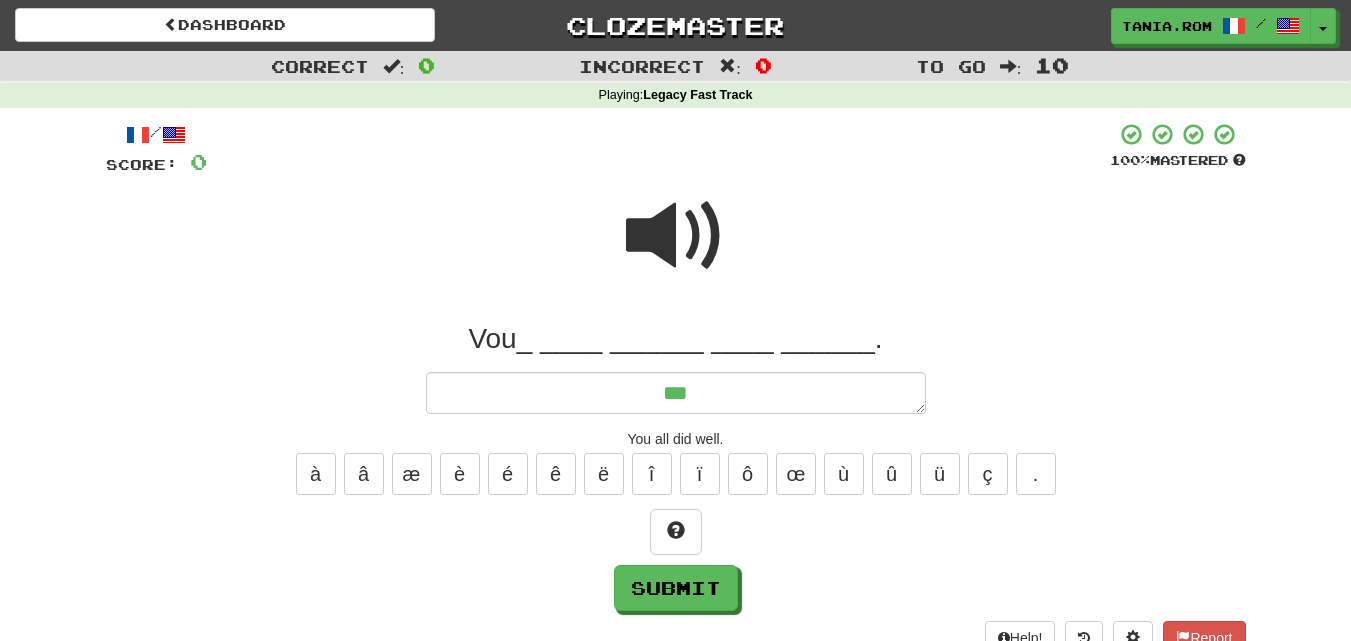 type on "*" 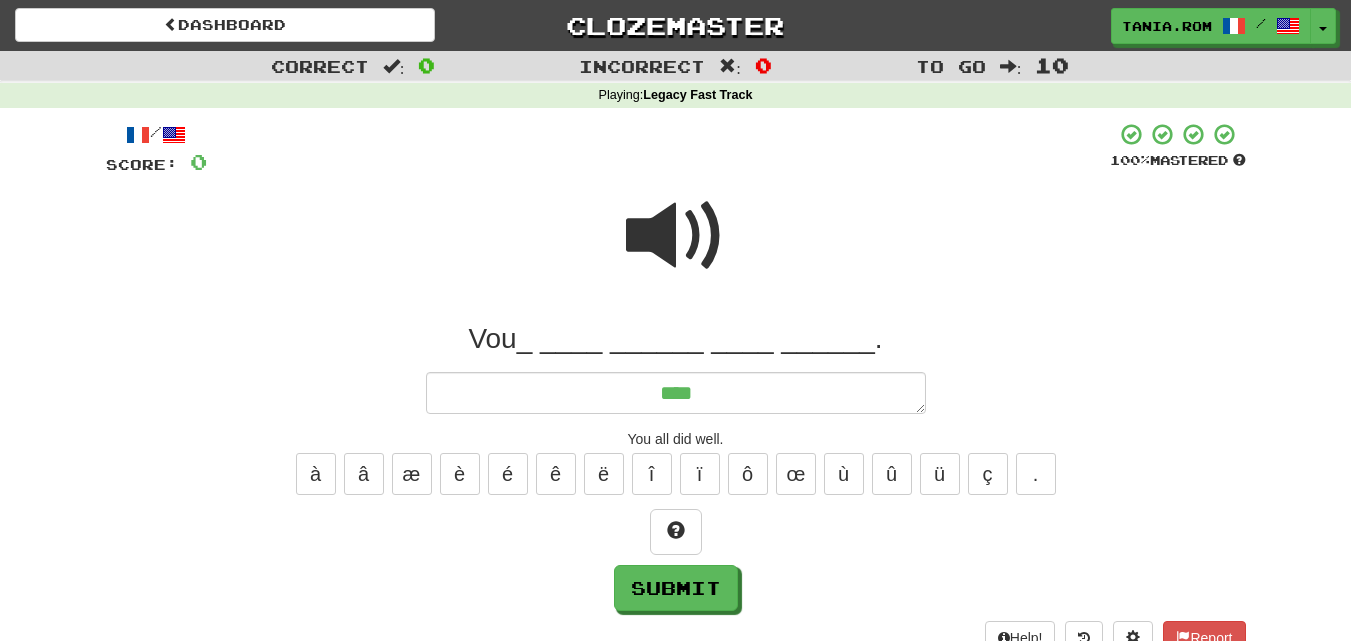 type on "*" 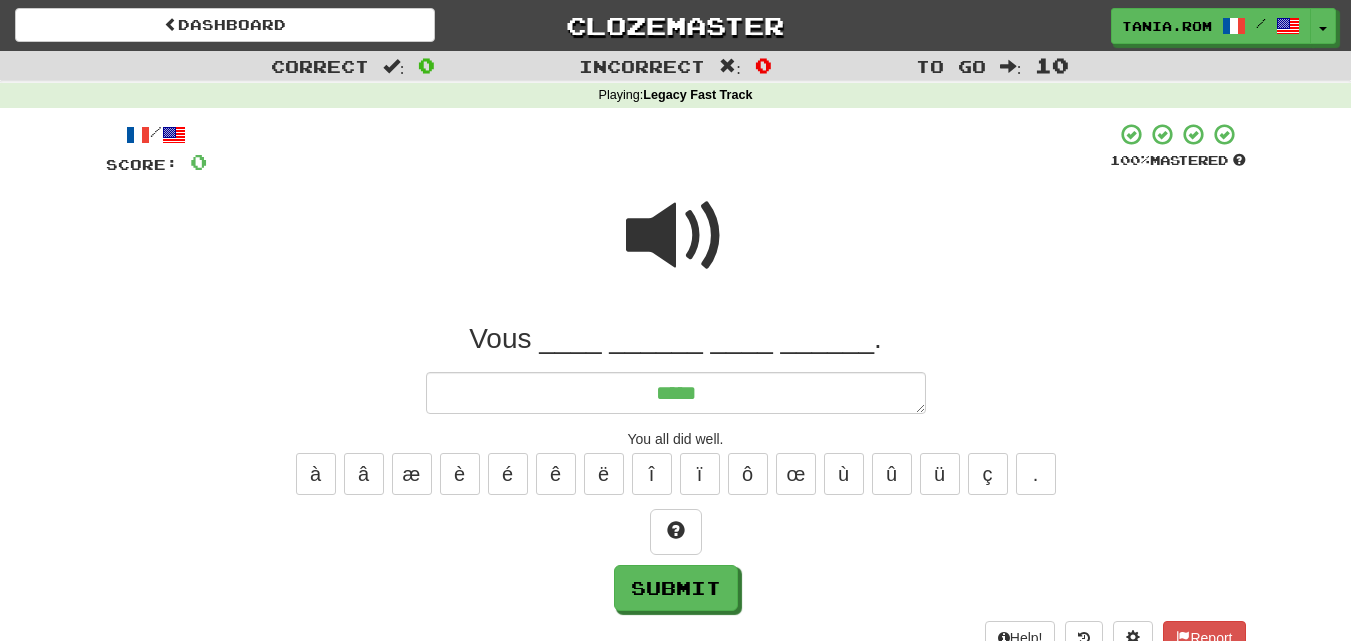 type on "*" 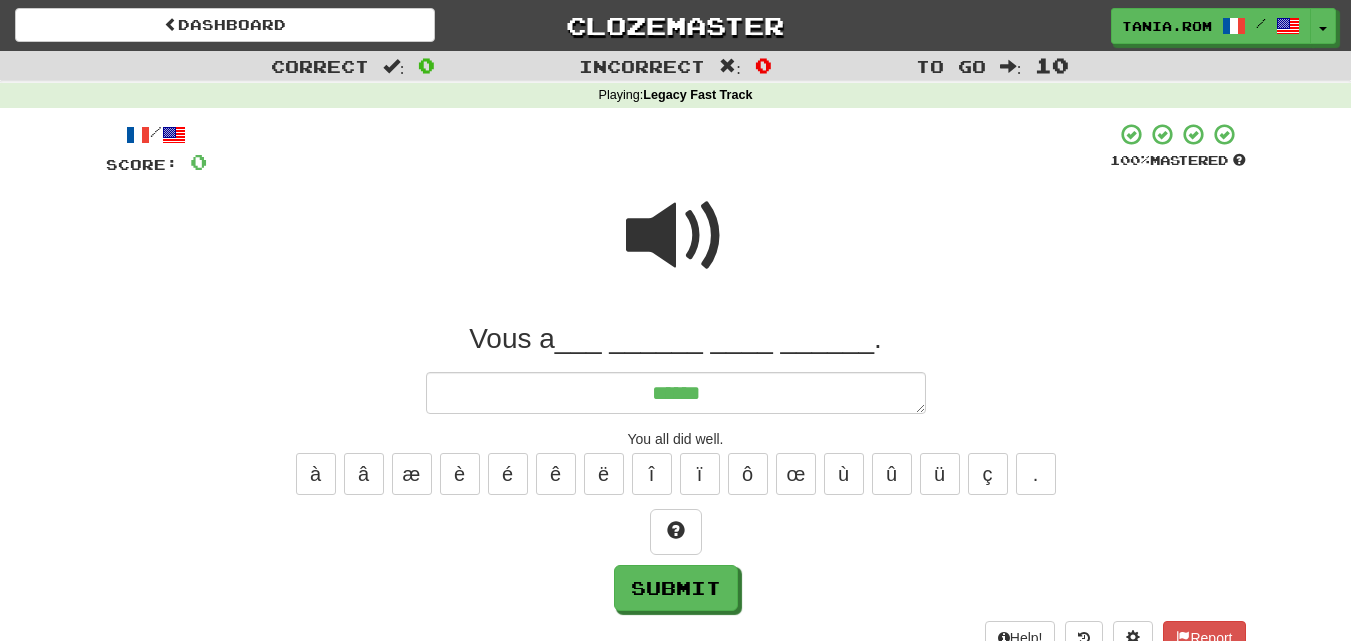 type on "*" 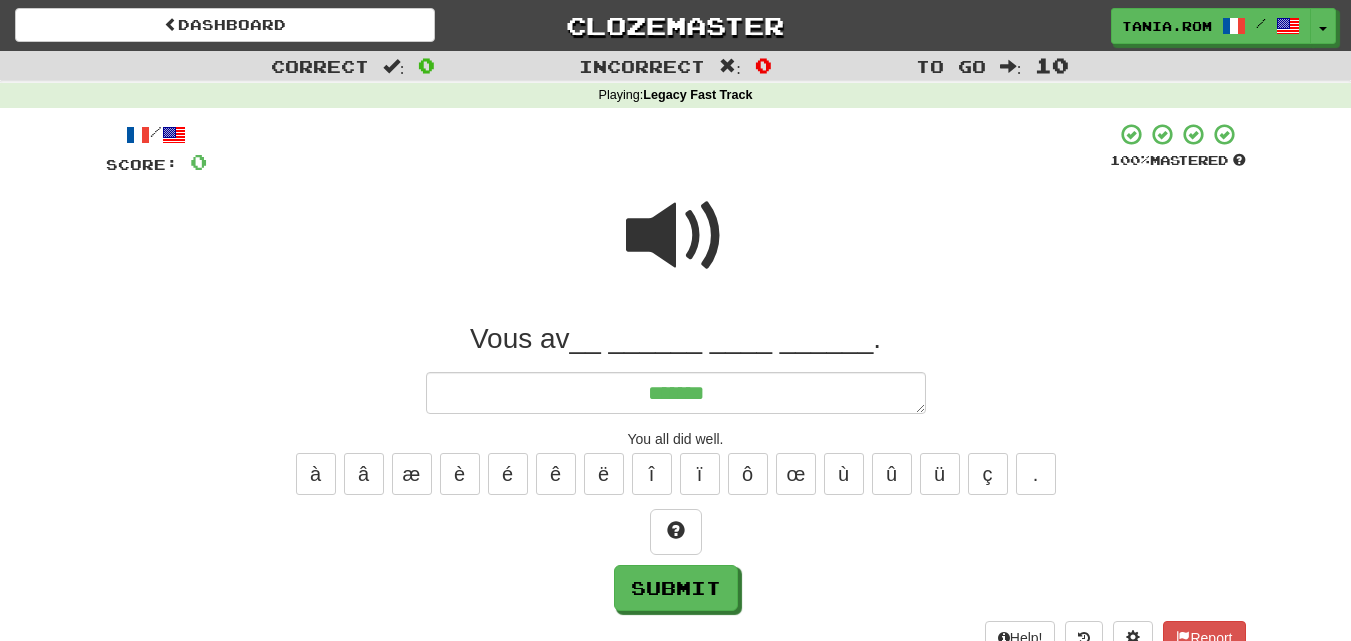 type on "*" 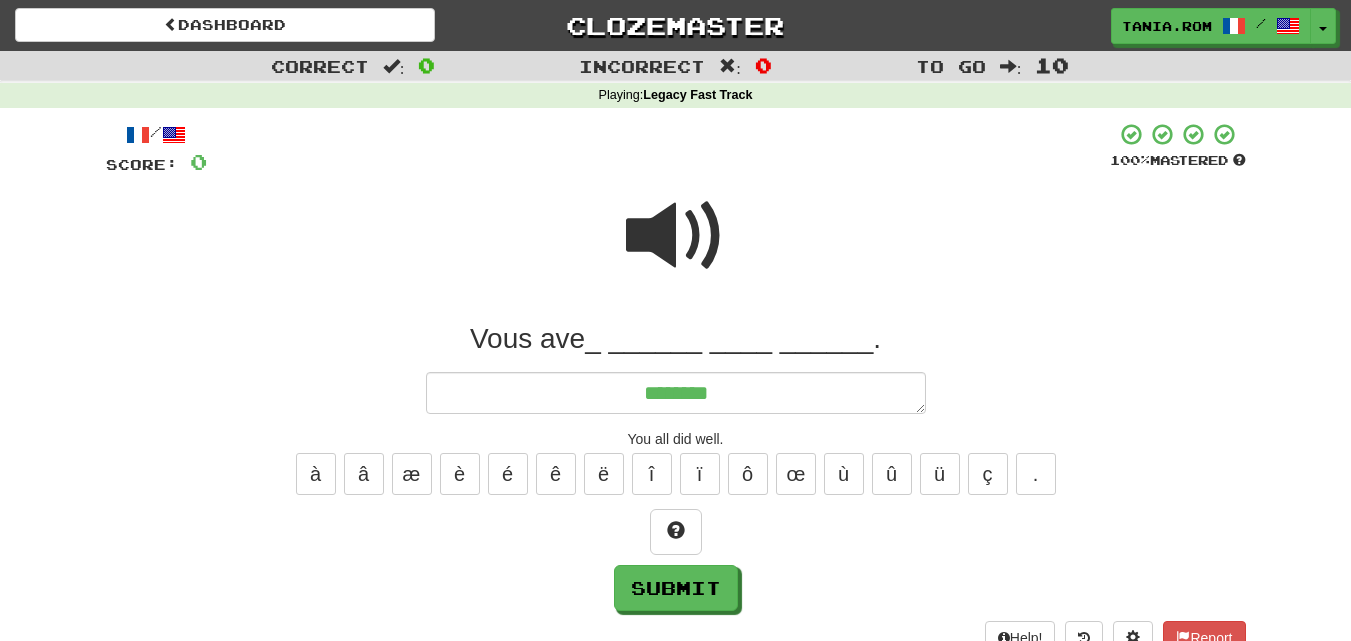 type on "*" 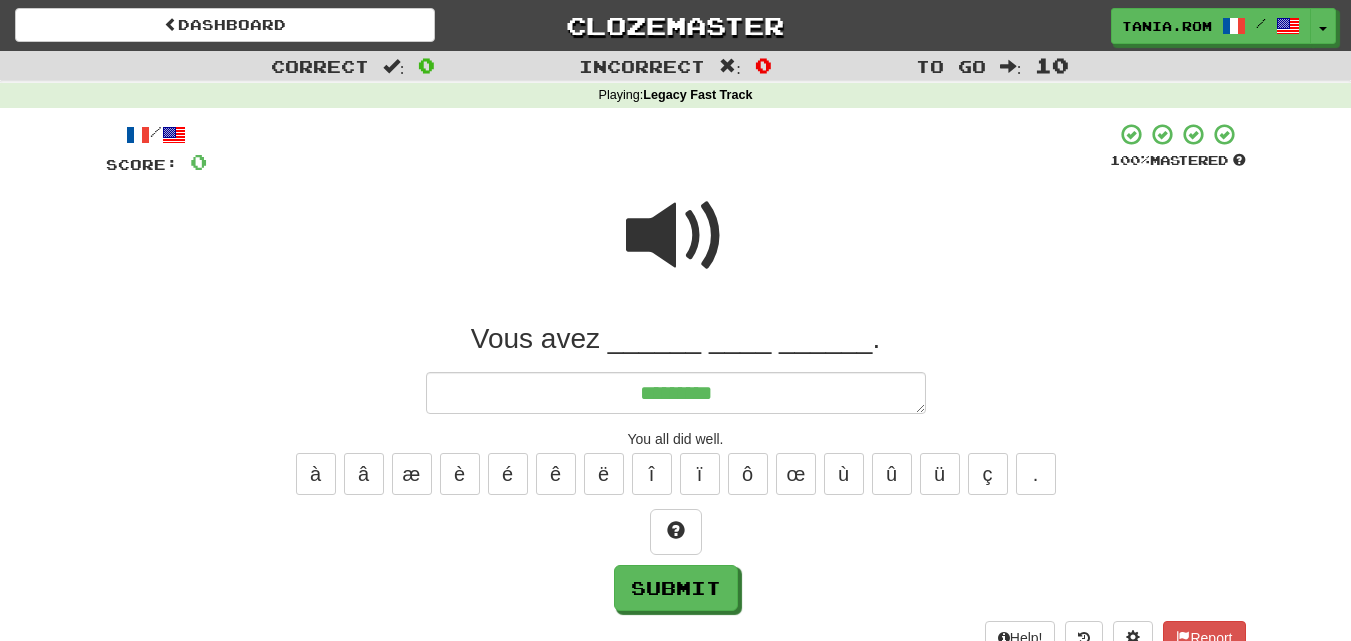 type on "*" 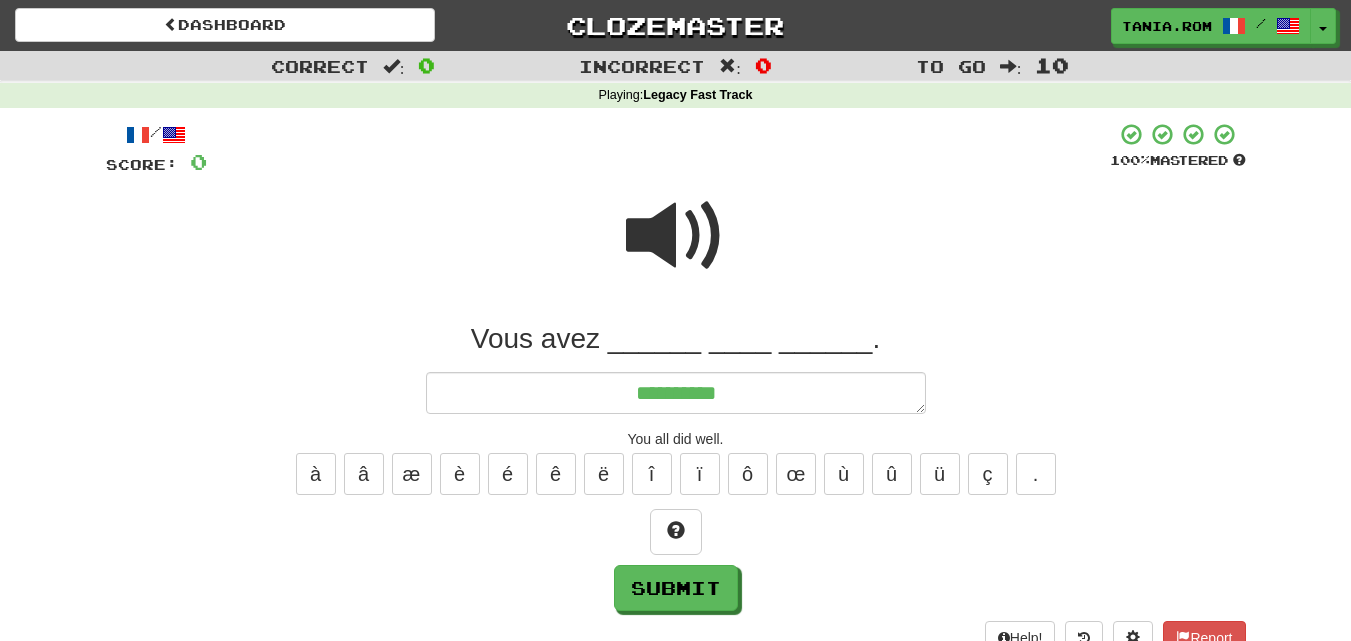 type on "*" 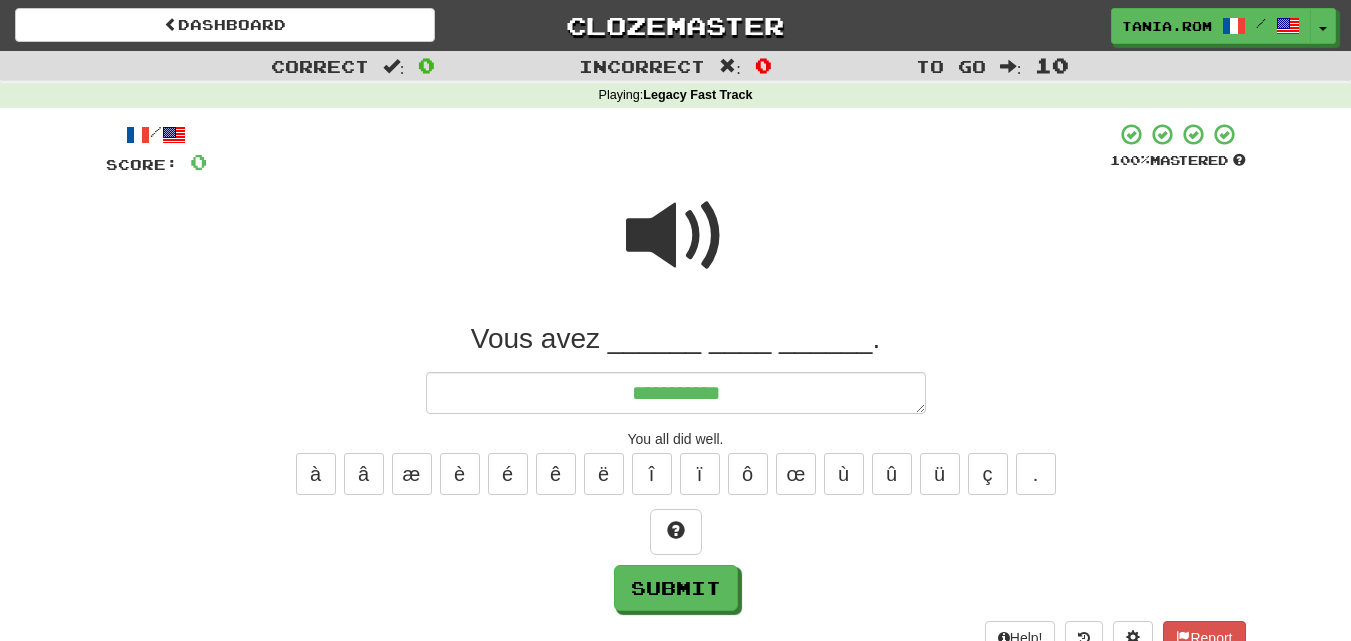 type on "*" 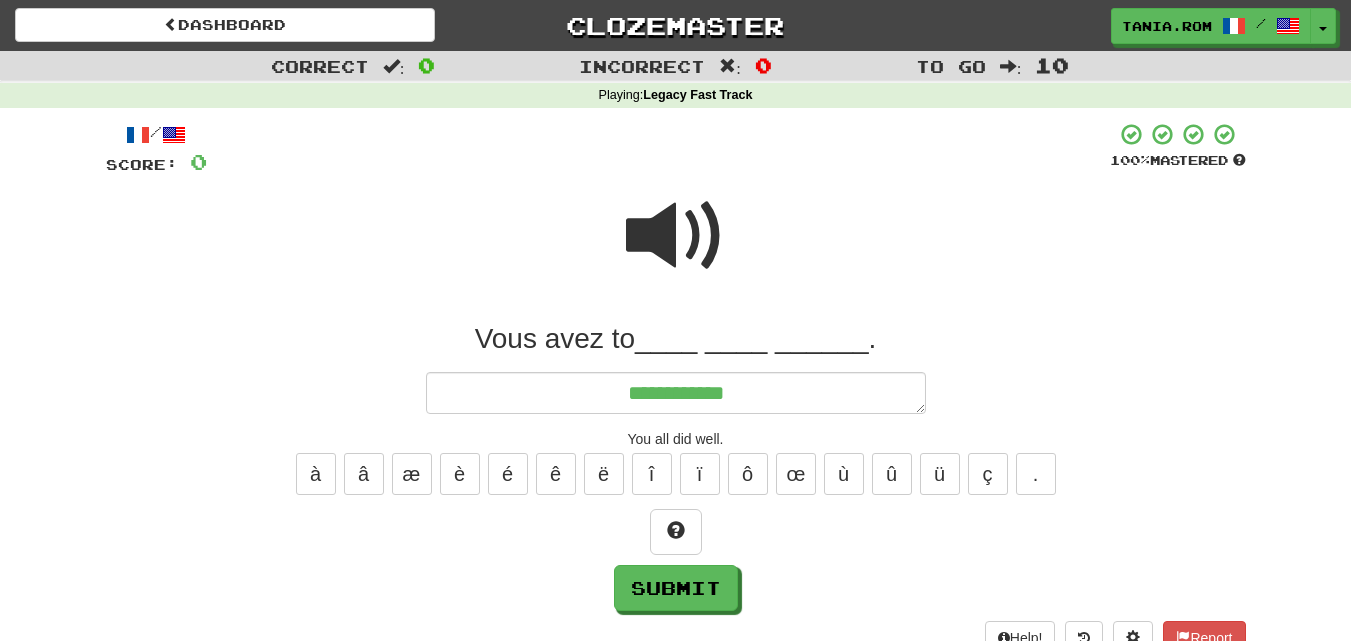 type on "*" 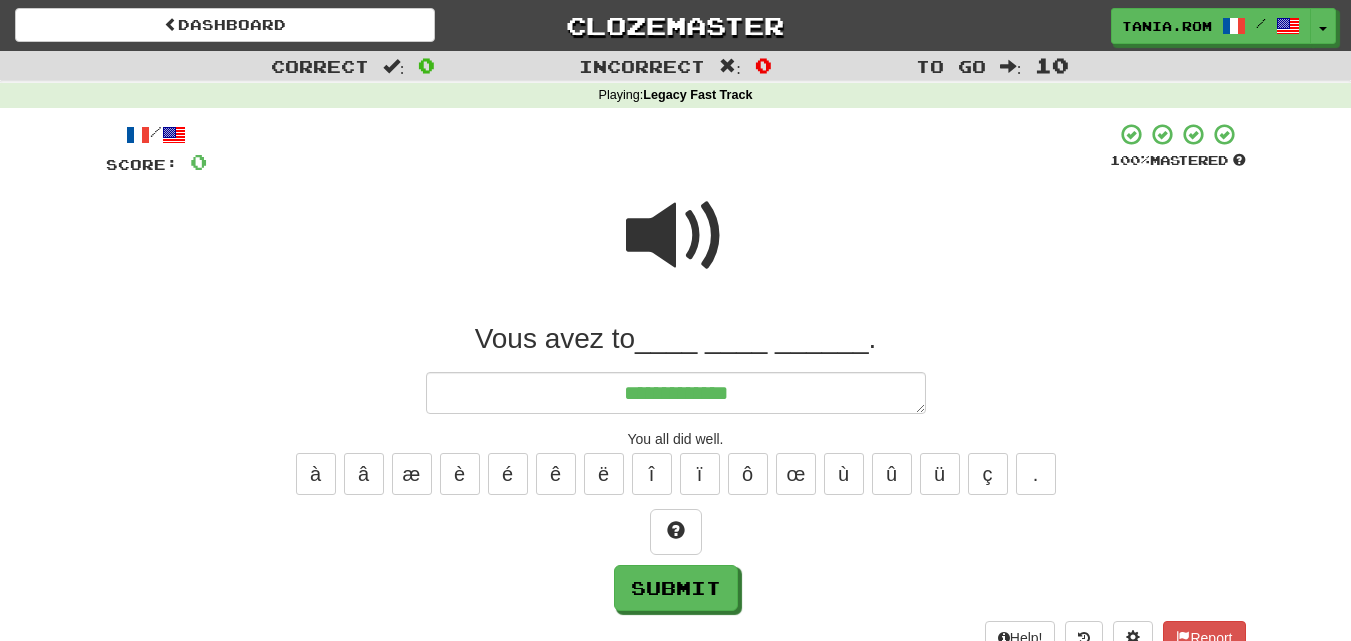 type on "*" 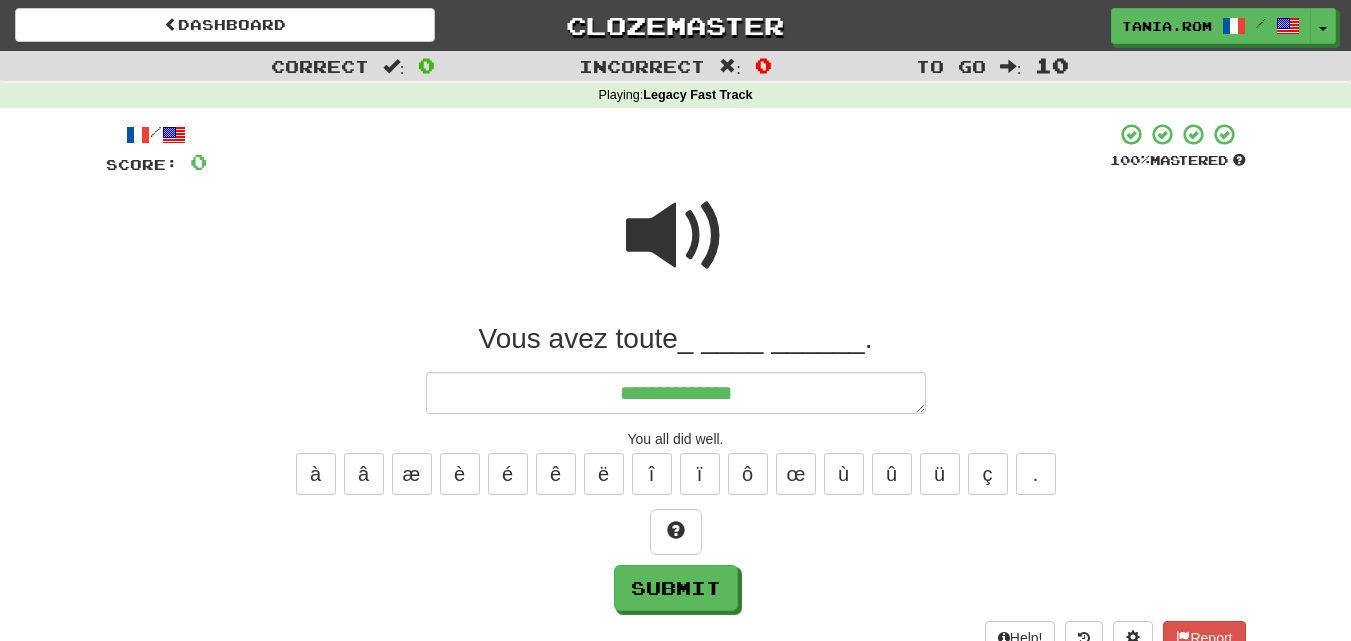 type on "*" 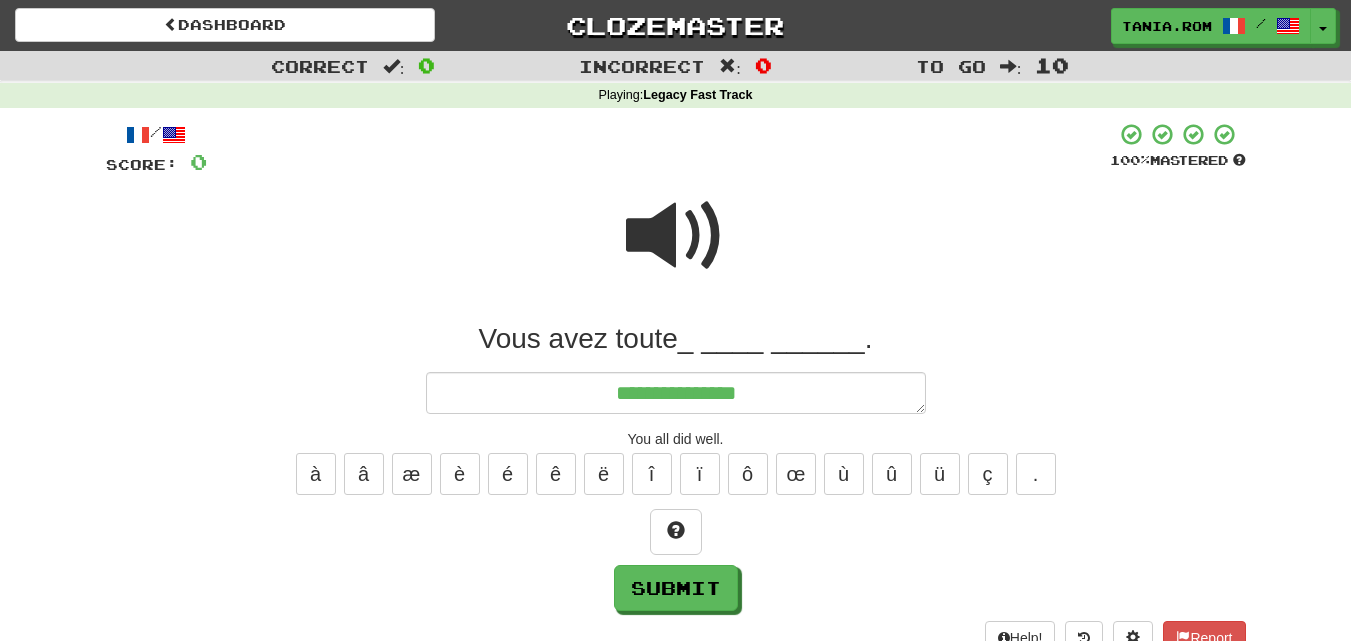type on "*" 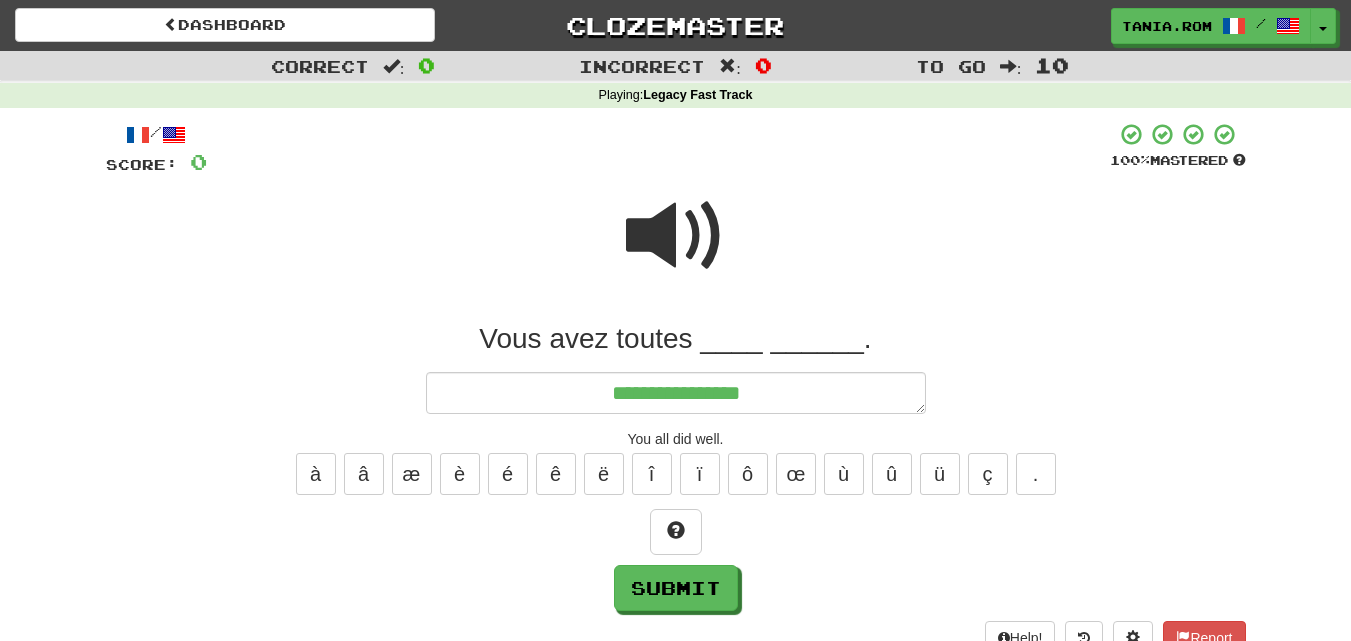 type on "*" 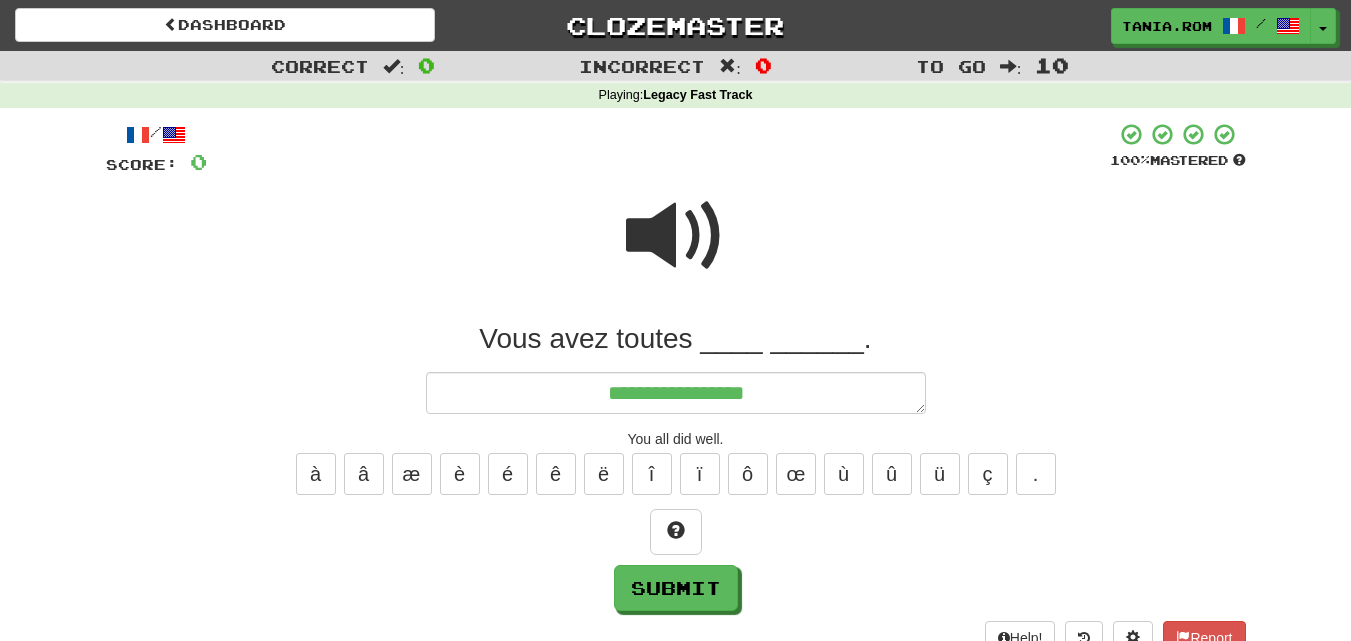 type on "*" 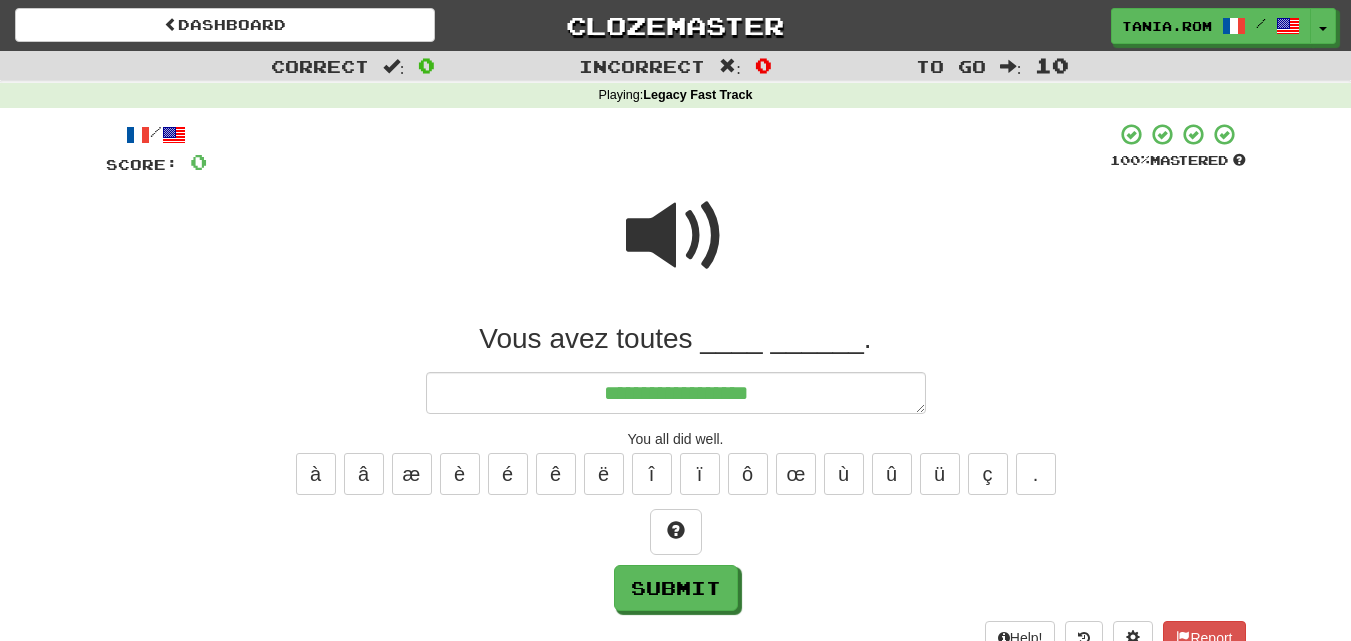 type on "*" 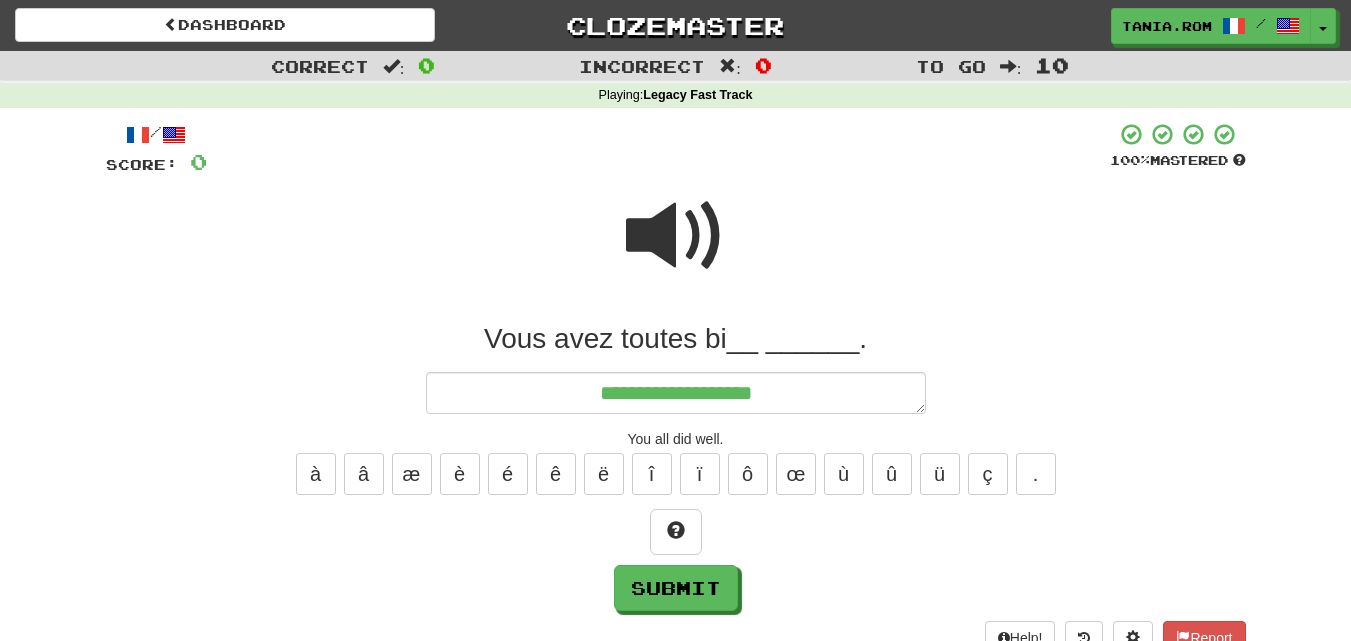 type on "*" 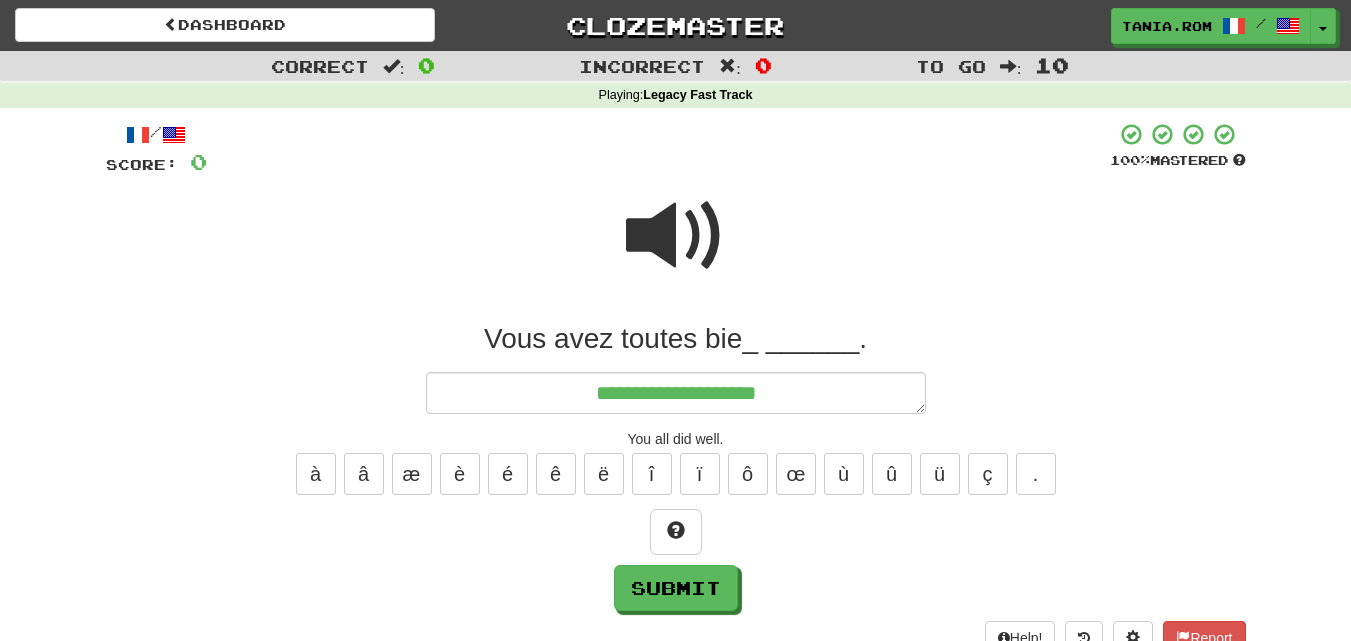 type on "*" 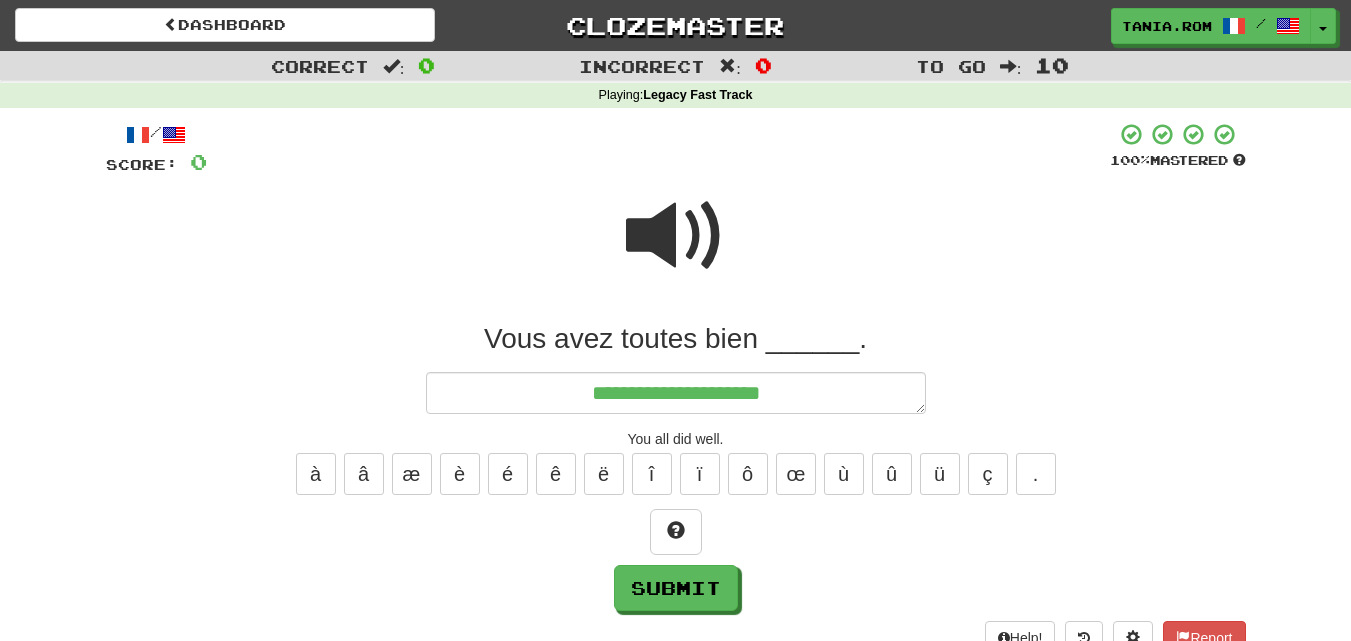 type on "*" 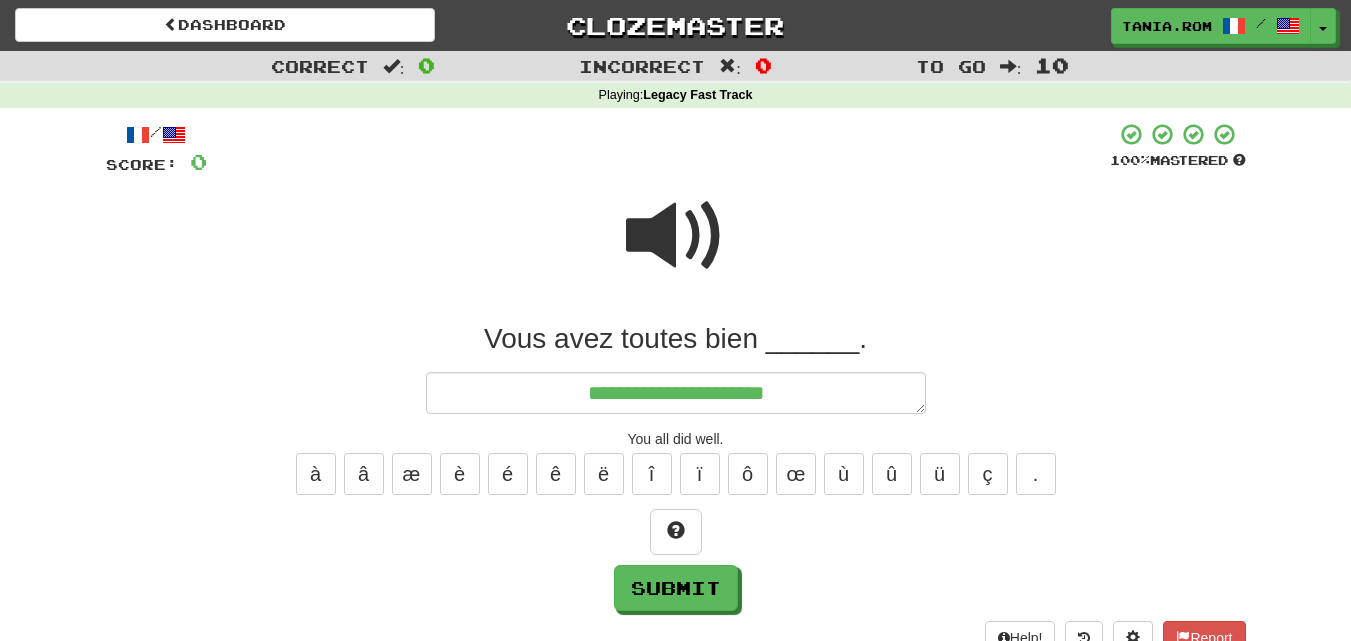 type on "*" 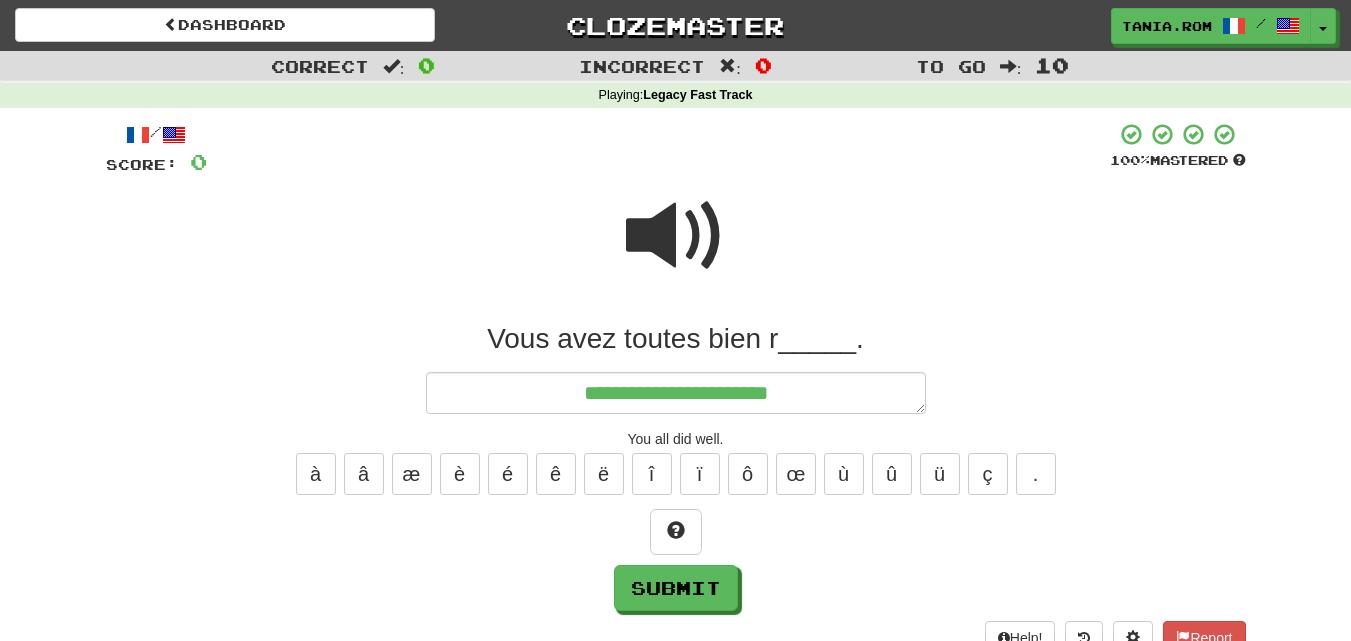 type on "*" 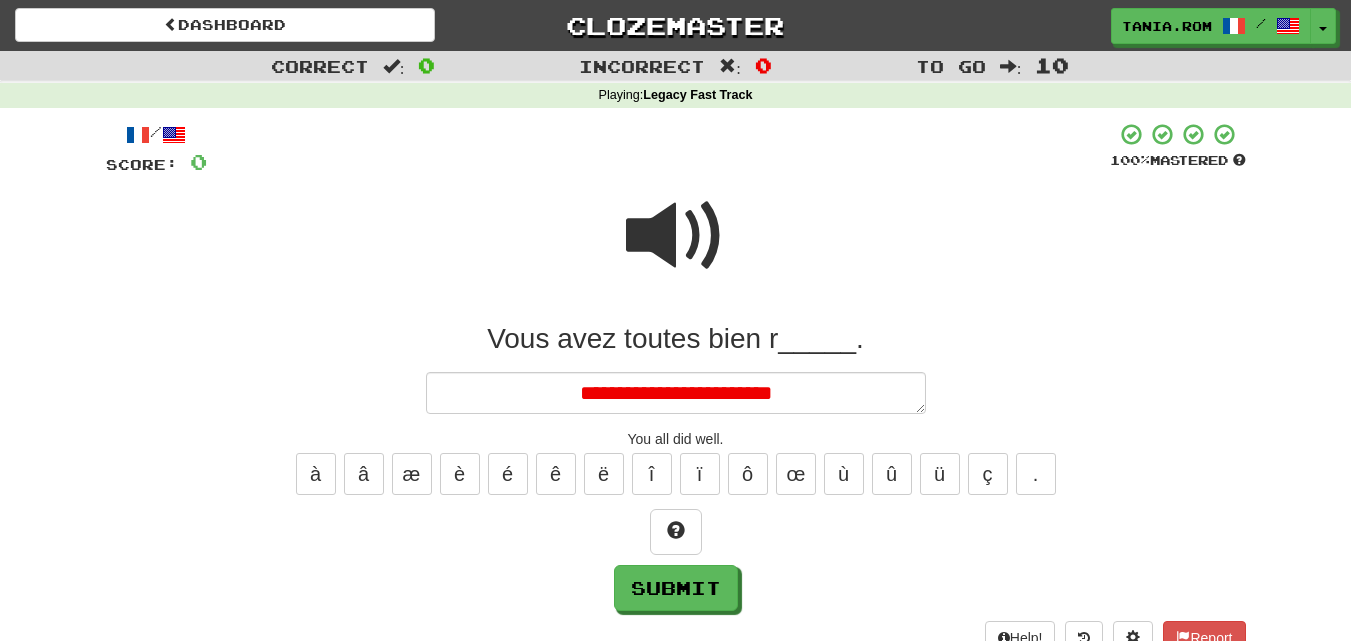 type on "*" 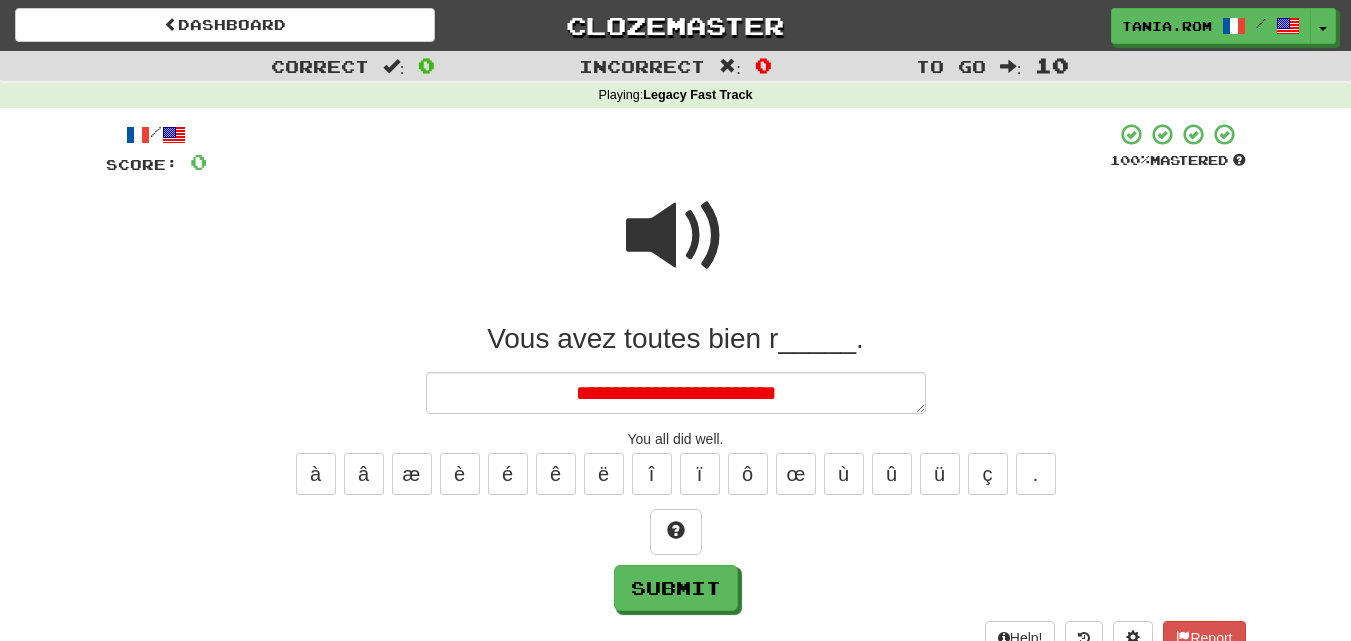 type on "*" 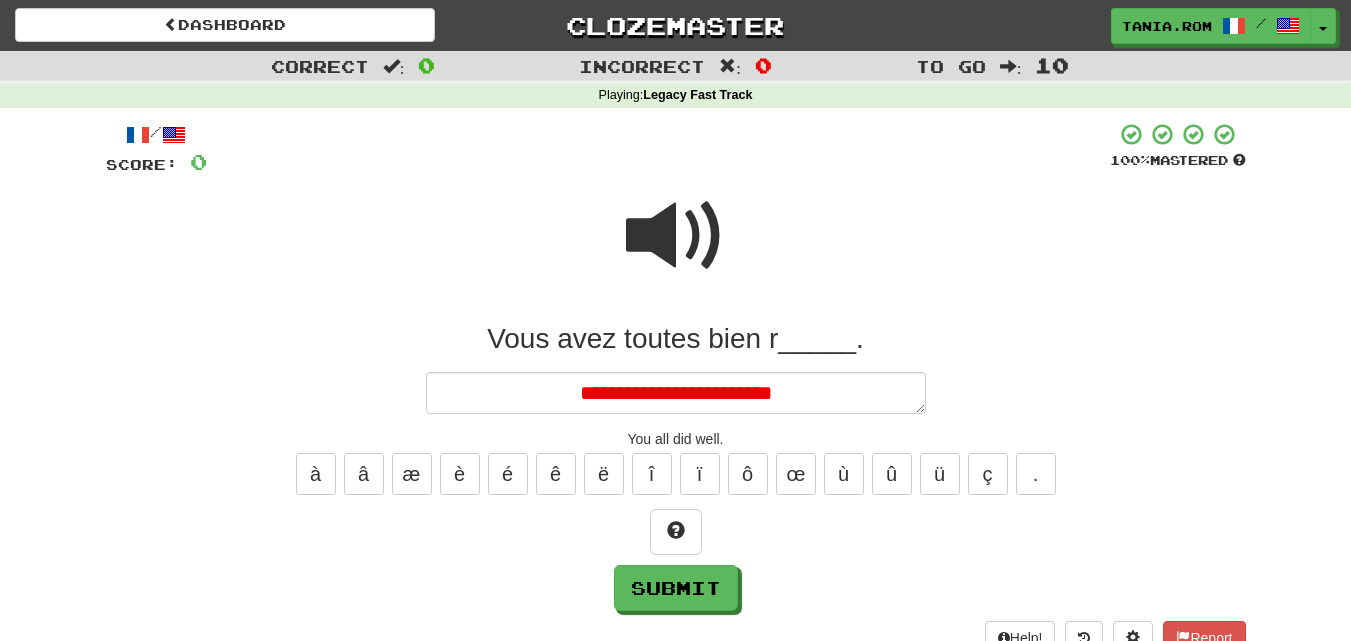 type on "*" 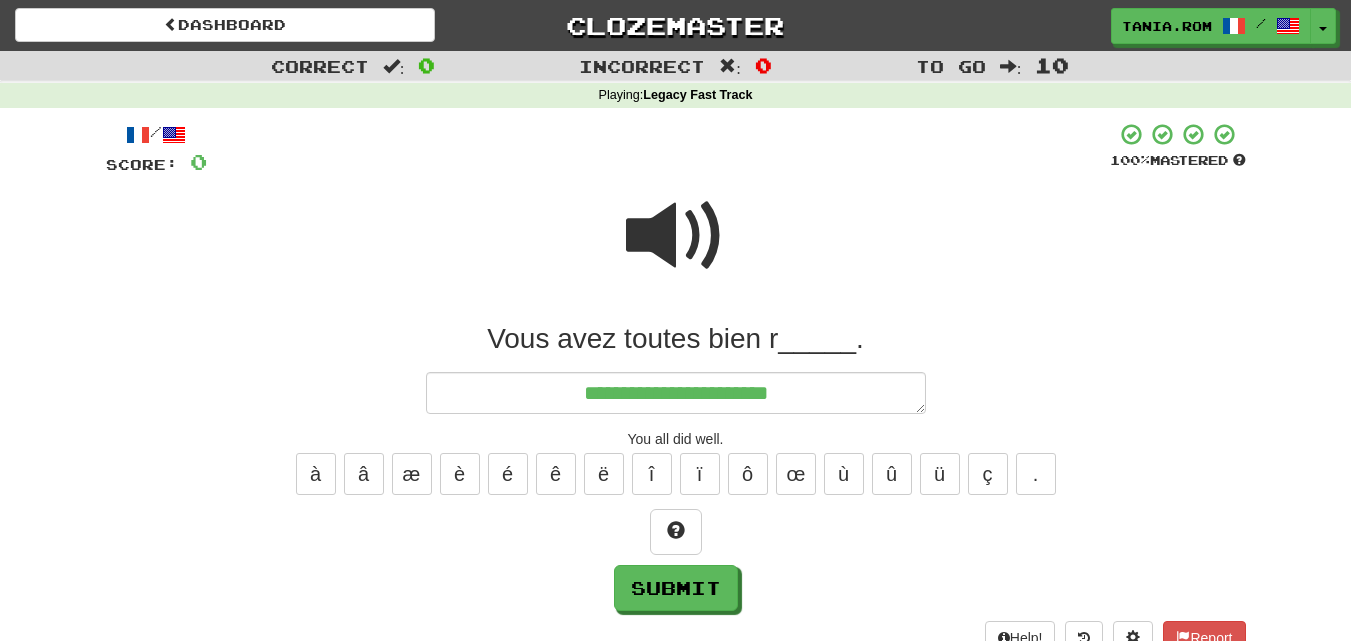 type on "*" 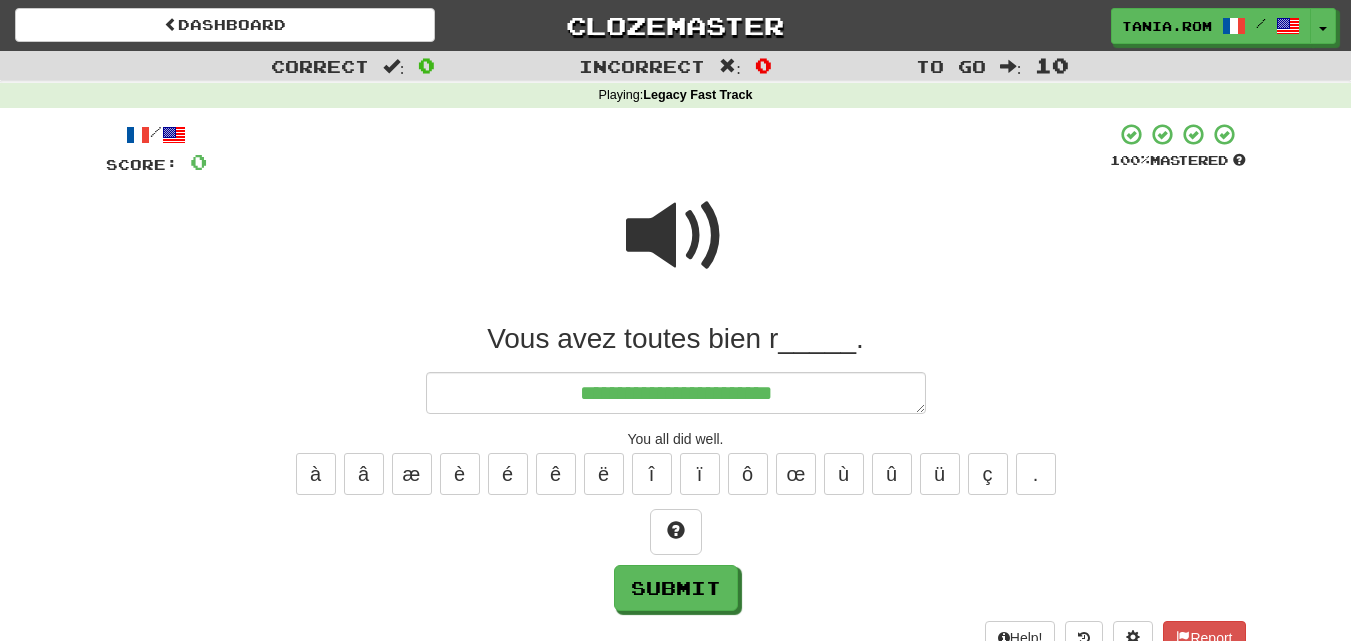 type on "*" 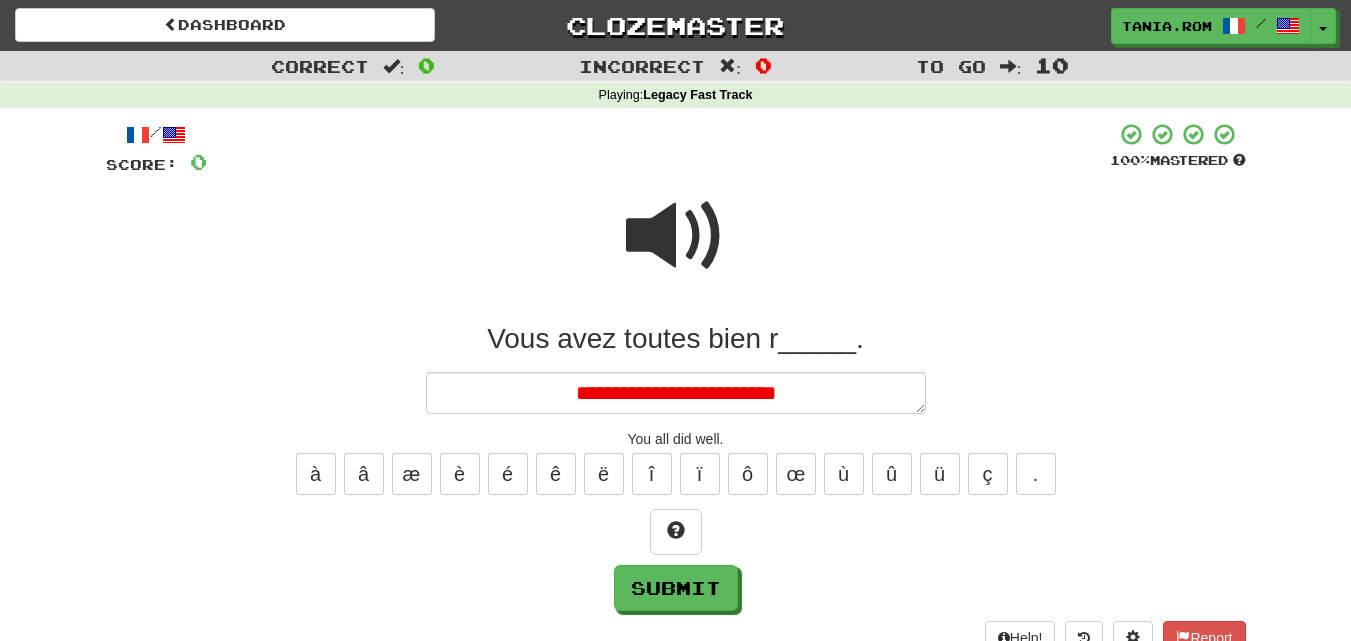 type on "*" 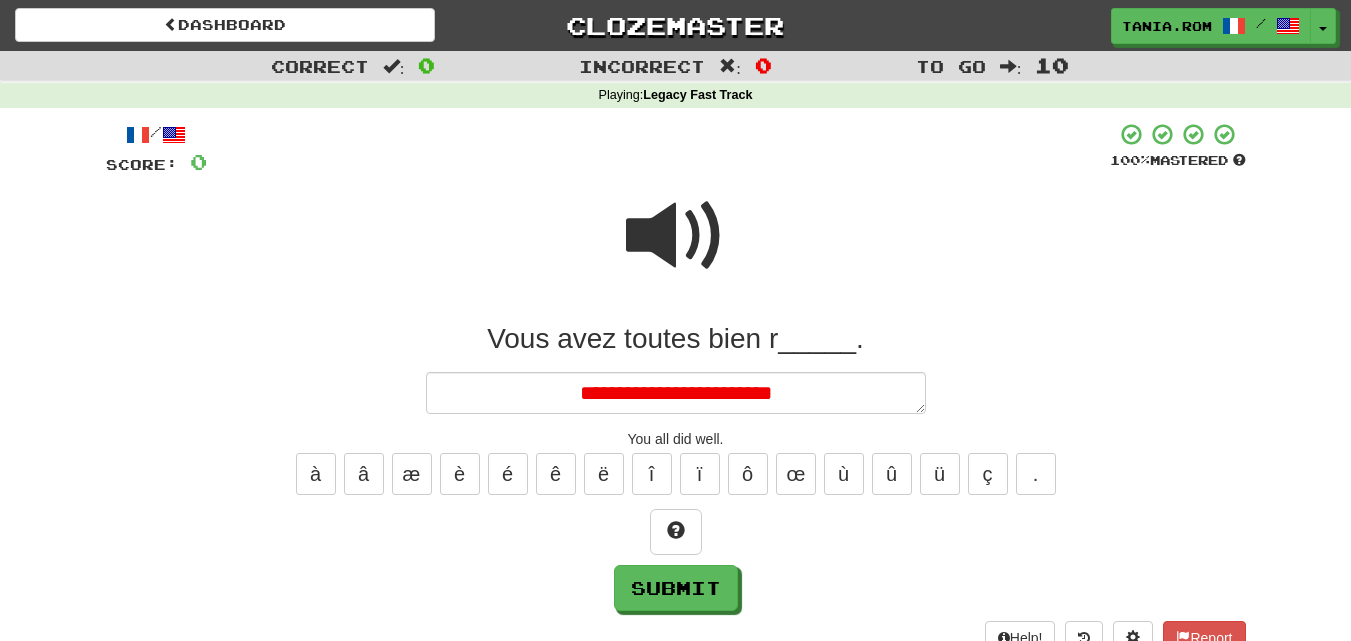 type on "*" 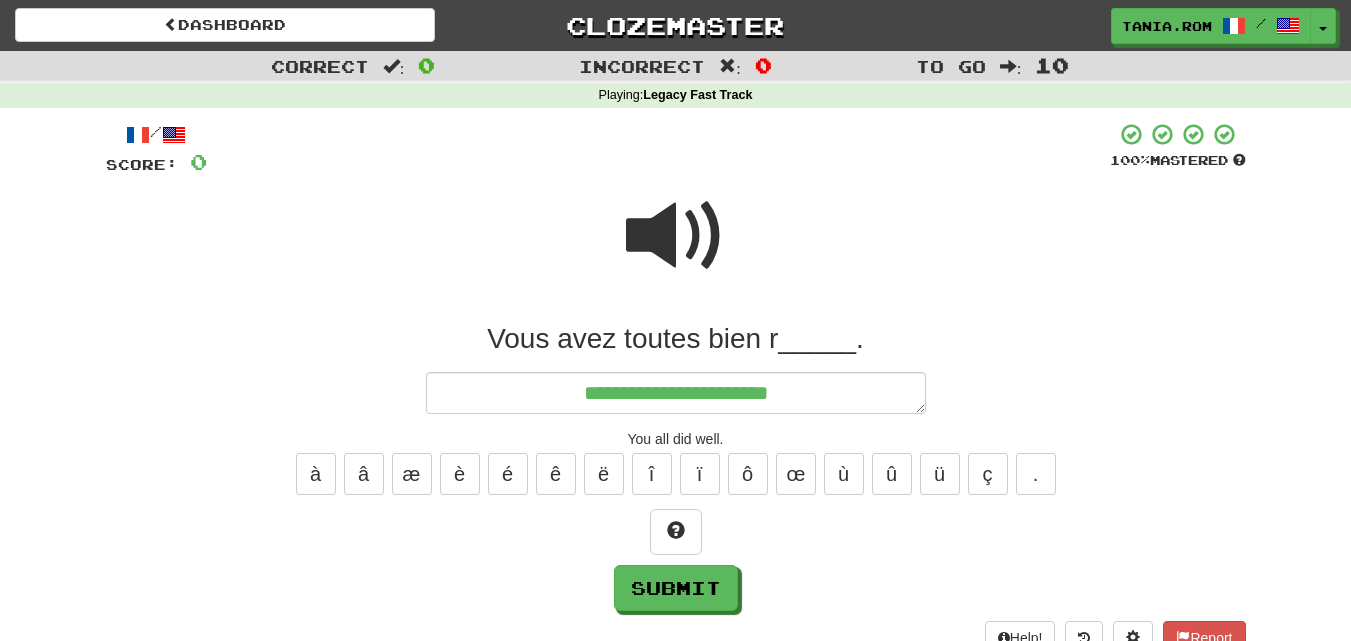 type on "*" 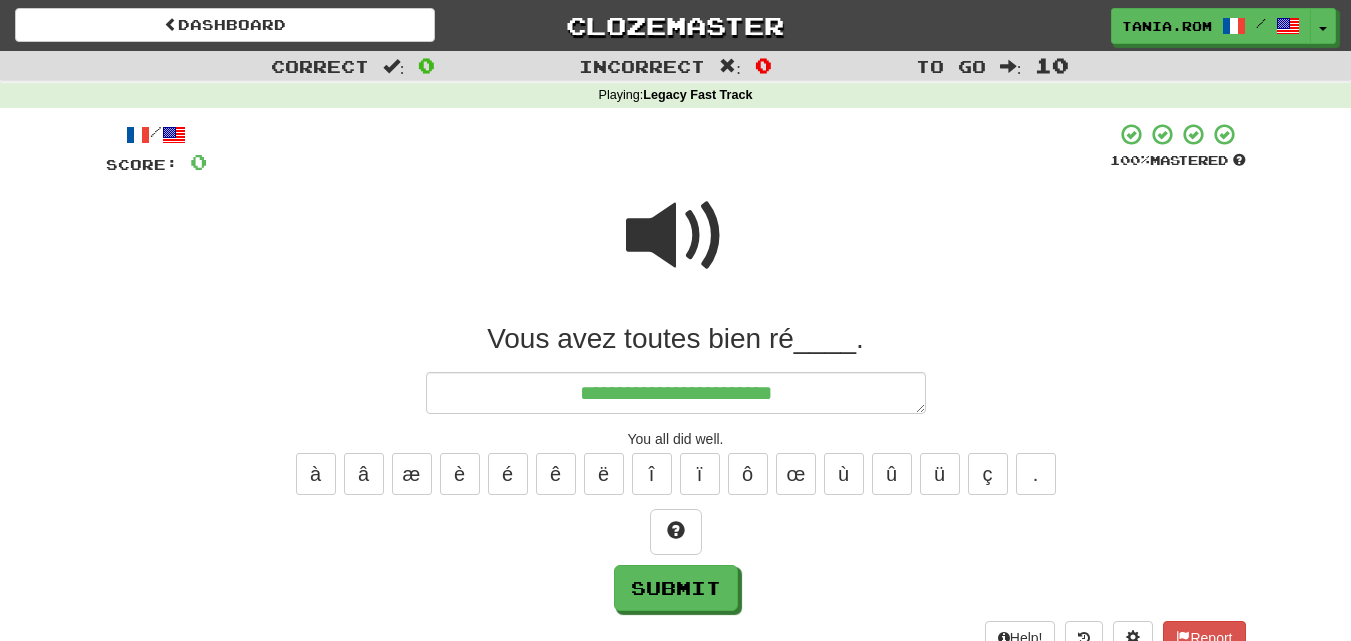 type on "*" 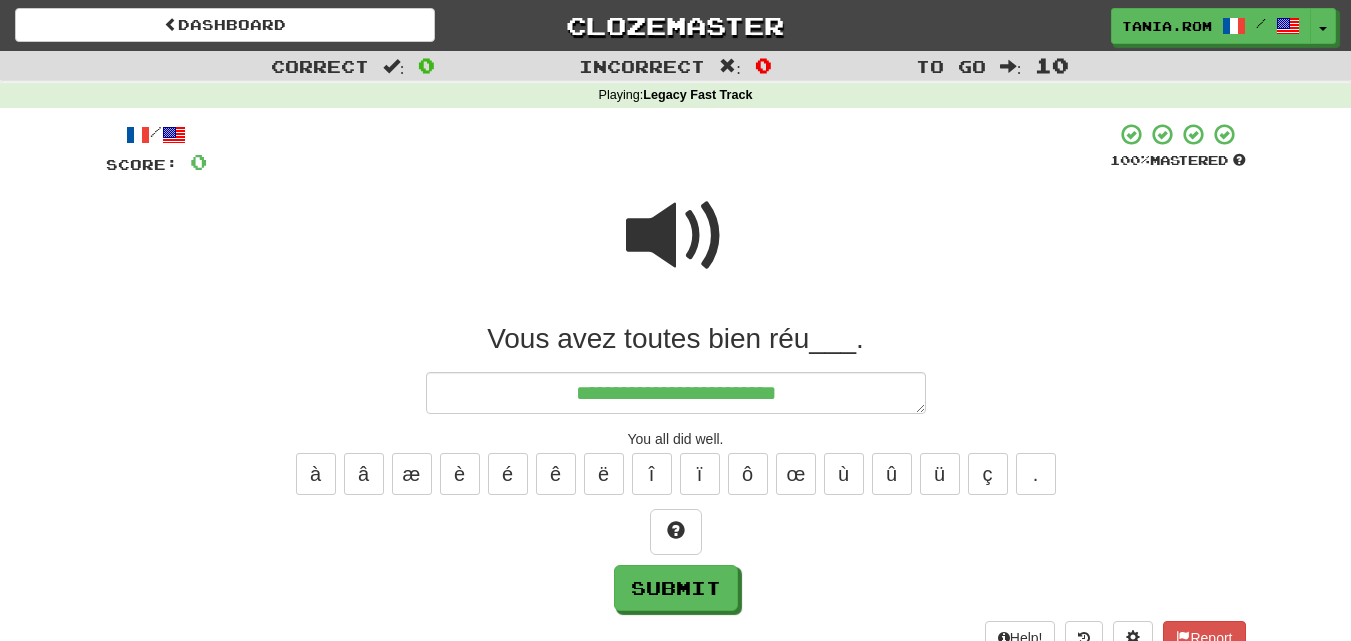 type on "*" 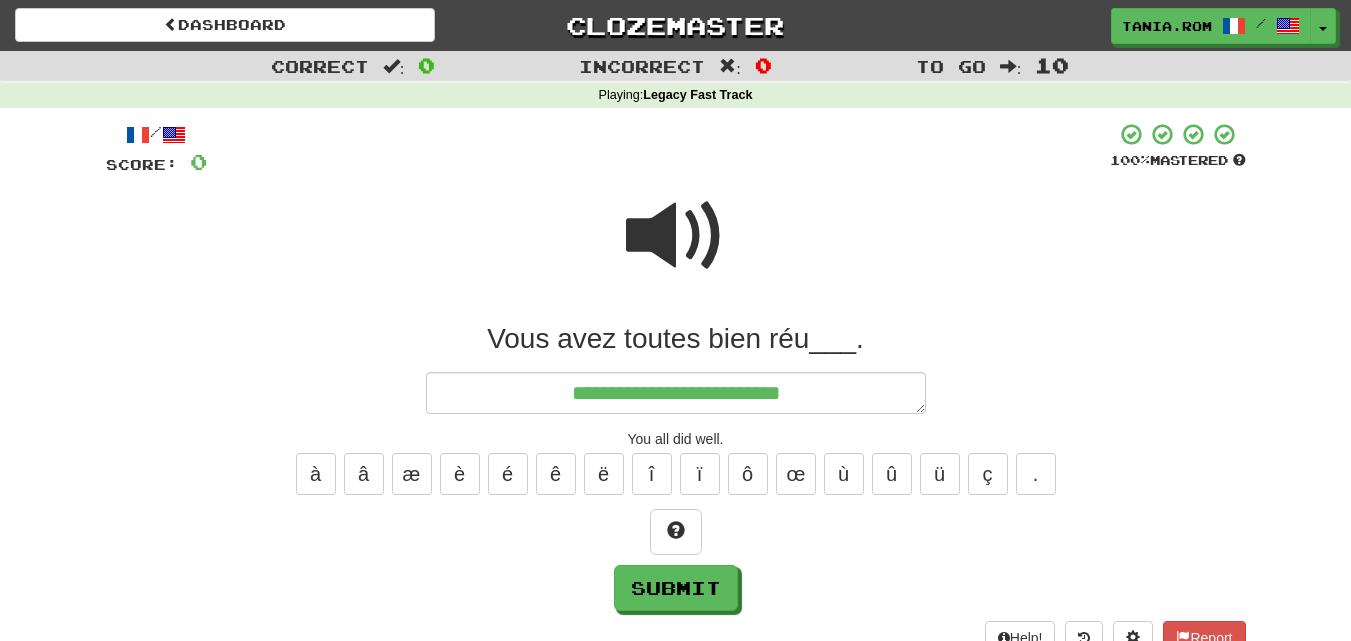 type on "*" 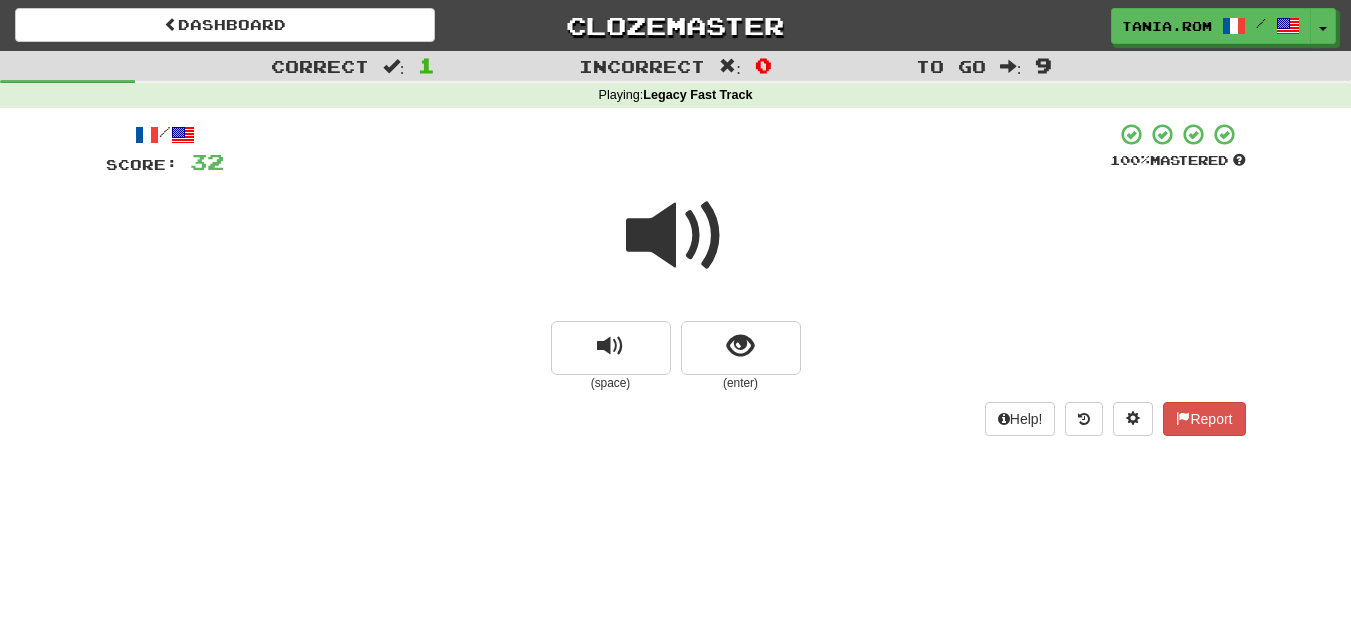 click at bounding box center (676, 236) 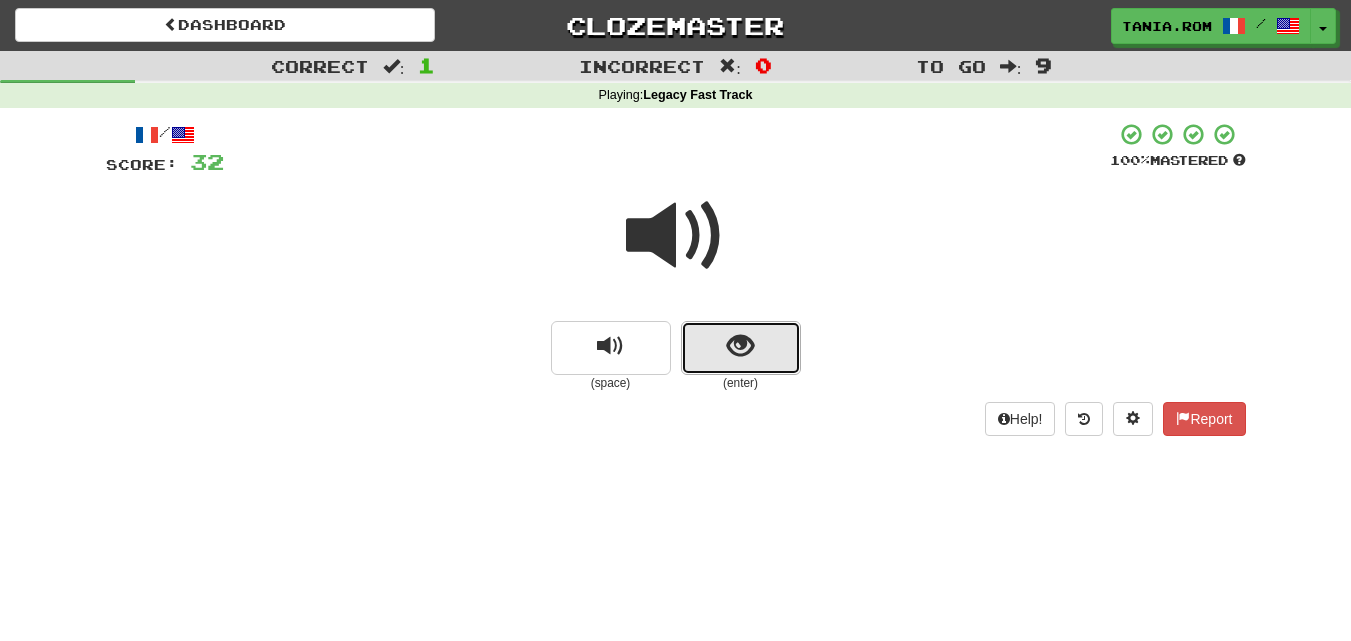 click at bounding box center [740, 346] 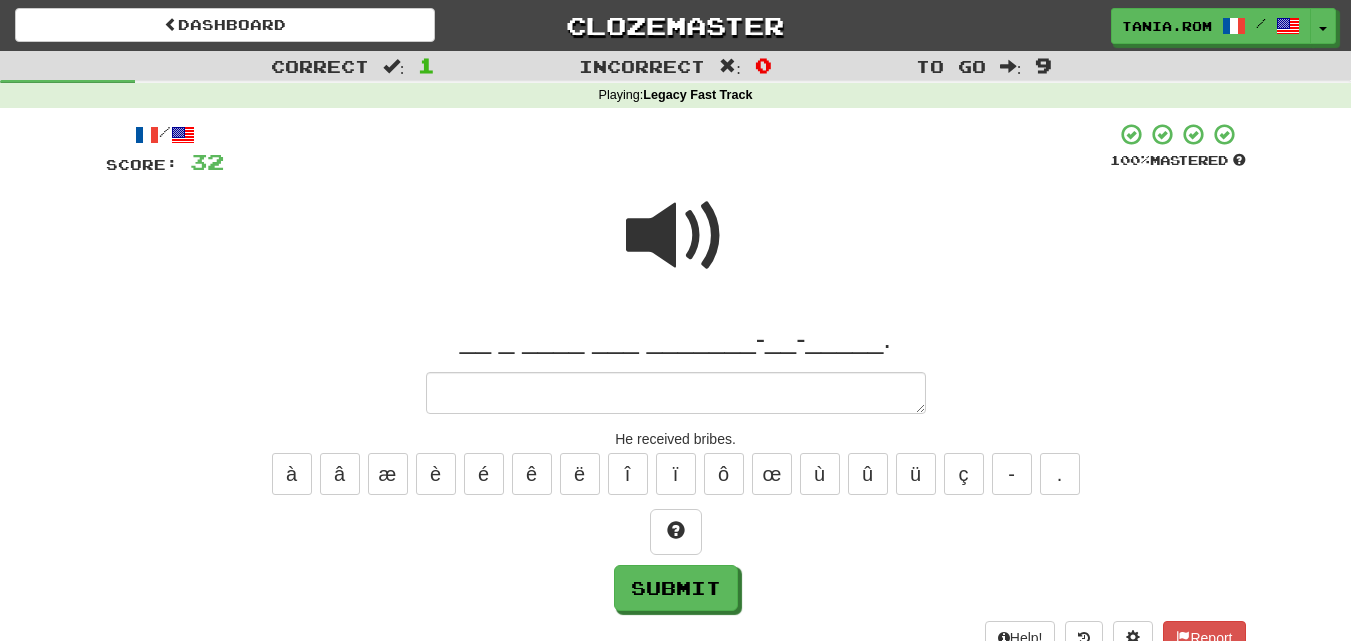 type on "*" 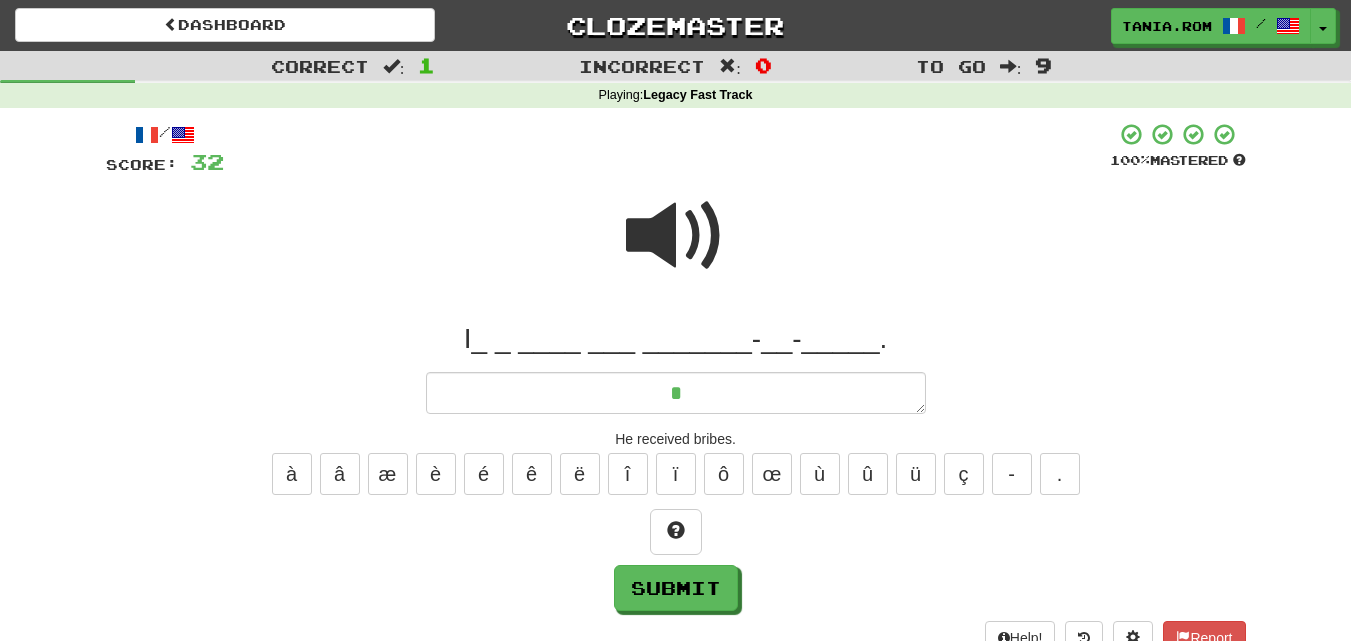 type on "*" 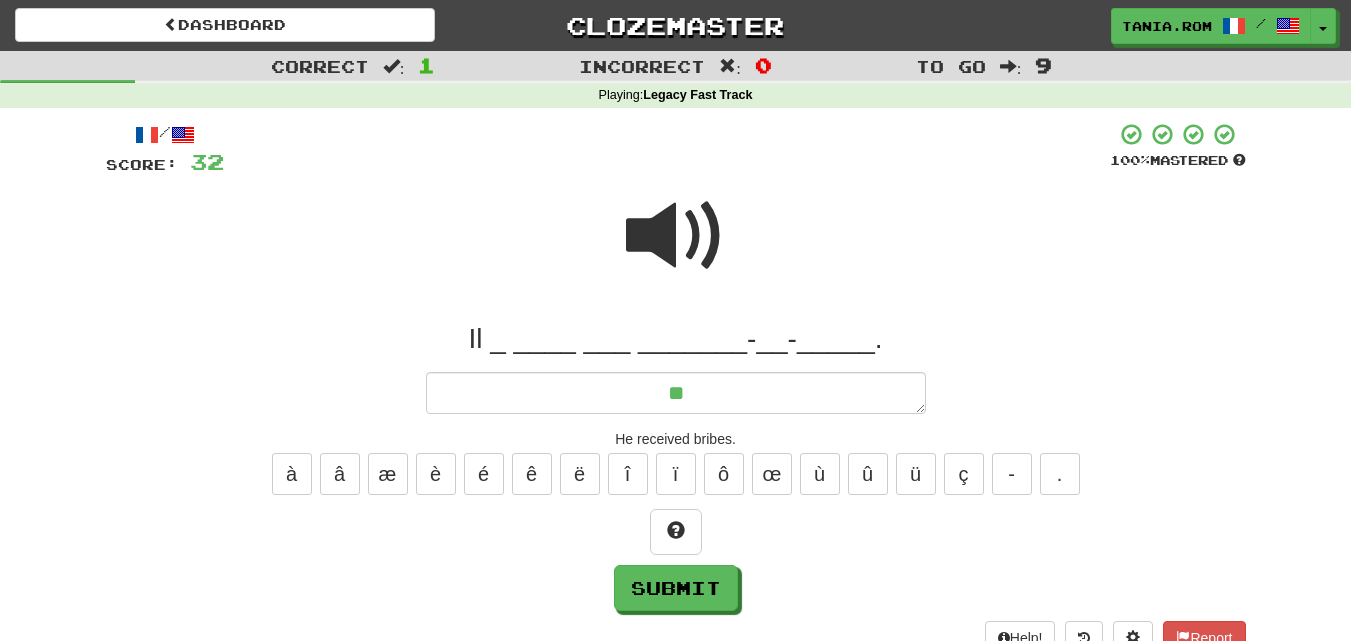 type on "*" 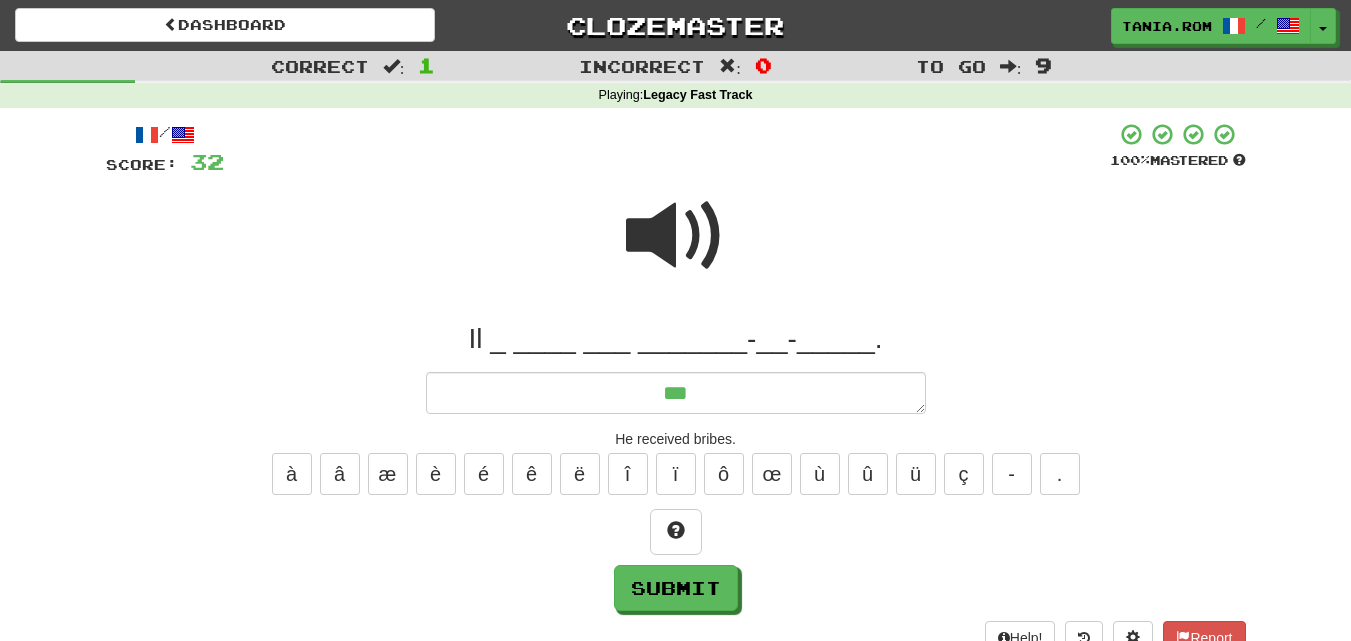 type on "*" 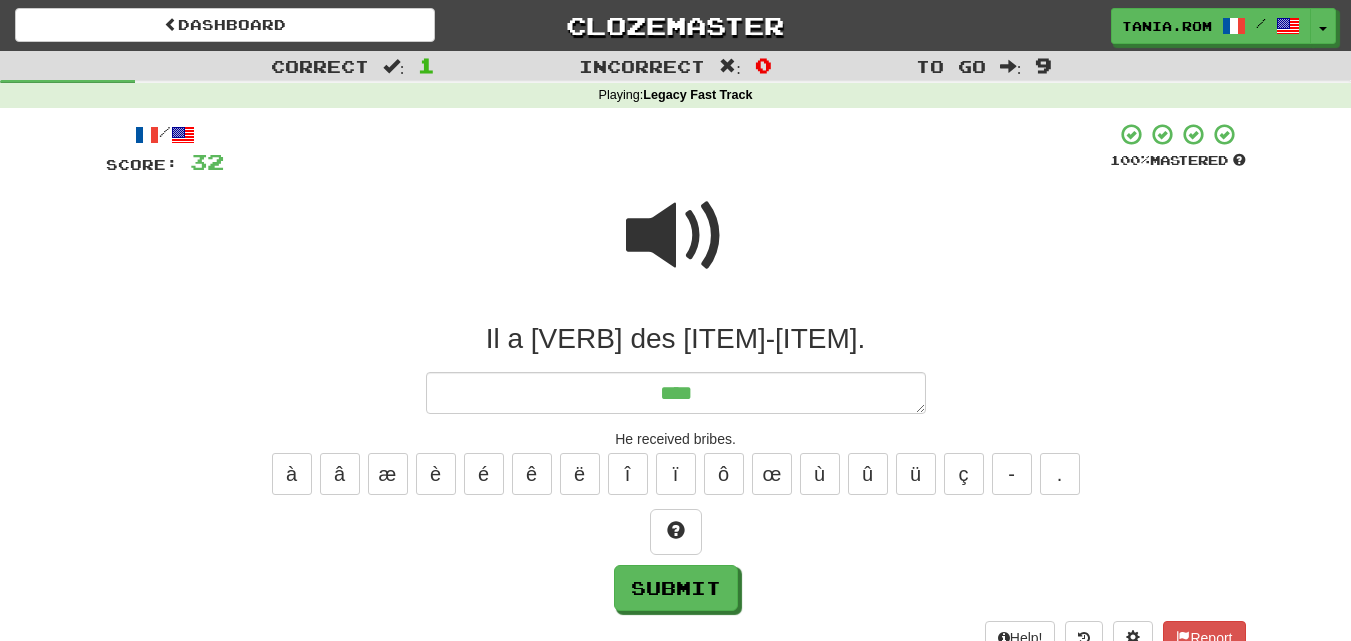 type on "*" 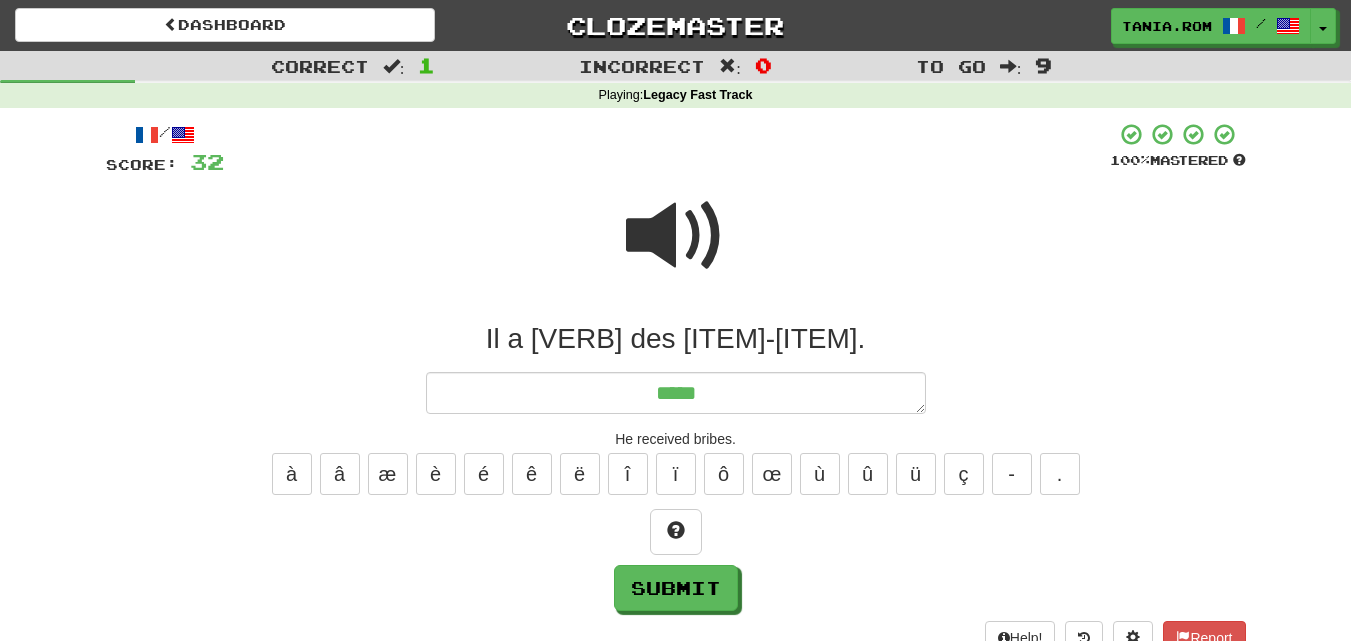 type on "*" 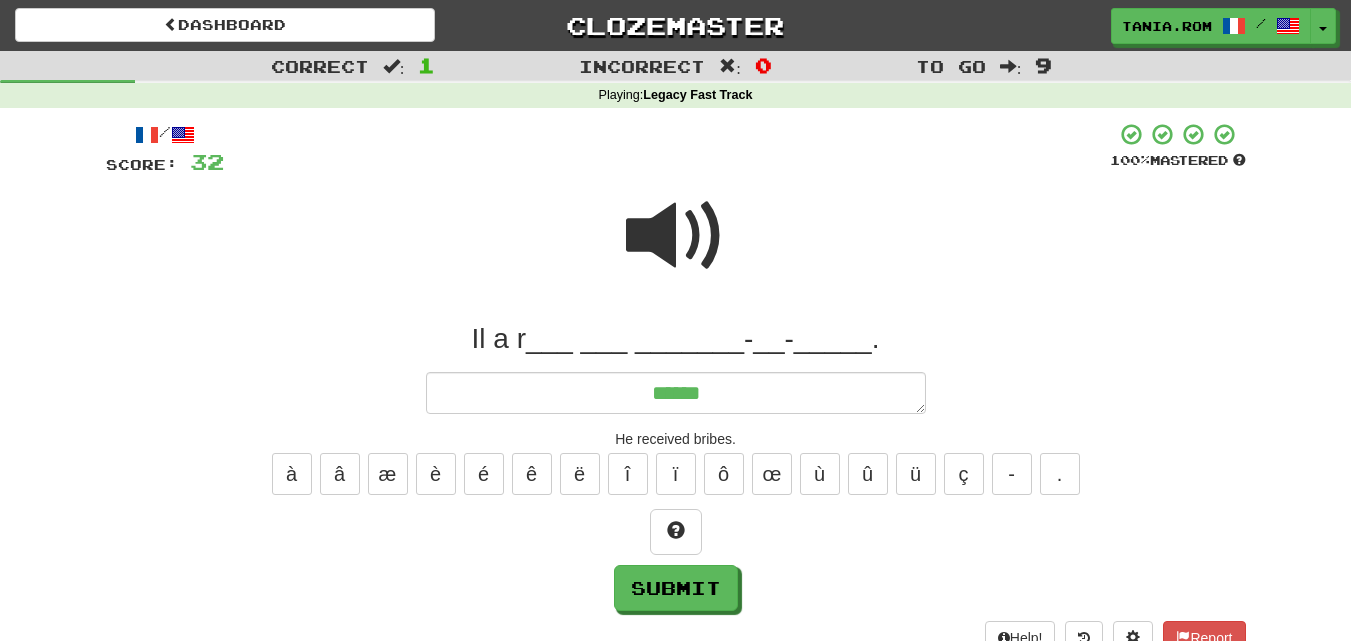 type on "*" 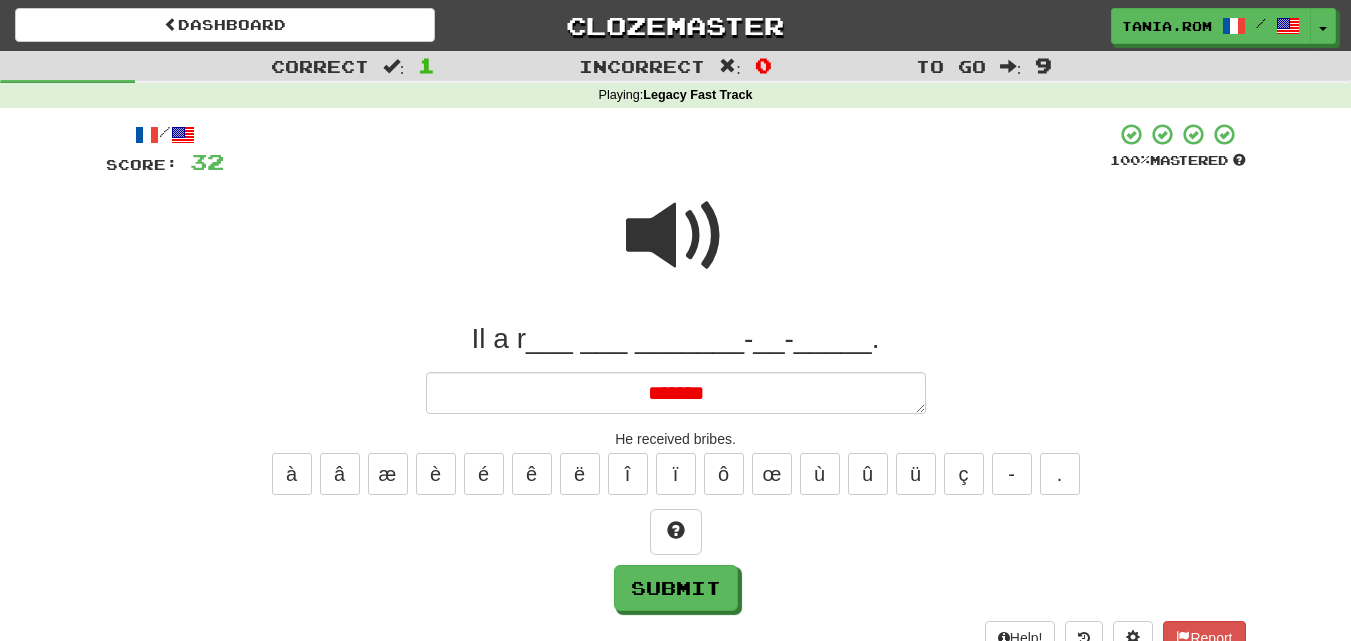 type on "*" 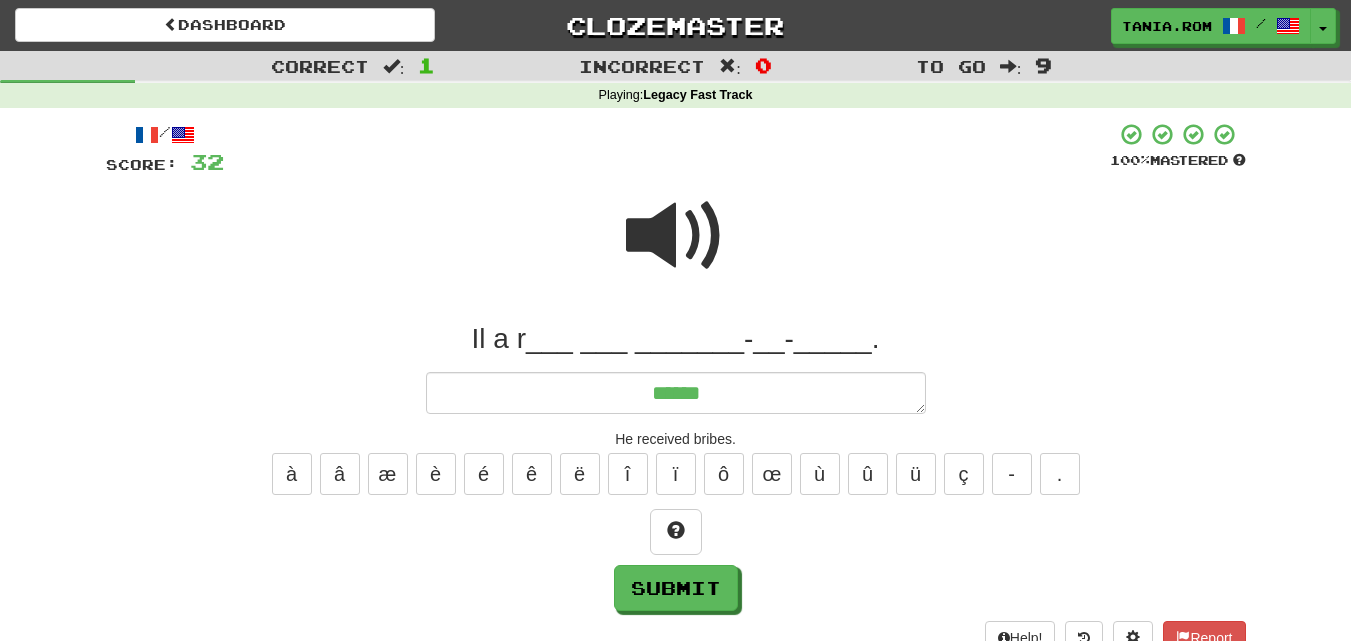 type on "*" 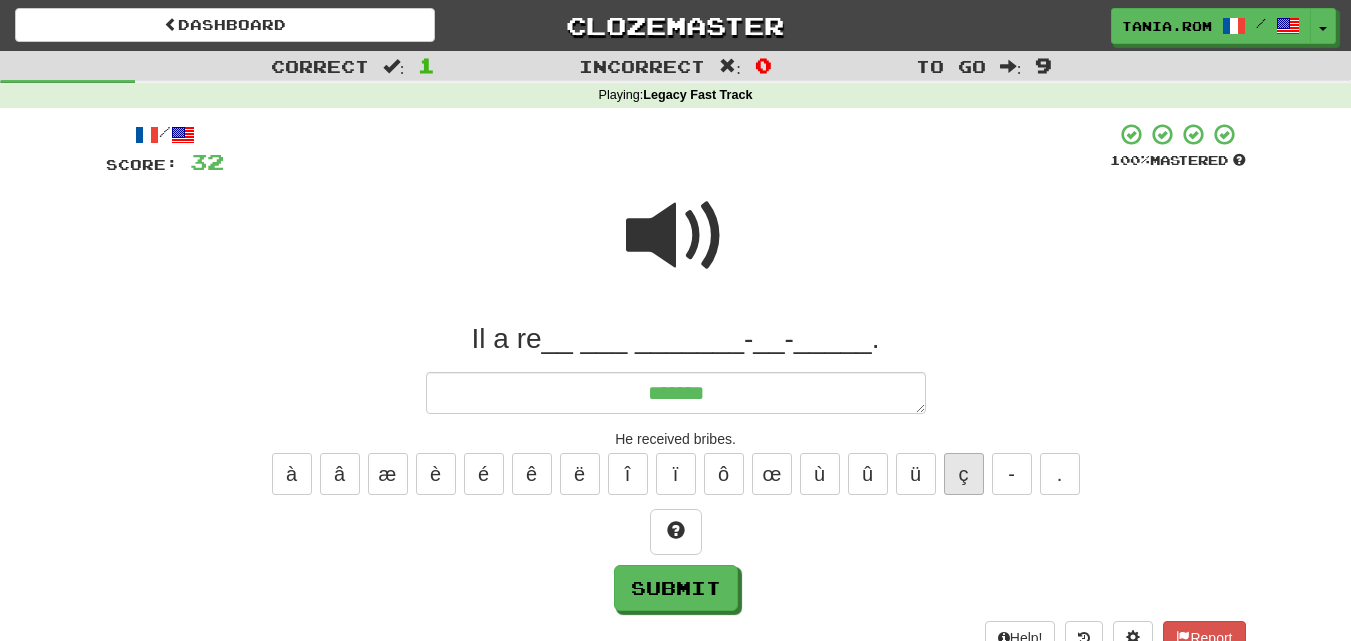 type on "*******" 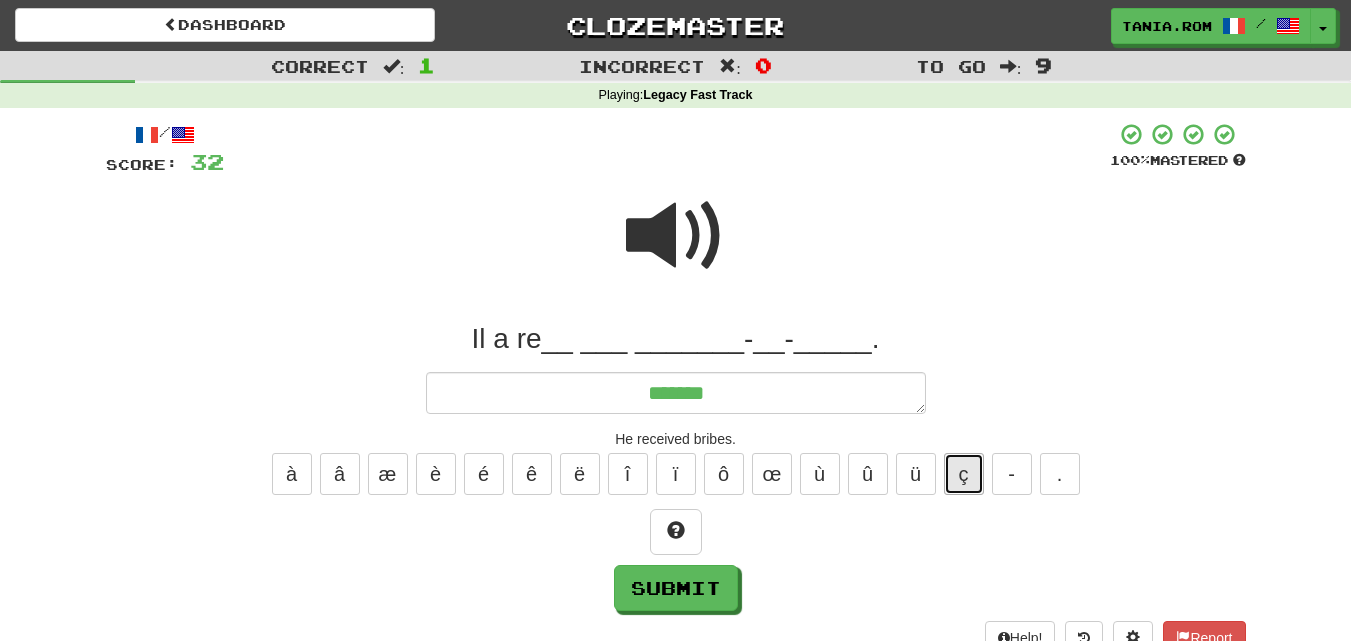 click on "ç" at bounding box center (964, 474) 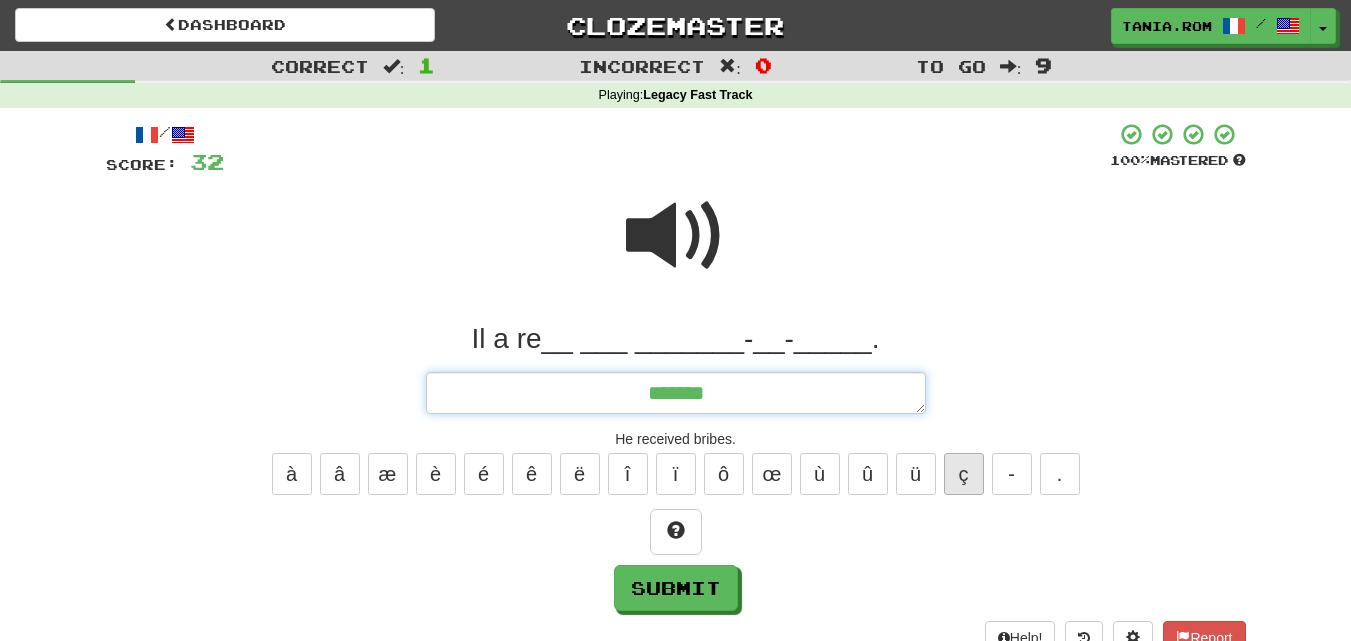 type on "*" 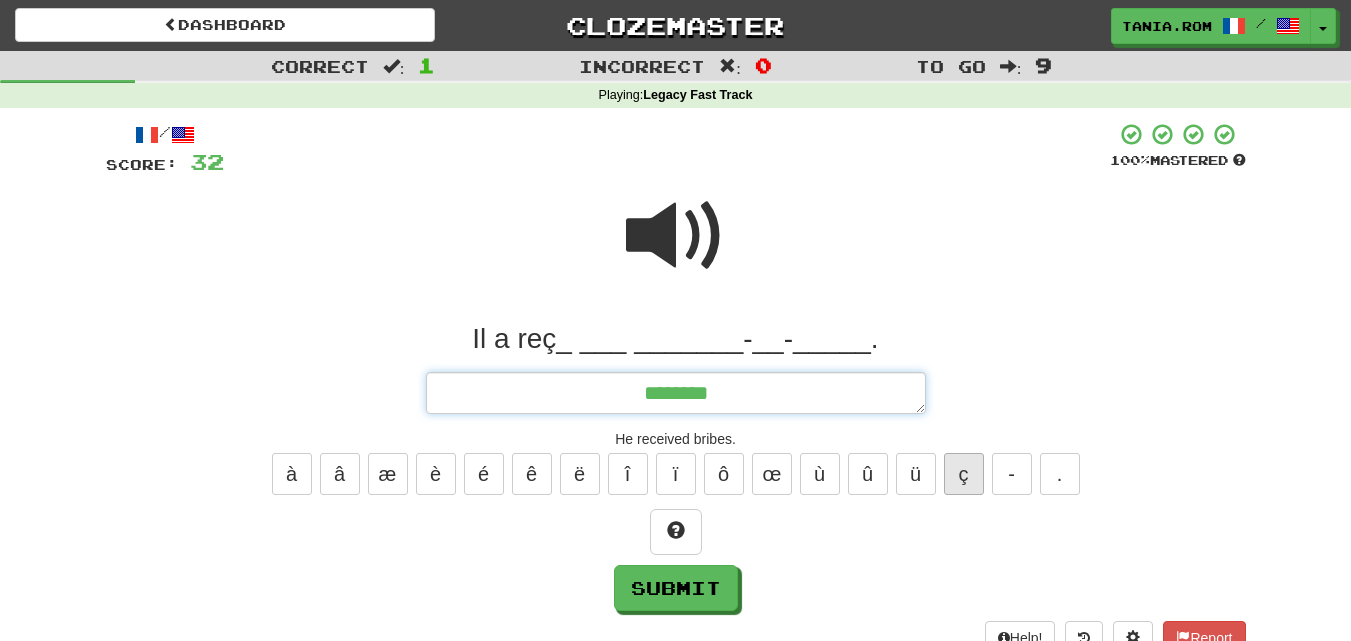 type on "*" 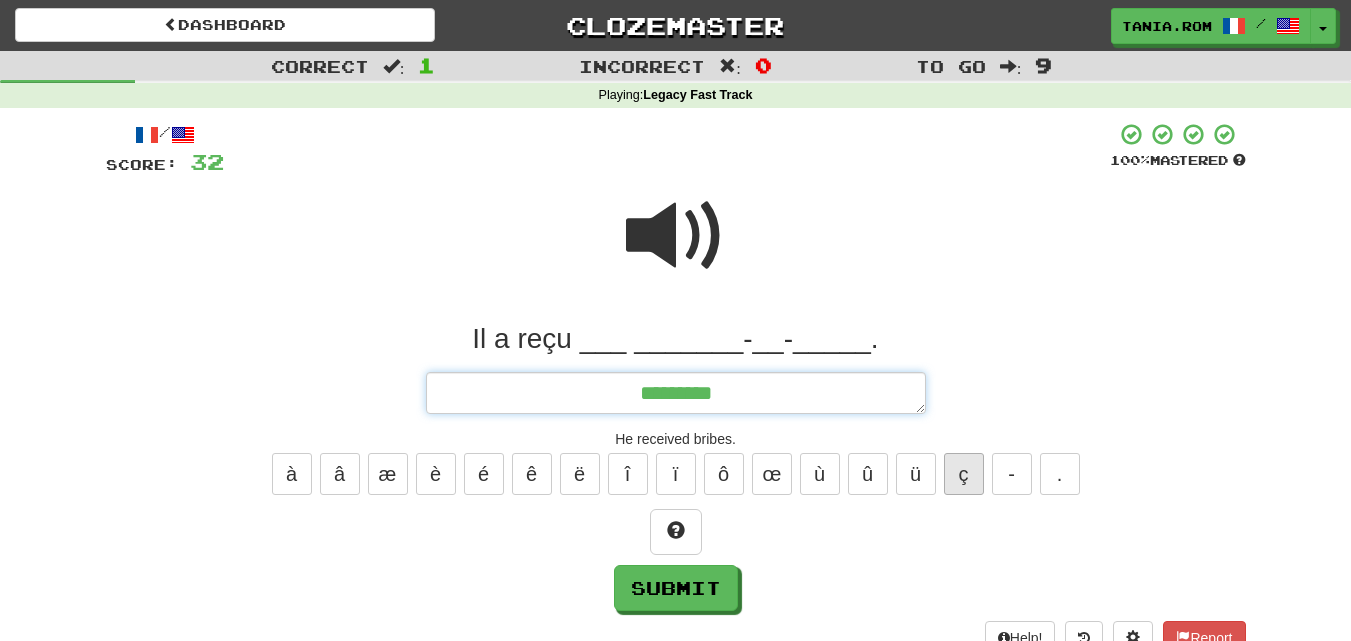 type on "*" 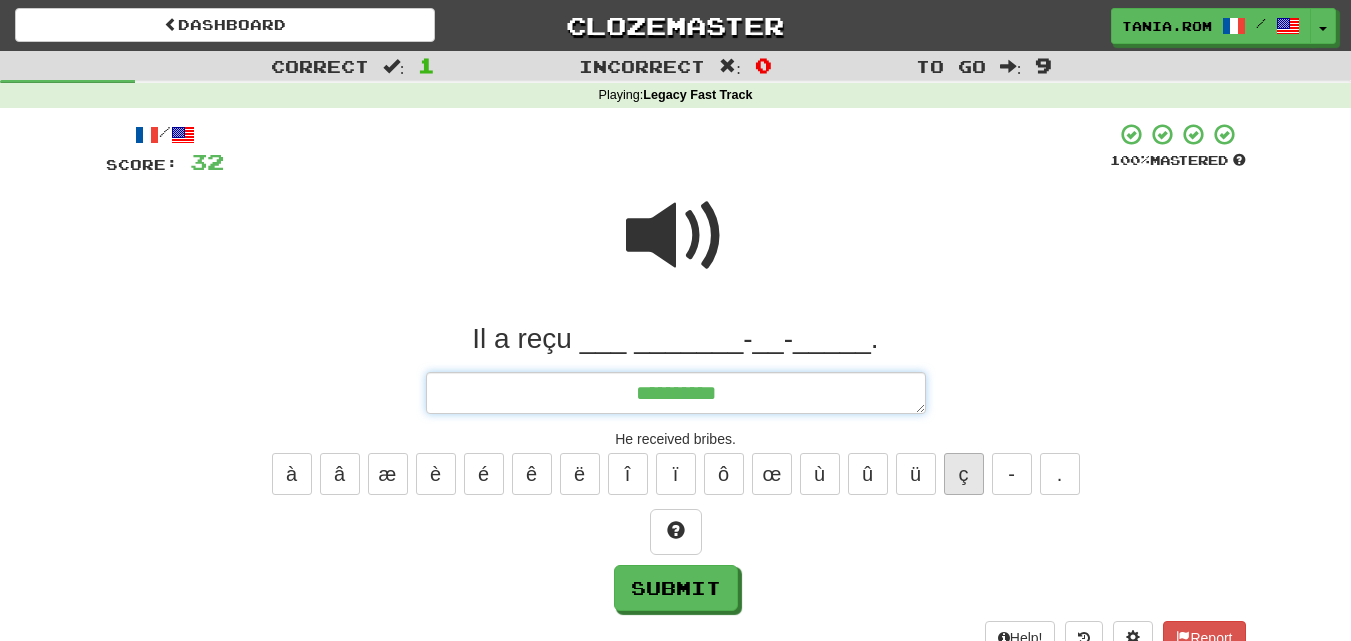 type on "*" 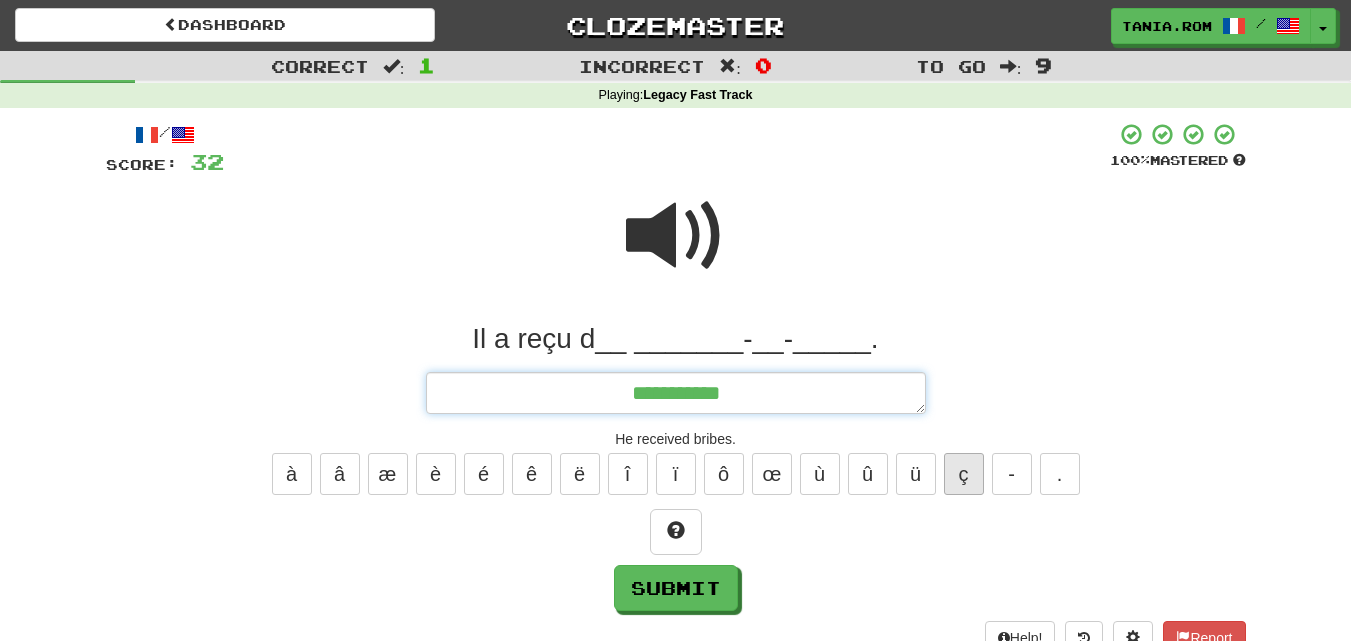 type on "*" 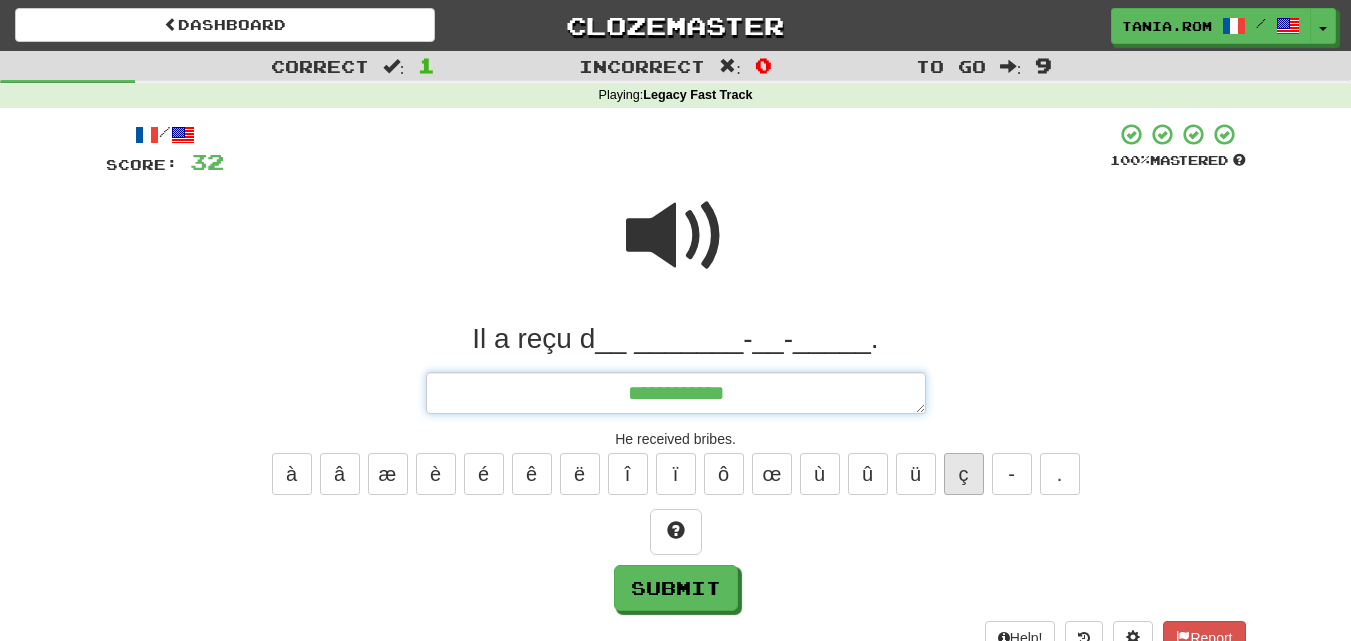 type on "*" 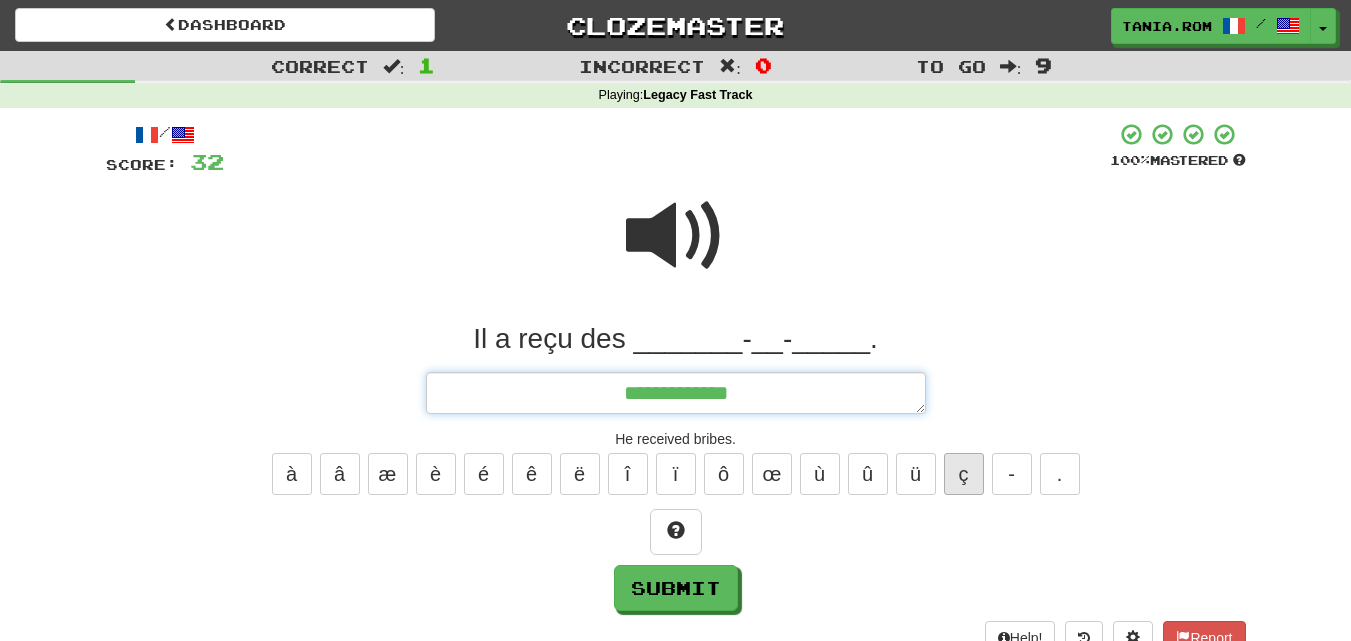 type on "*" 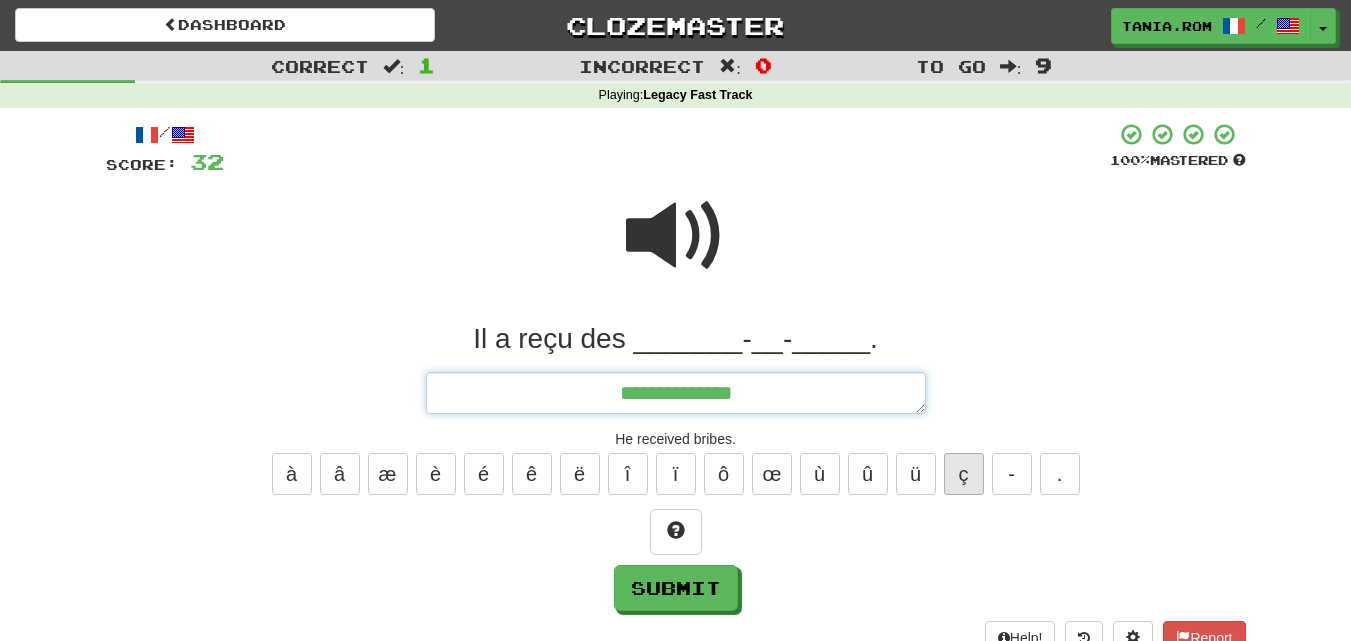 type on "*" 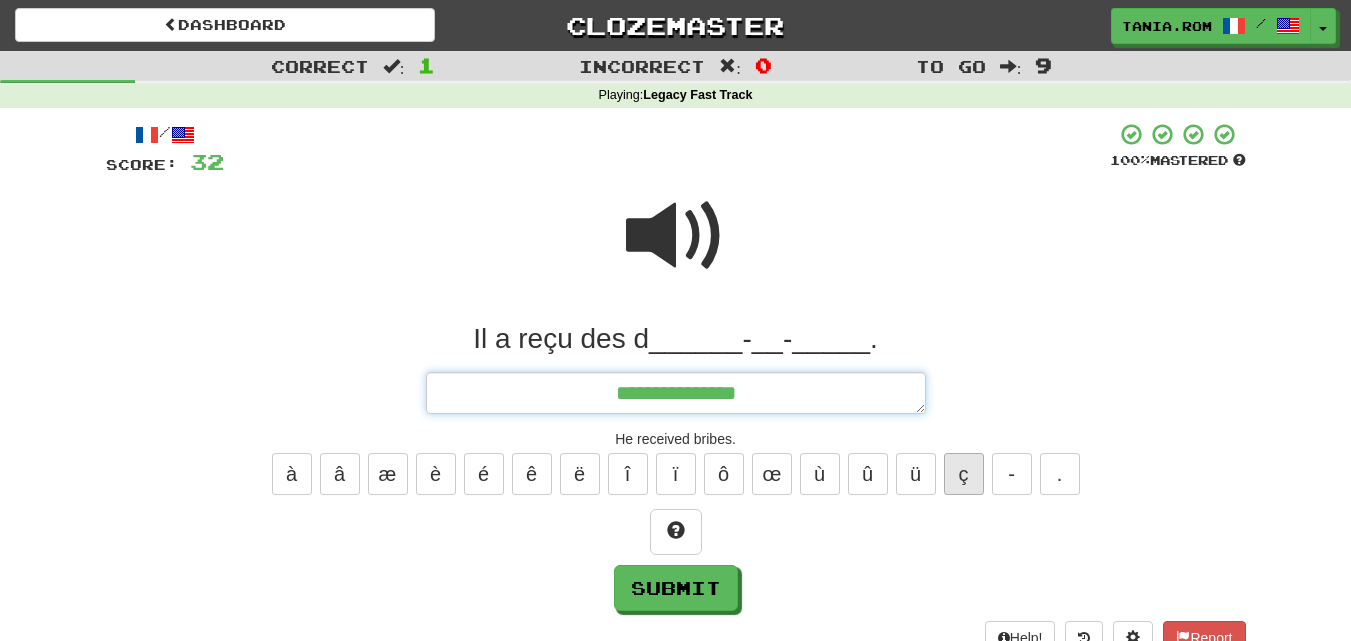 type on "*" 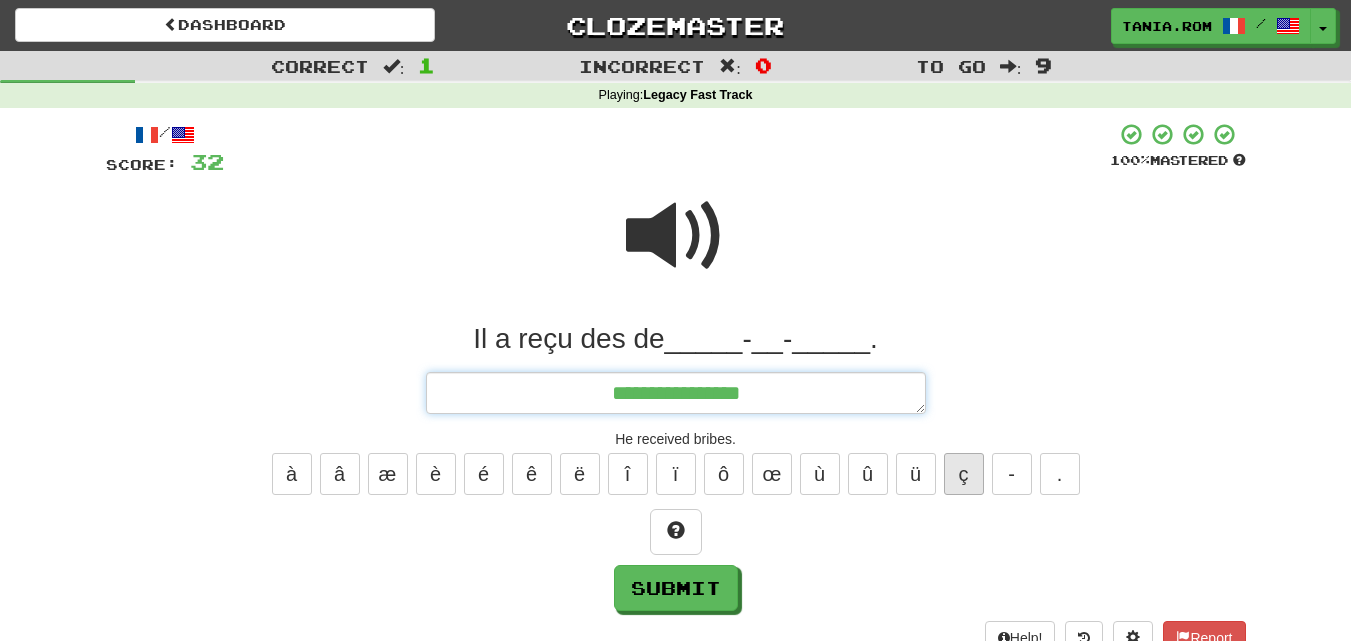 type on "*" 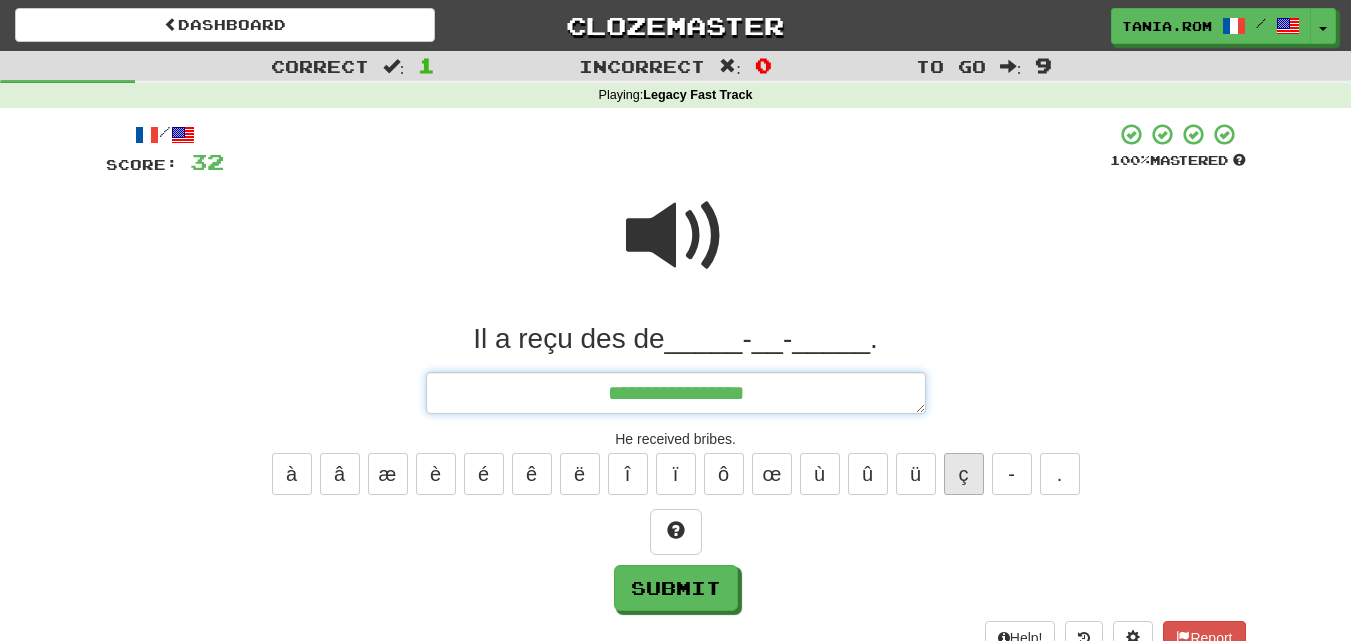 type on "*" 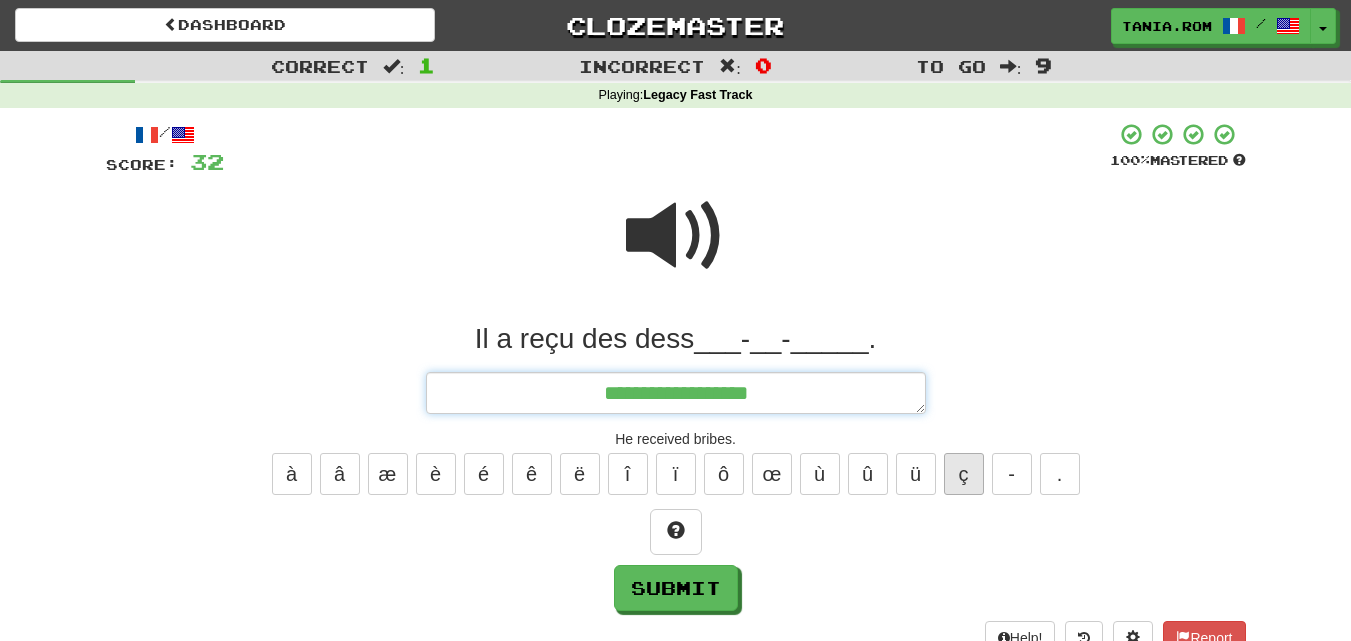 type on "*" 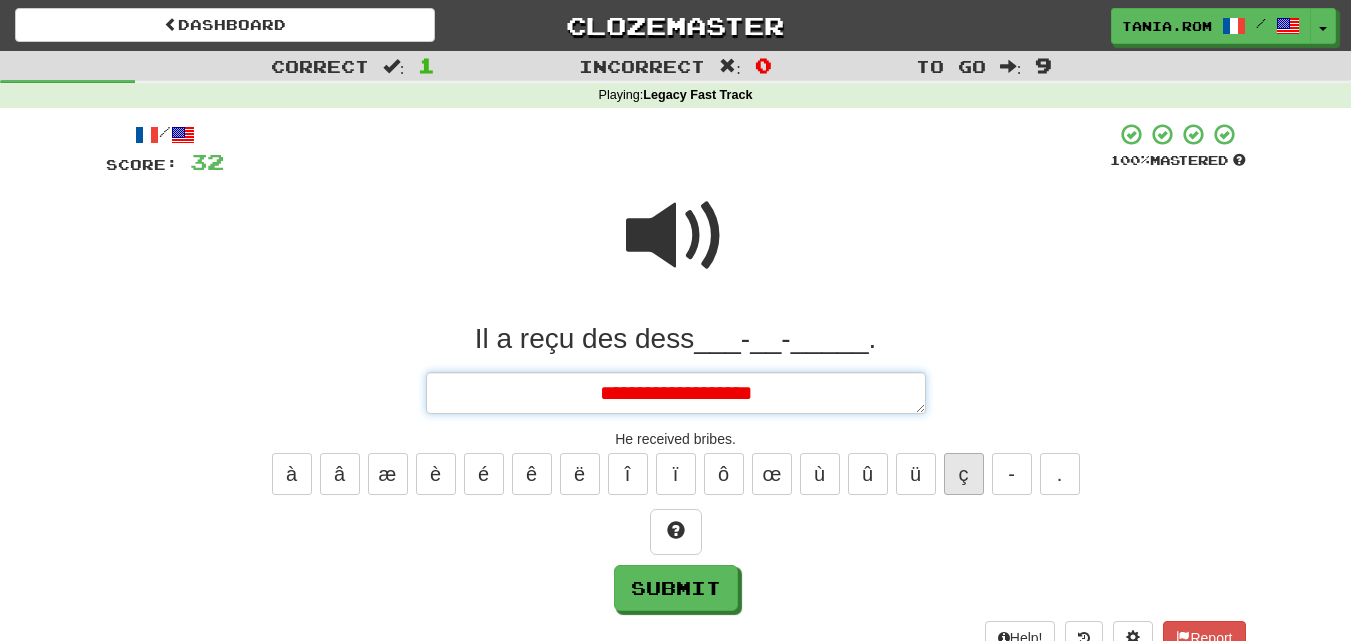 type on "*" 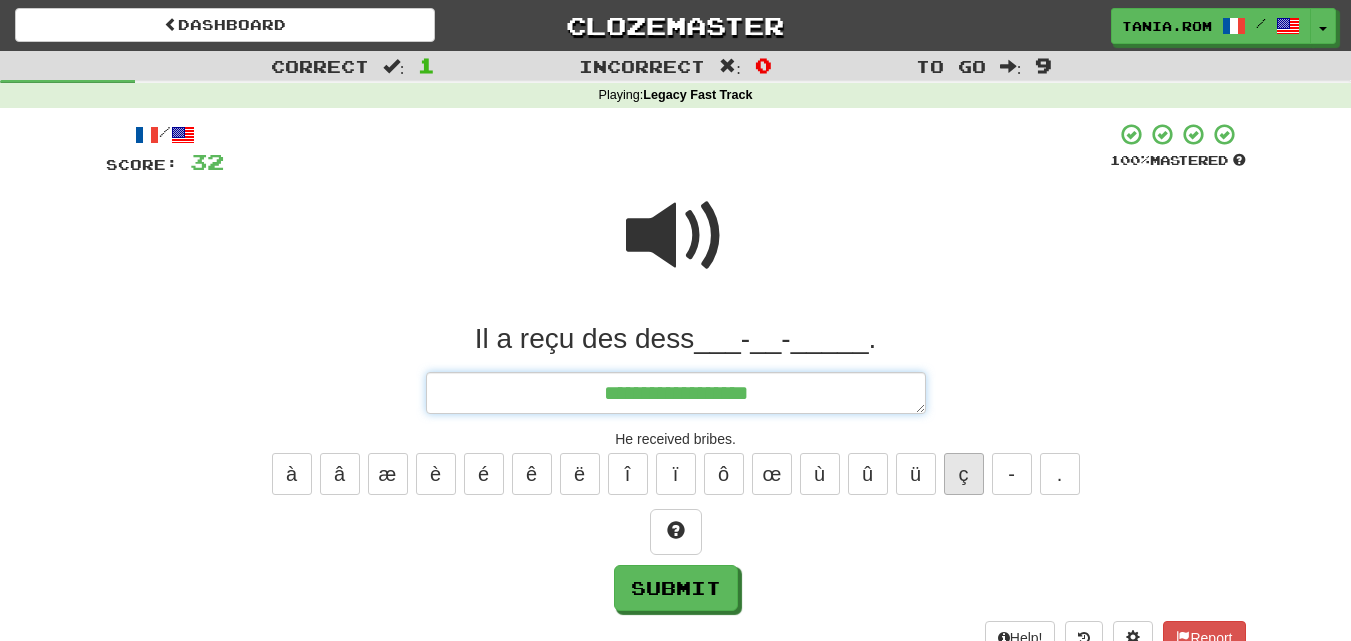 type on "**********" 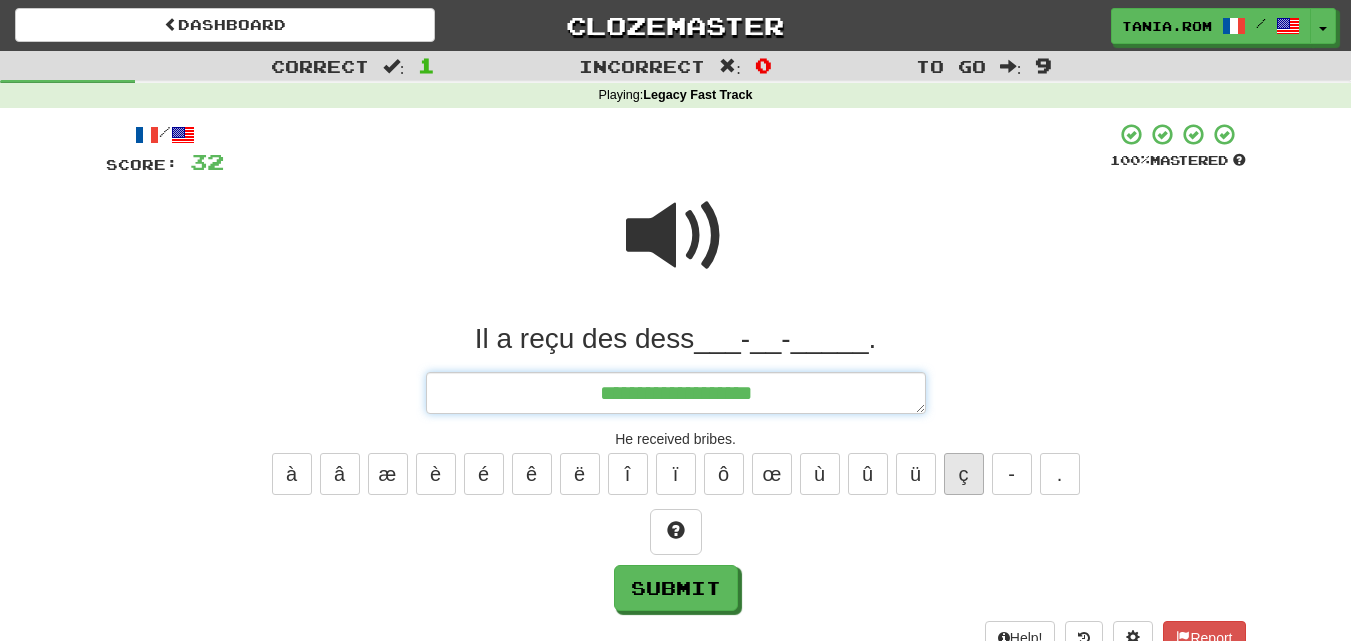 type on "*" 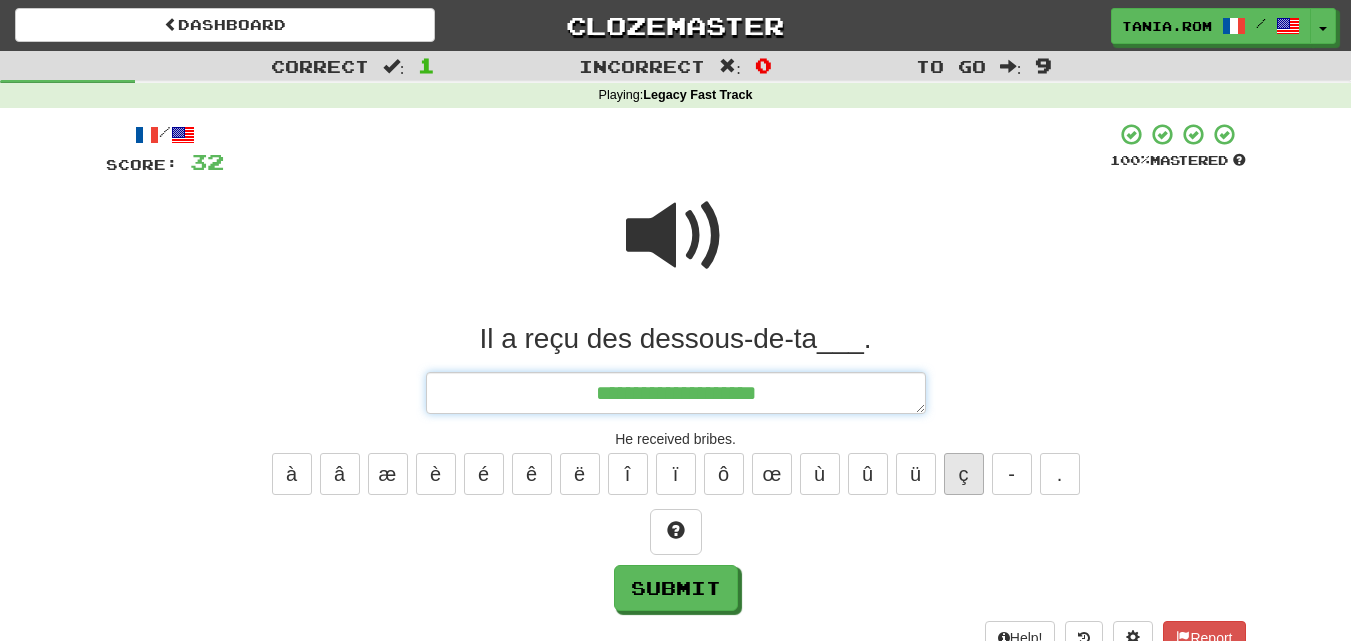 type on "*" 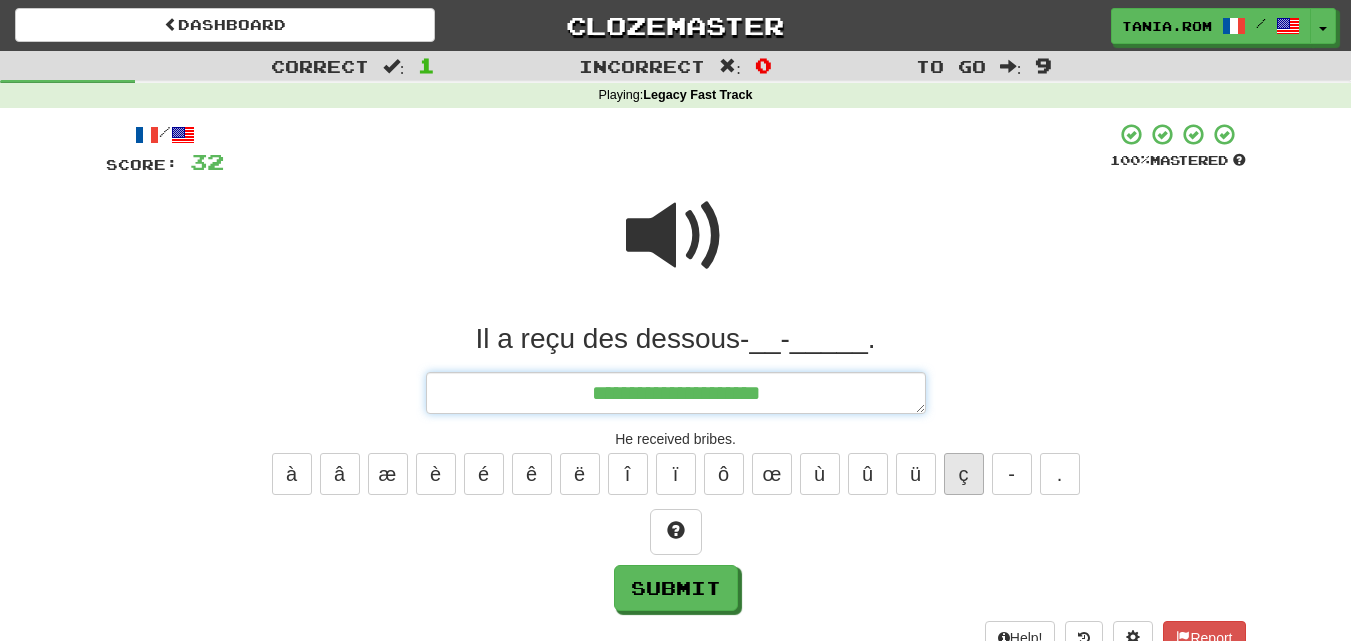 type on "*" 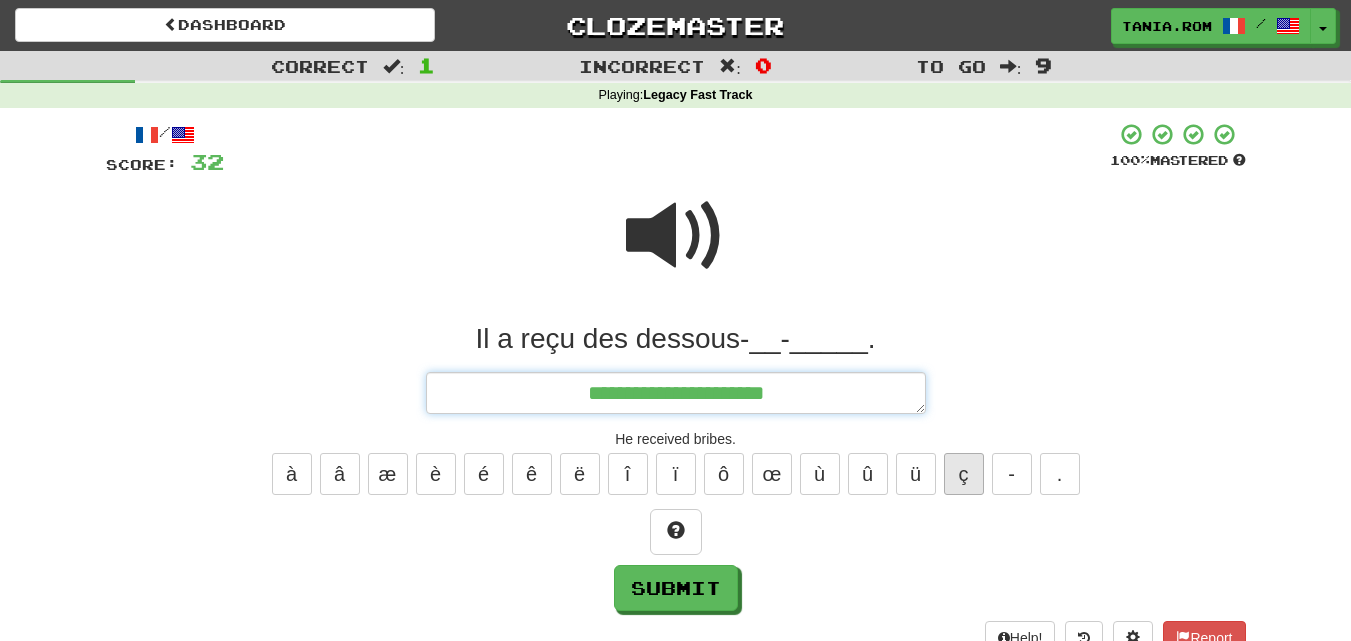 type on "*" 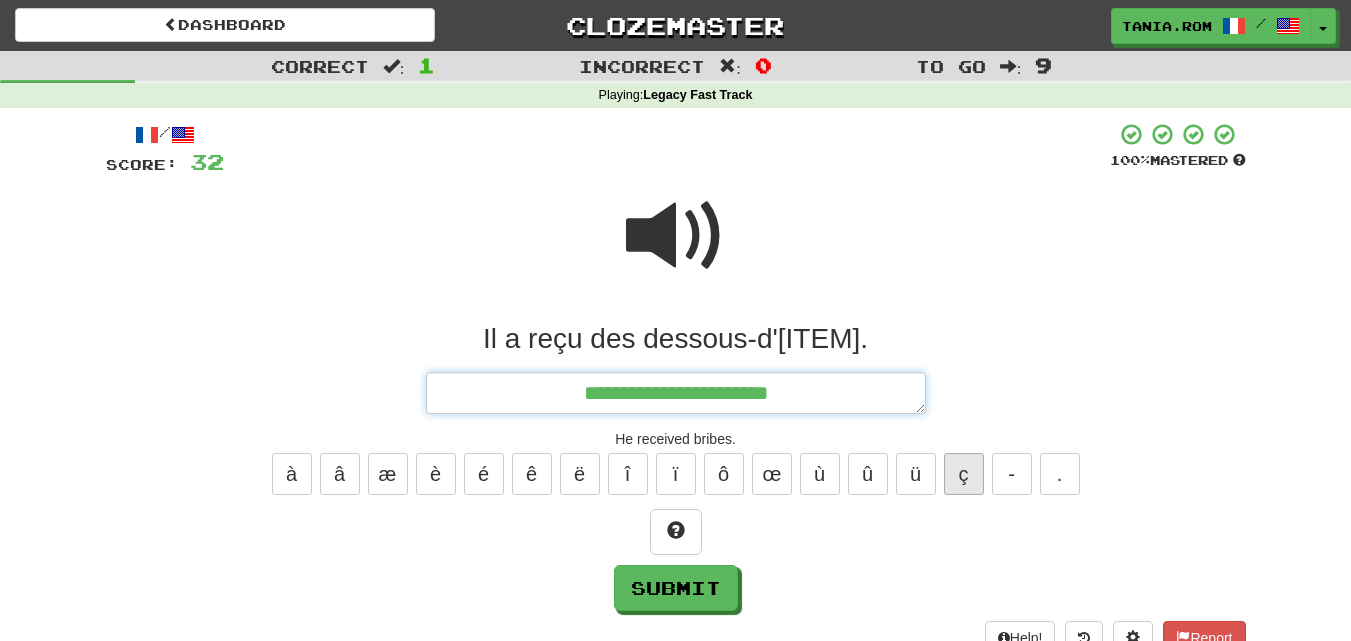 type on "*" 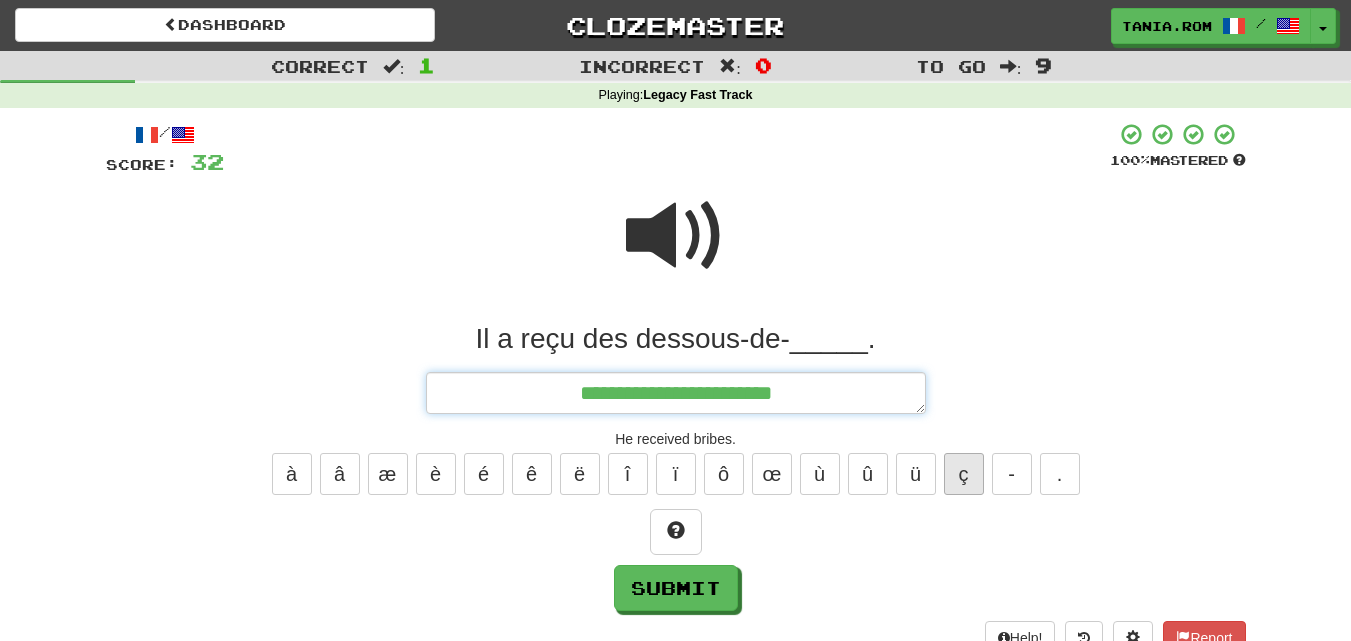 type on "*" 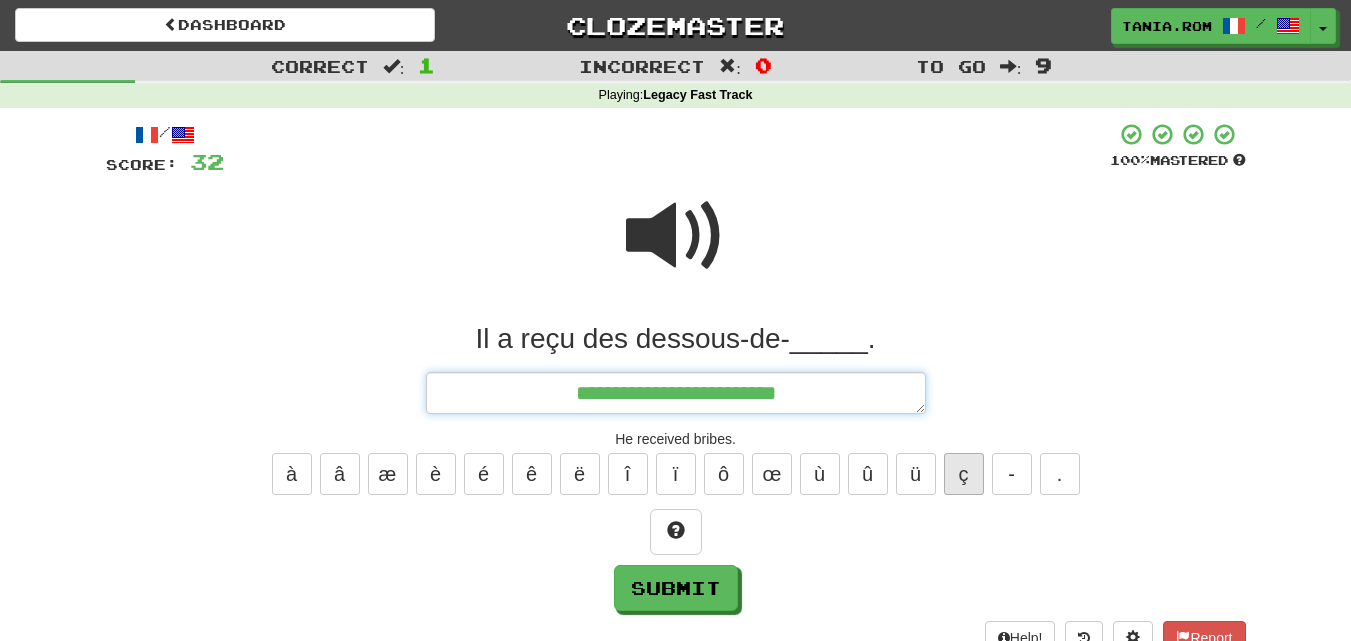 type on "*" 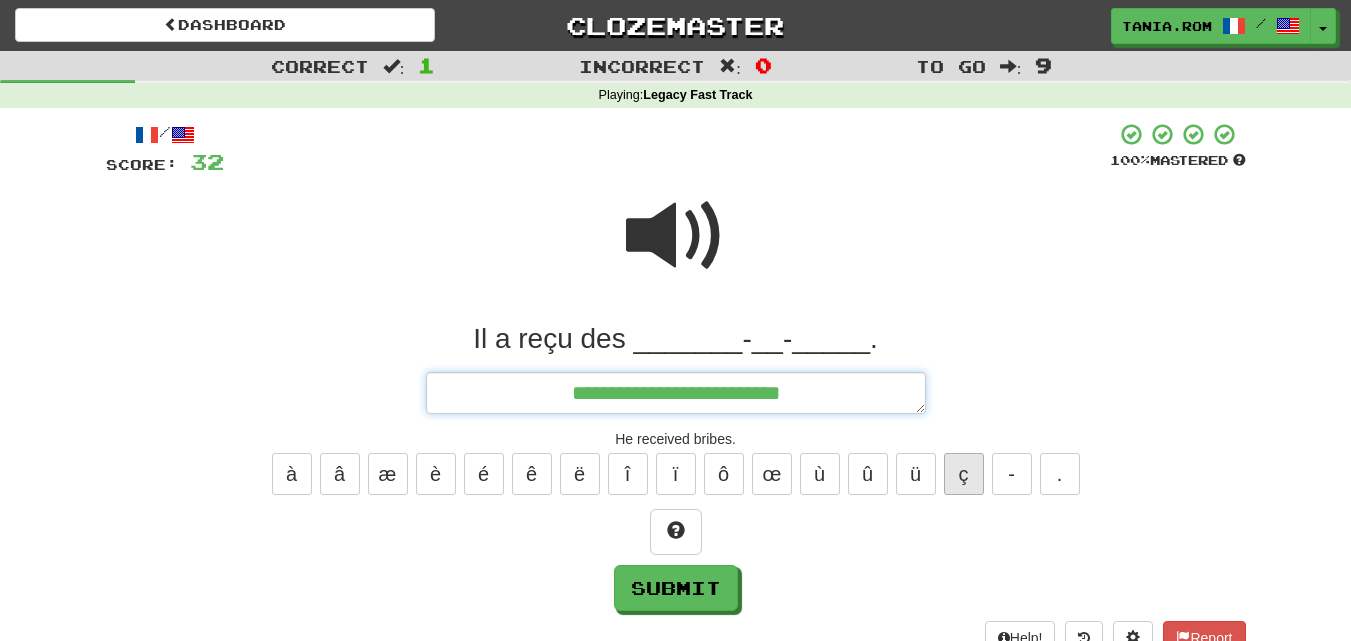 type on "*" 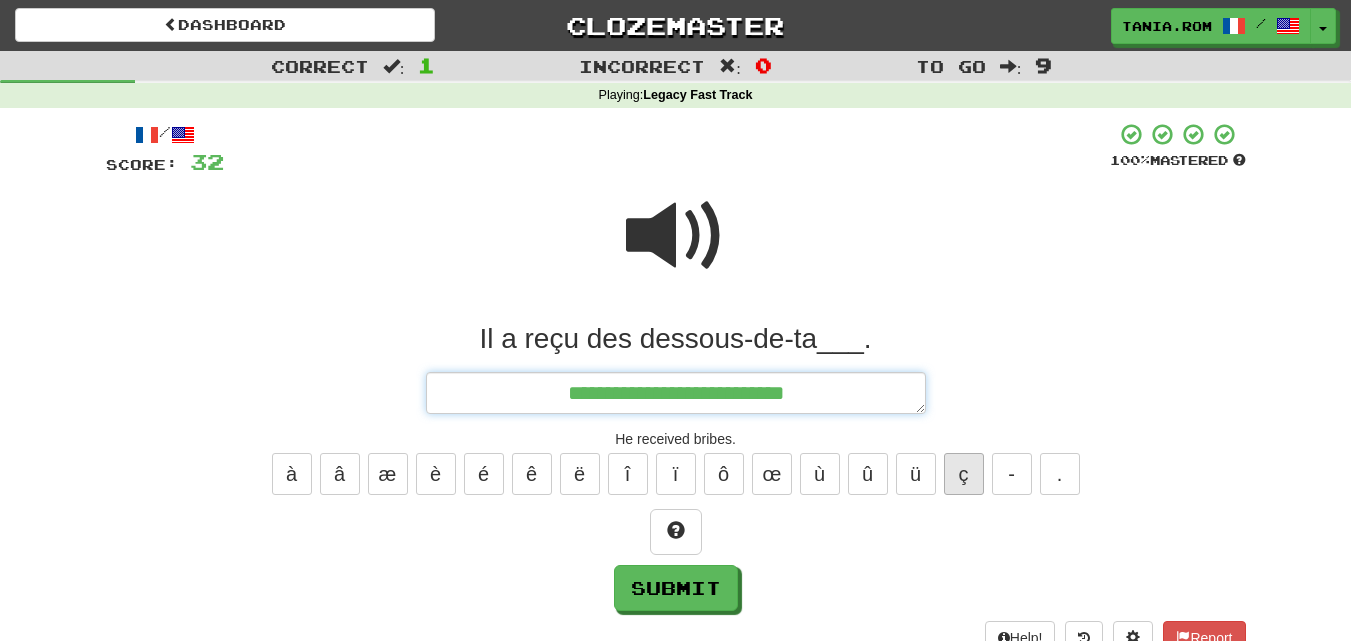type on "*" 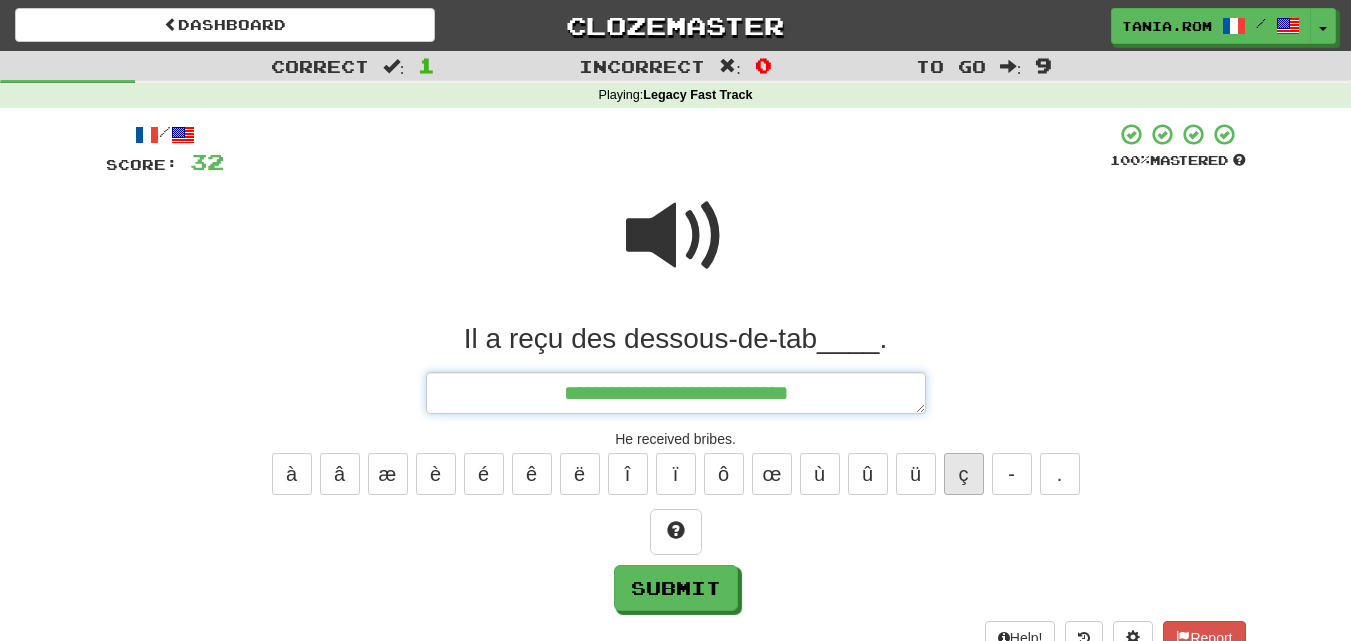 type on "*" 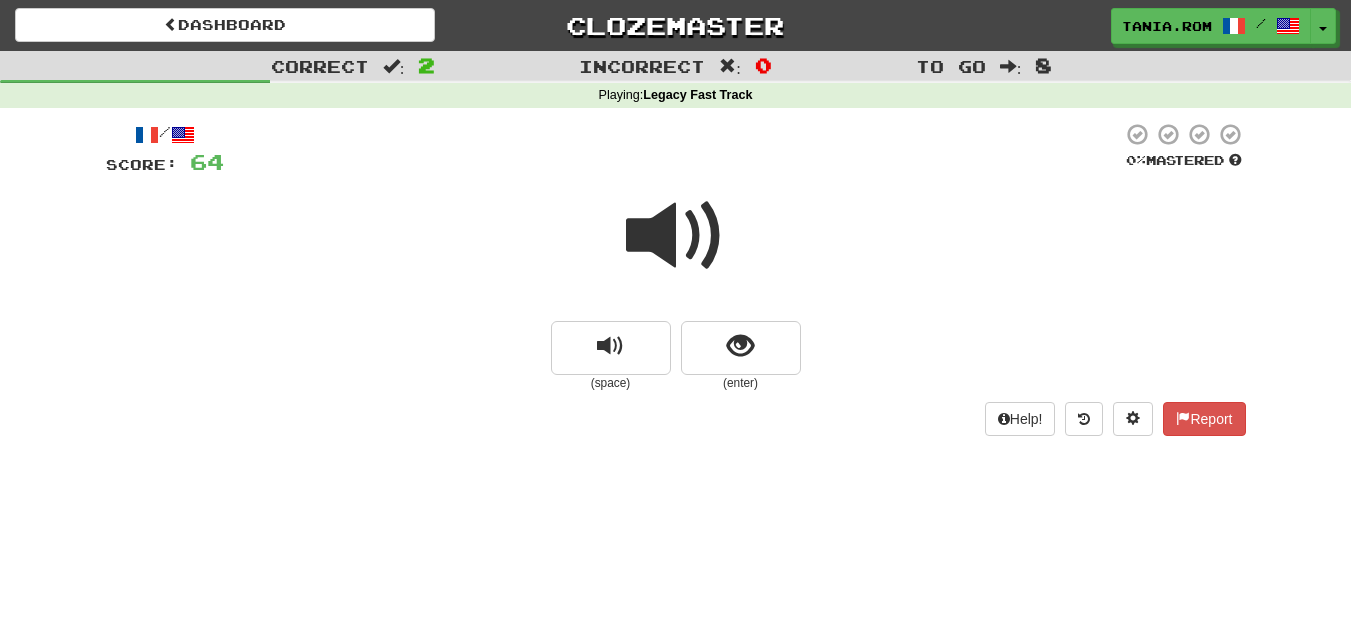 click at bounding box center [676, 236] 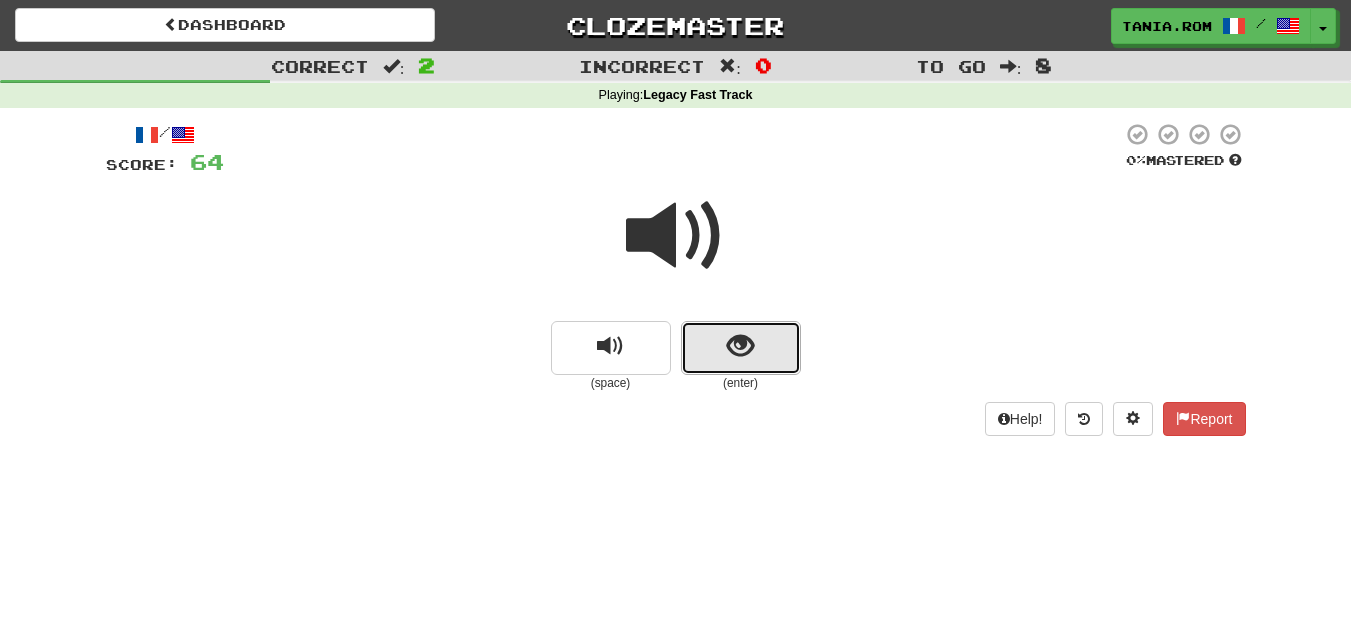 click at bounding box center (740, 346) 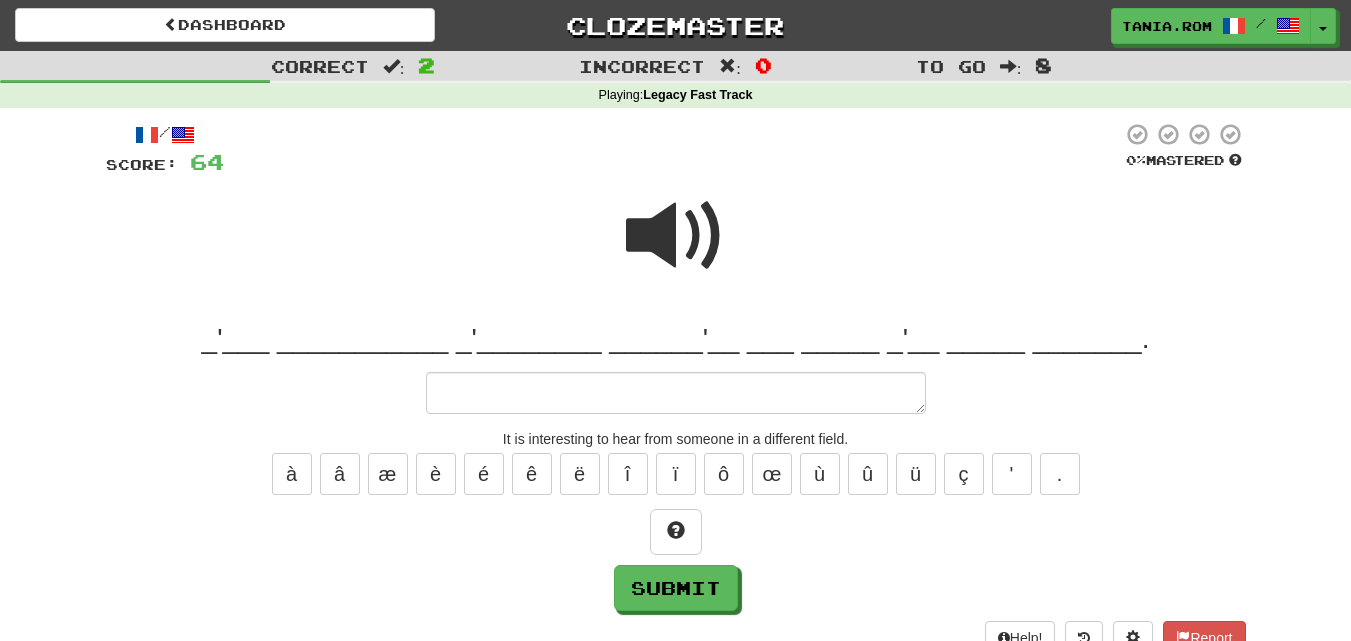 type on "*" 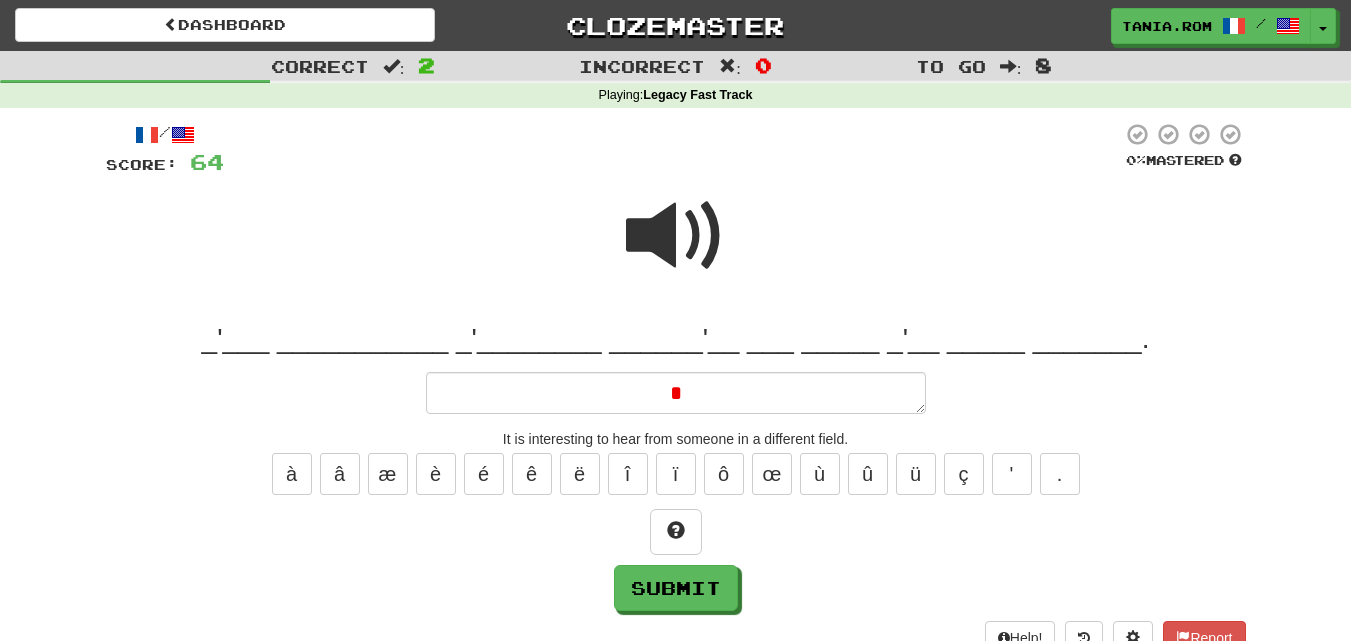 type 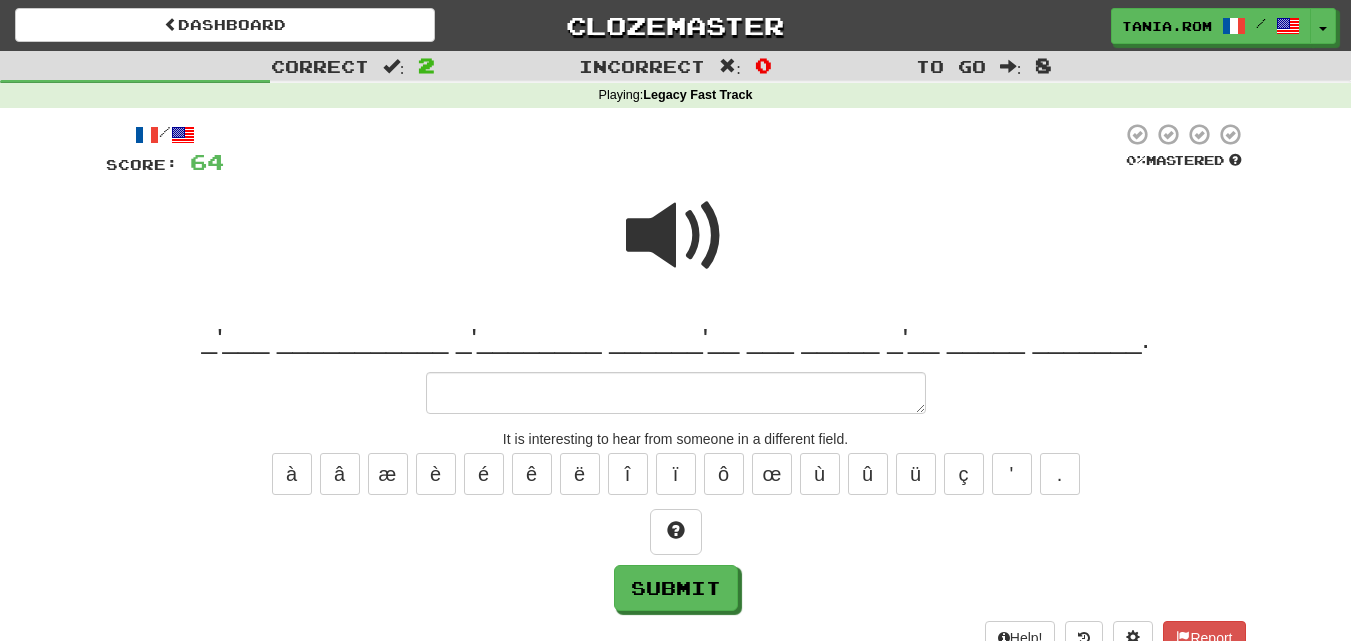 type on "*" 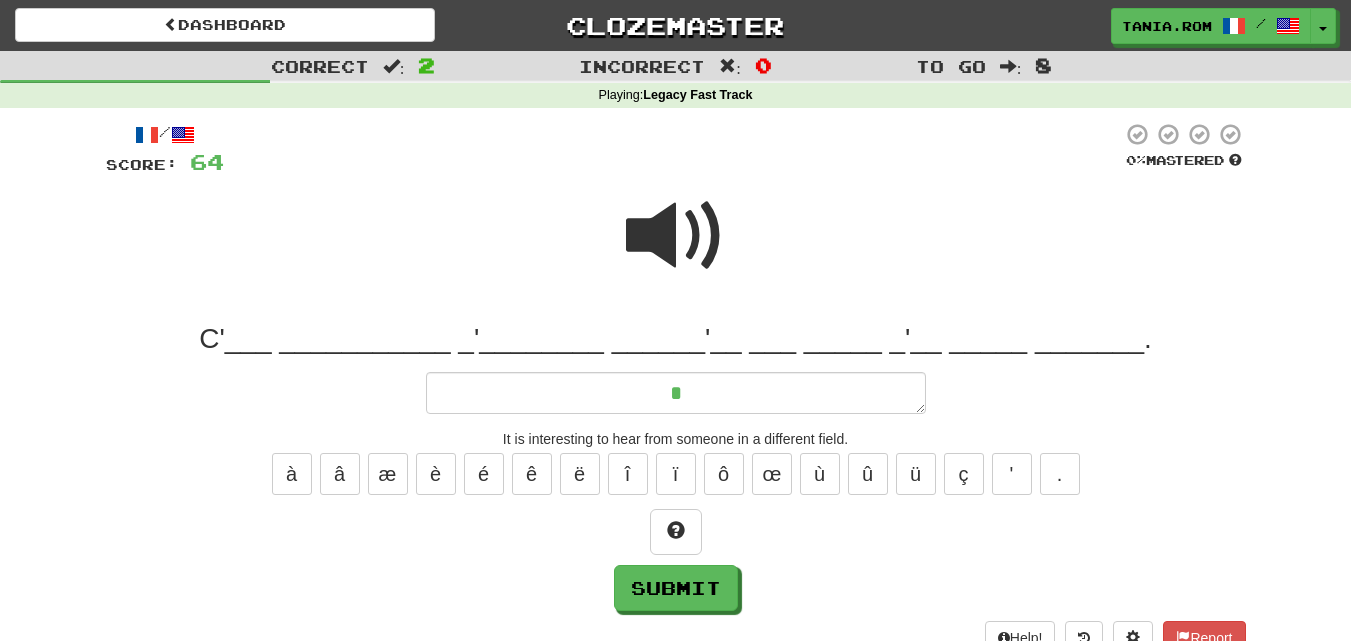 type 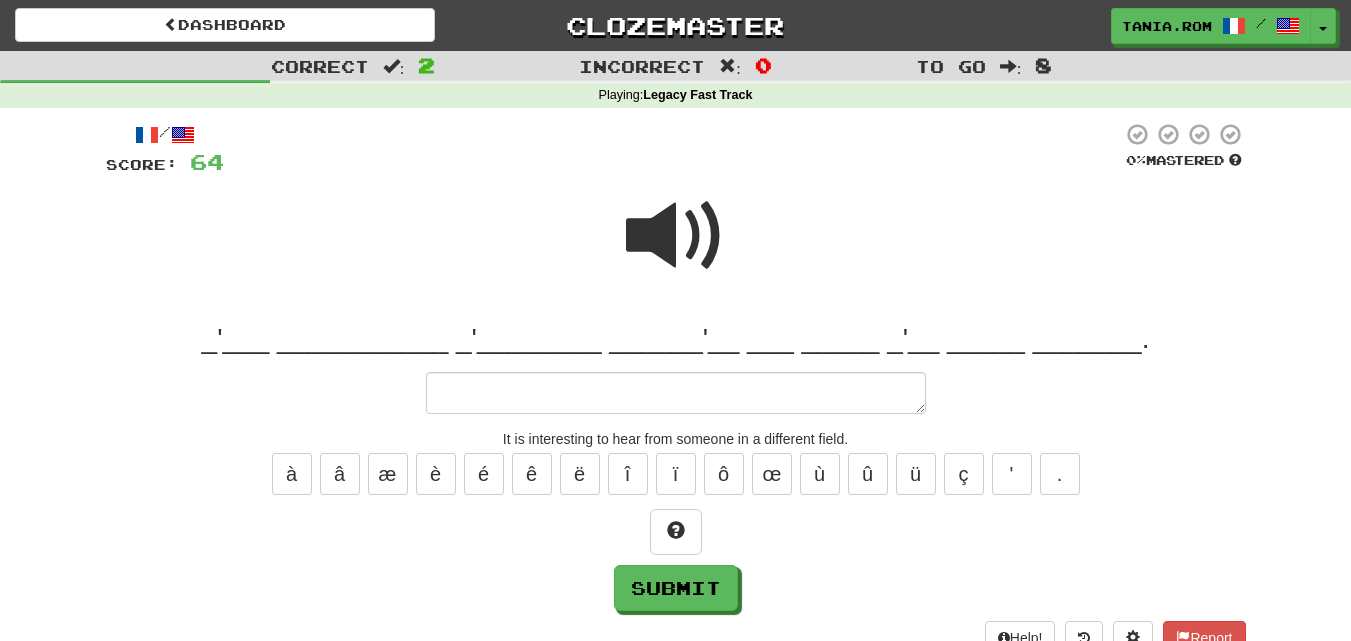 type on "*" 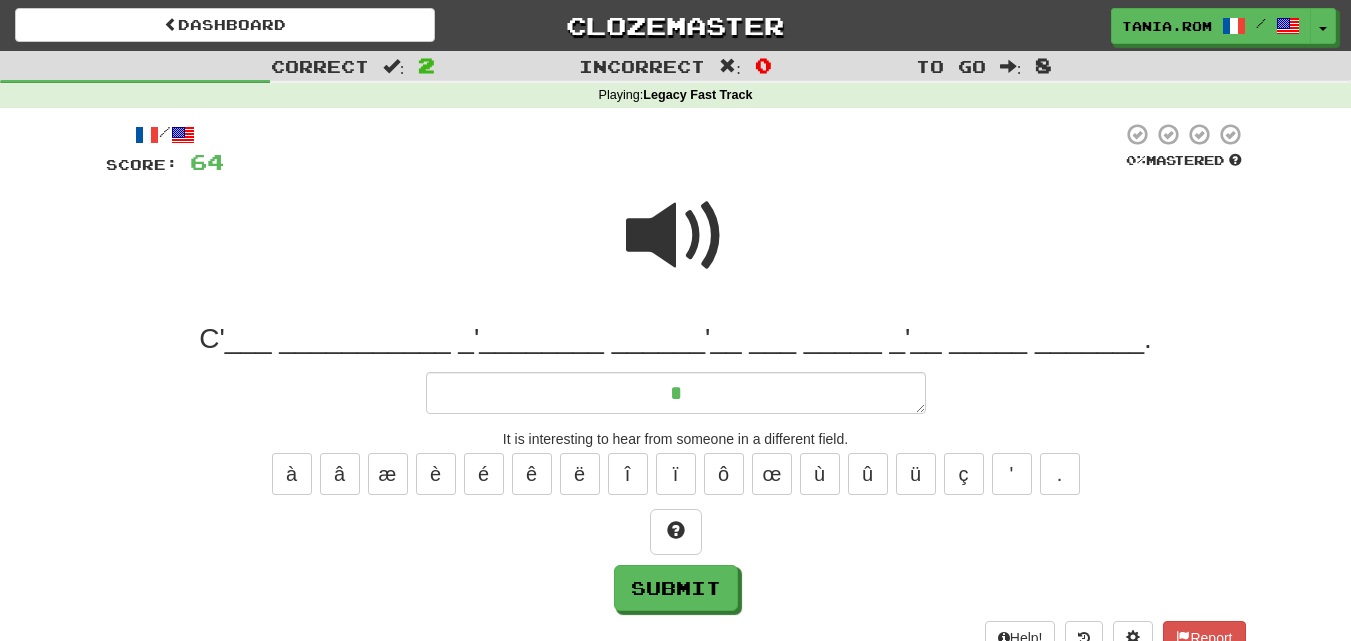 type on "*" 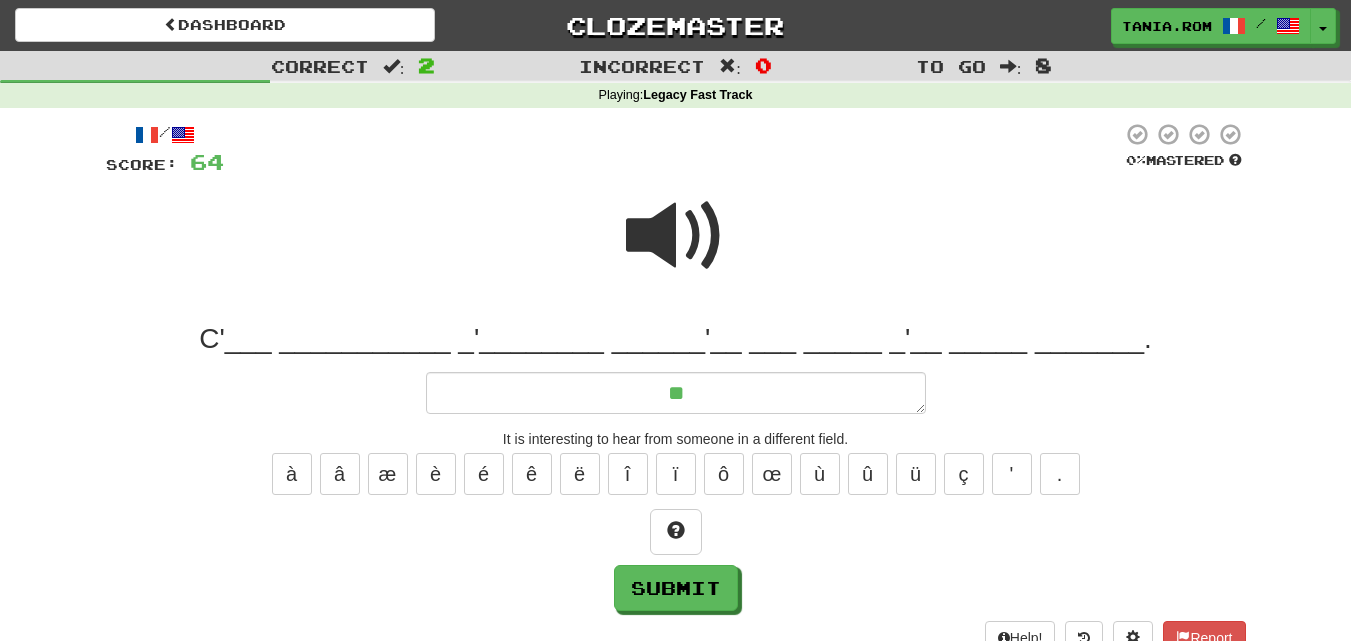 type on "*" 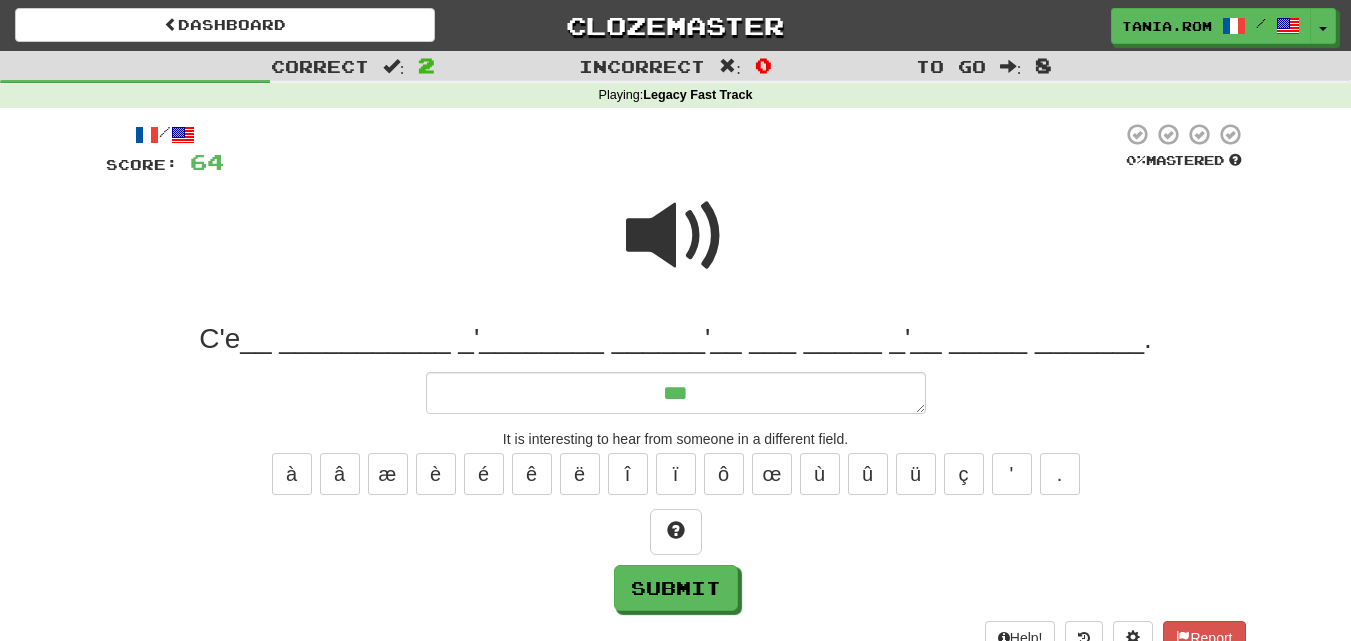 type on "*" 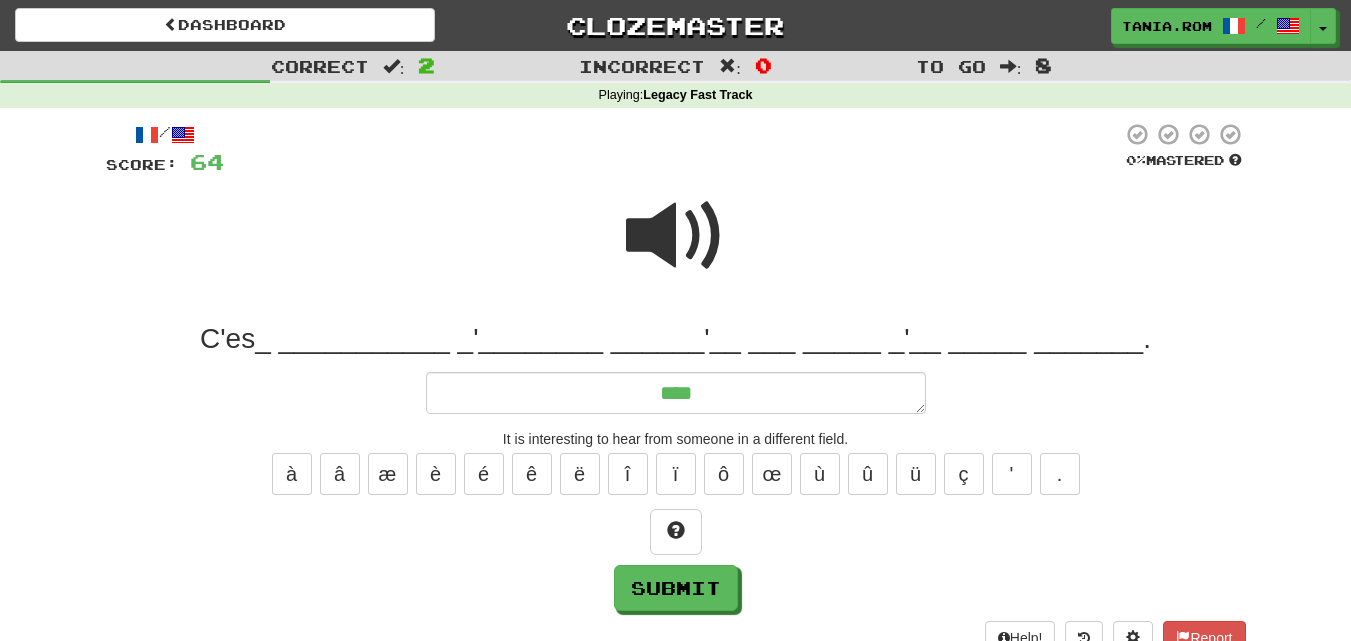 type on "*" 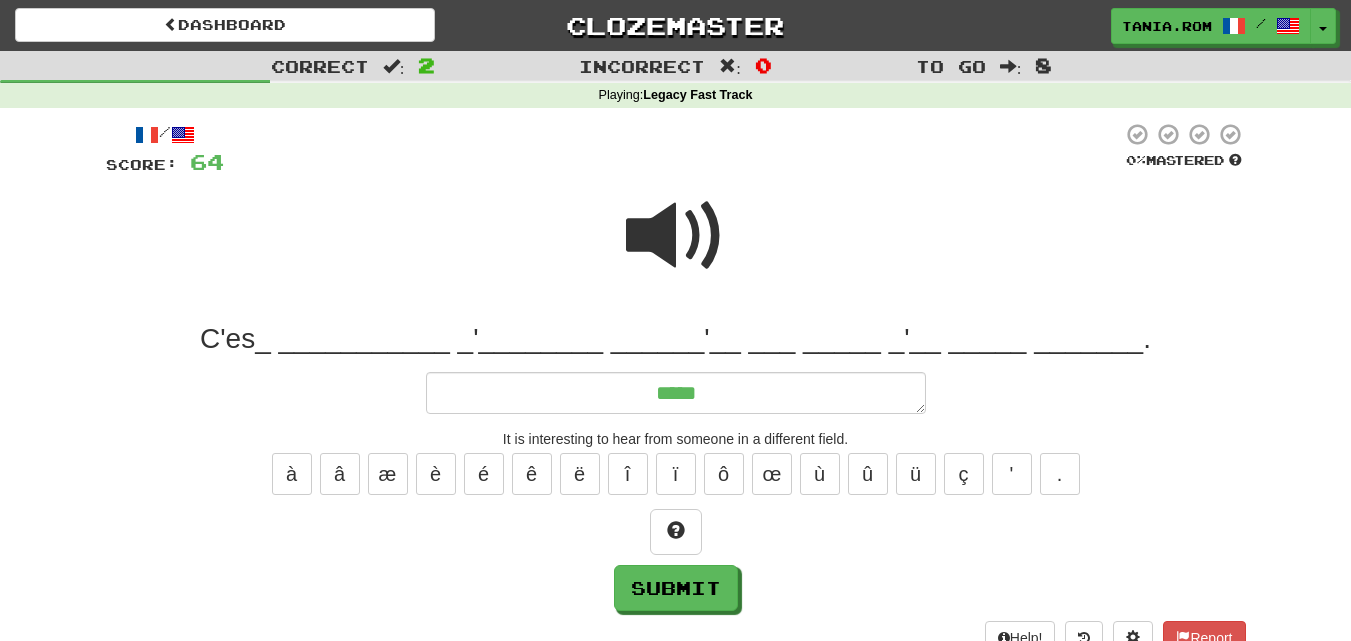 type on "*" 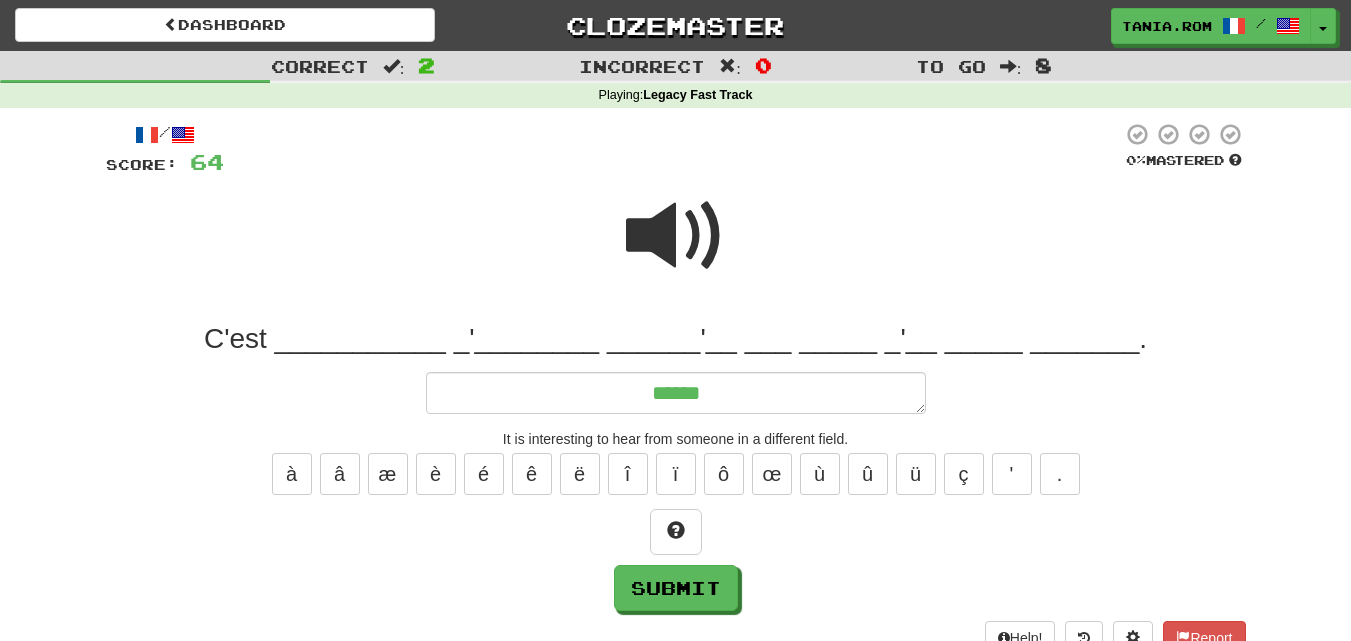 type on "*" 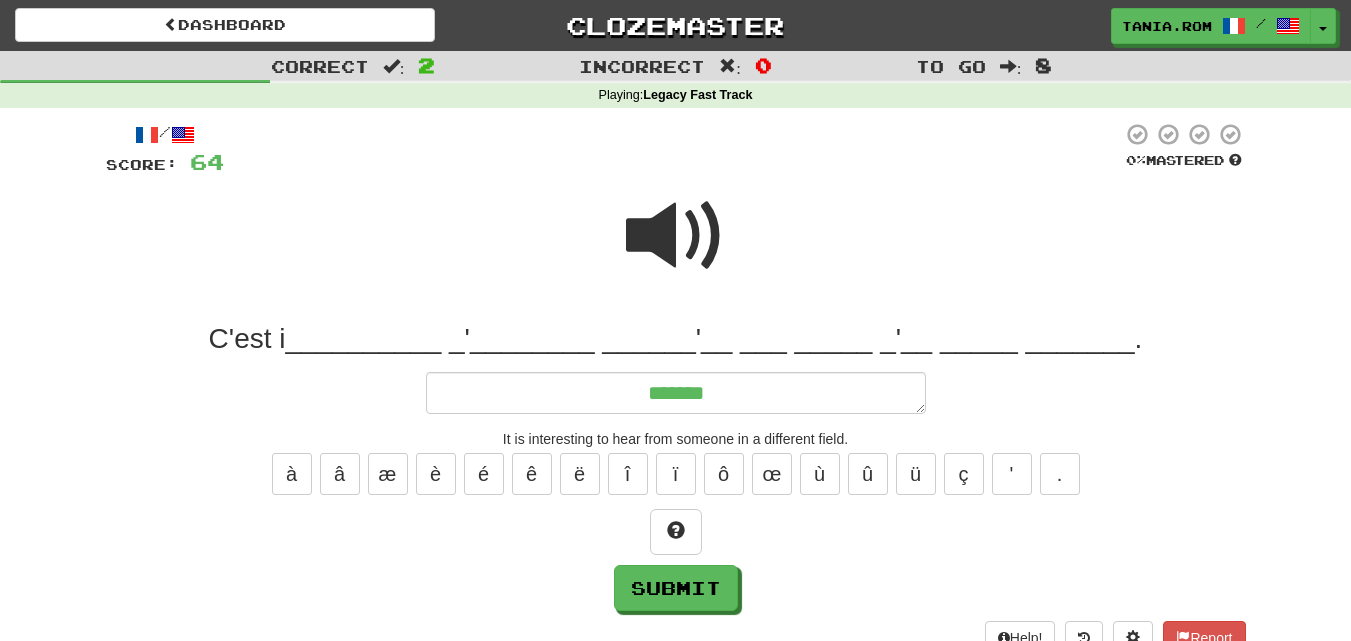 type on "*" 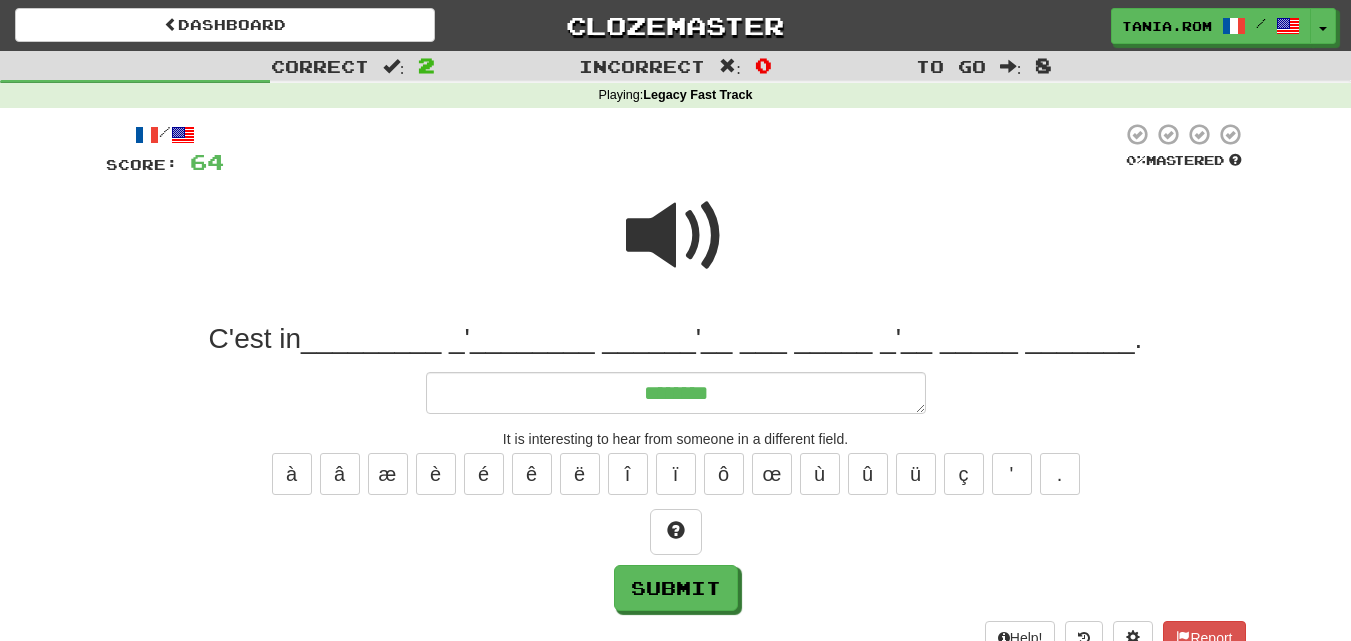 type on "*" 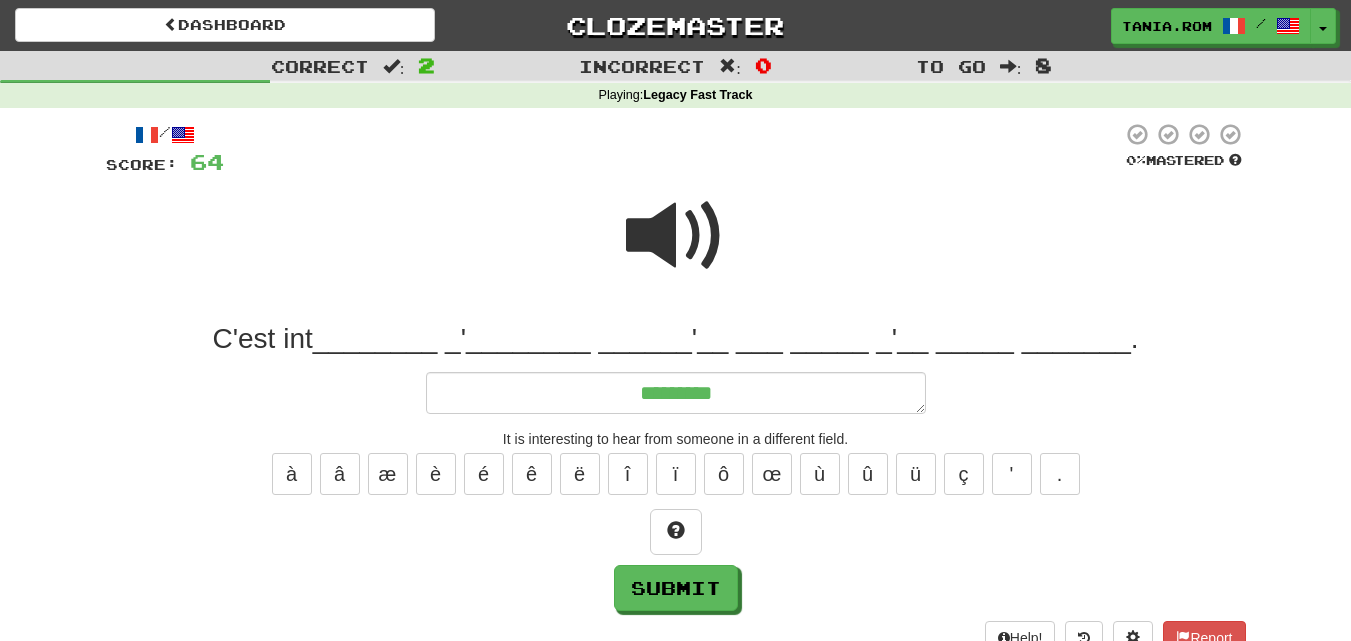 type on "*" 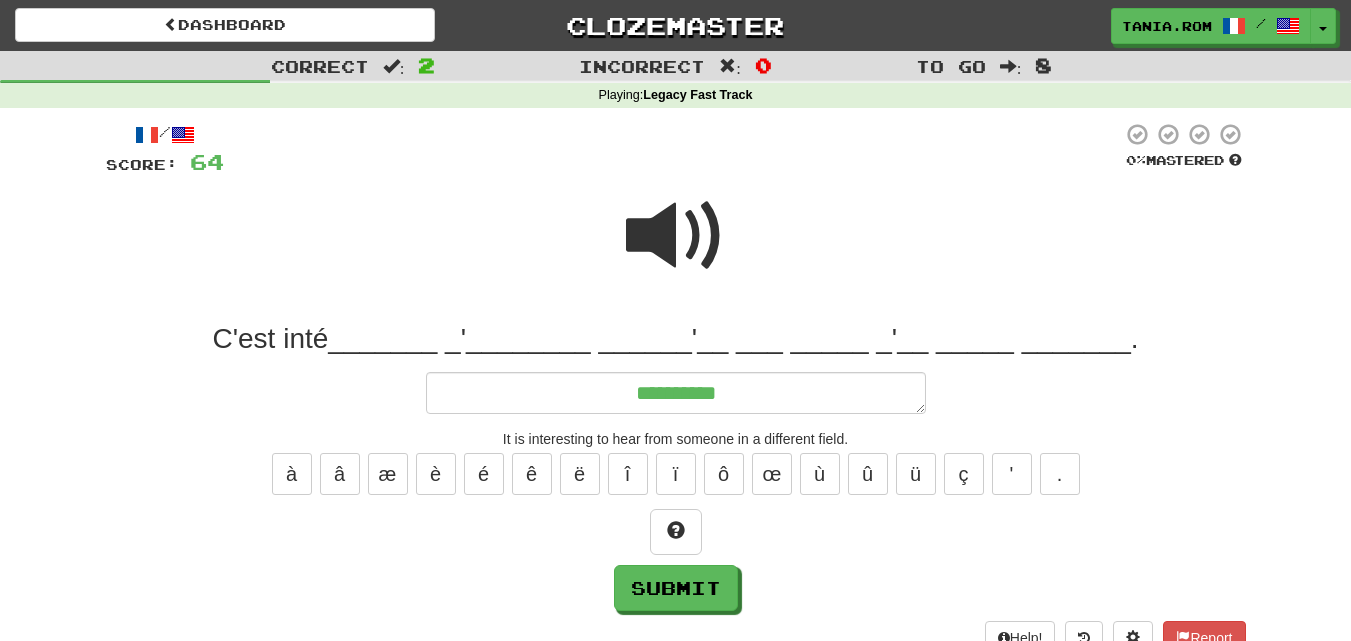 type on "*" 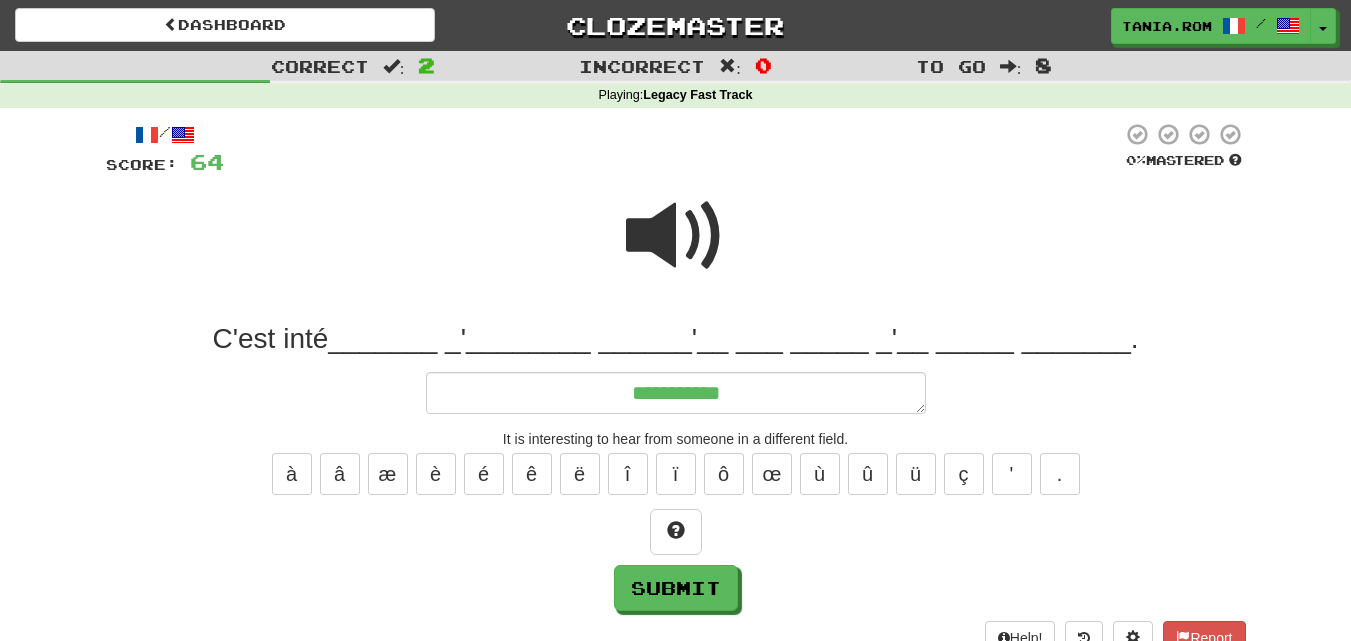 type on "*" 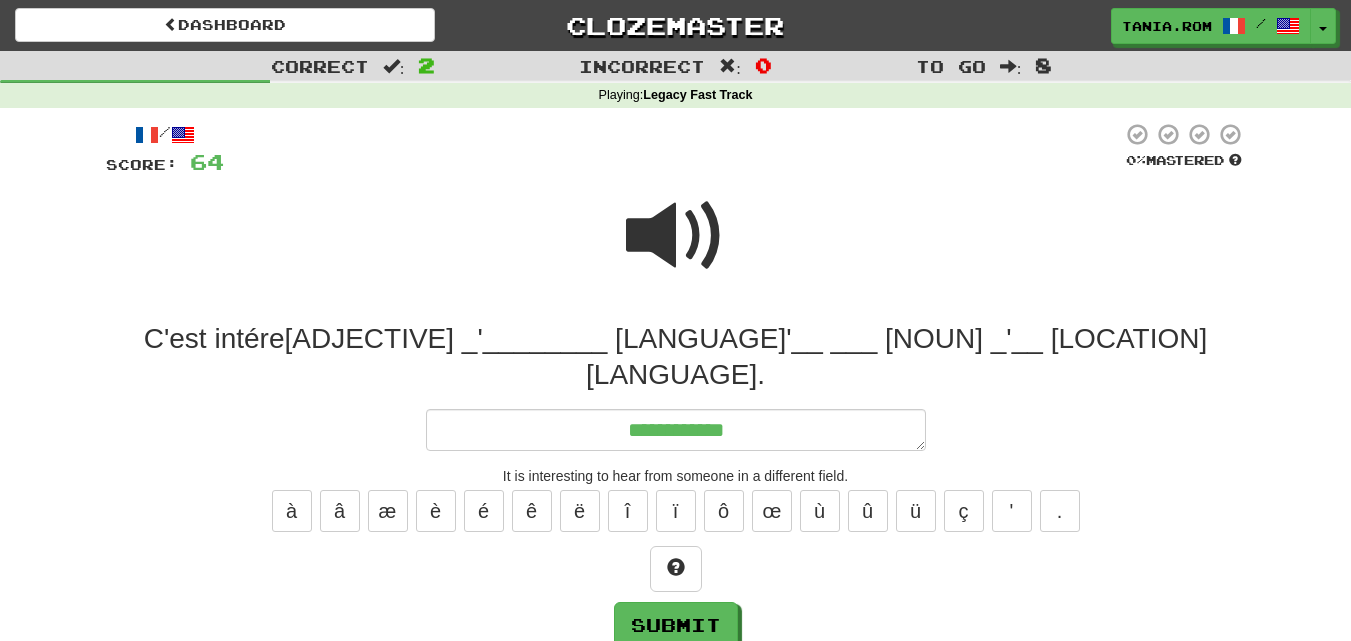 type on "*" 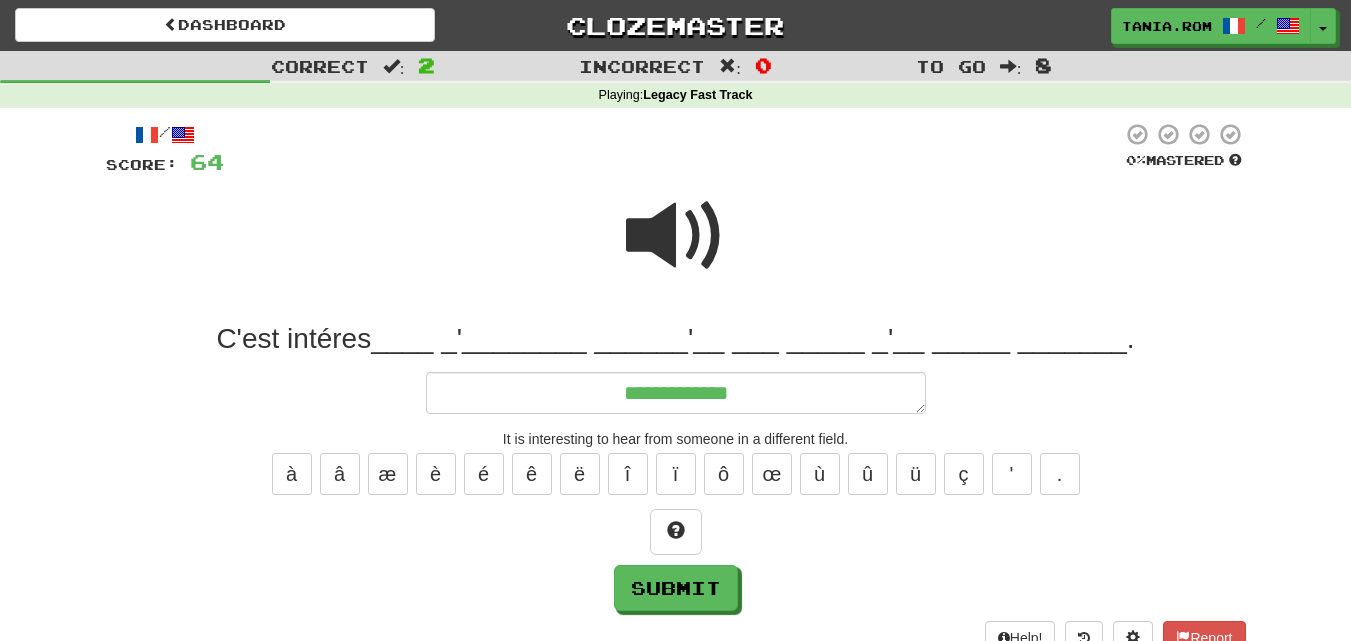 type on "*" 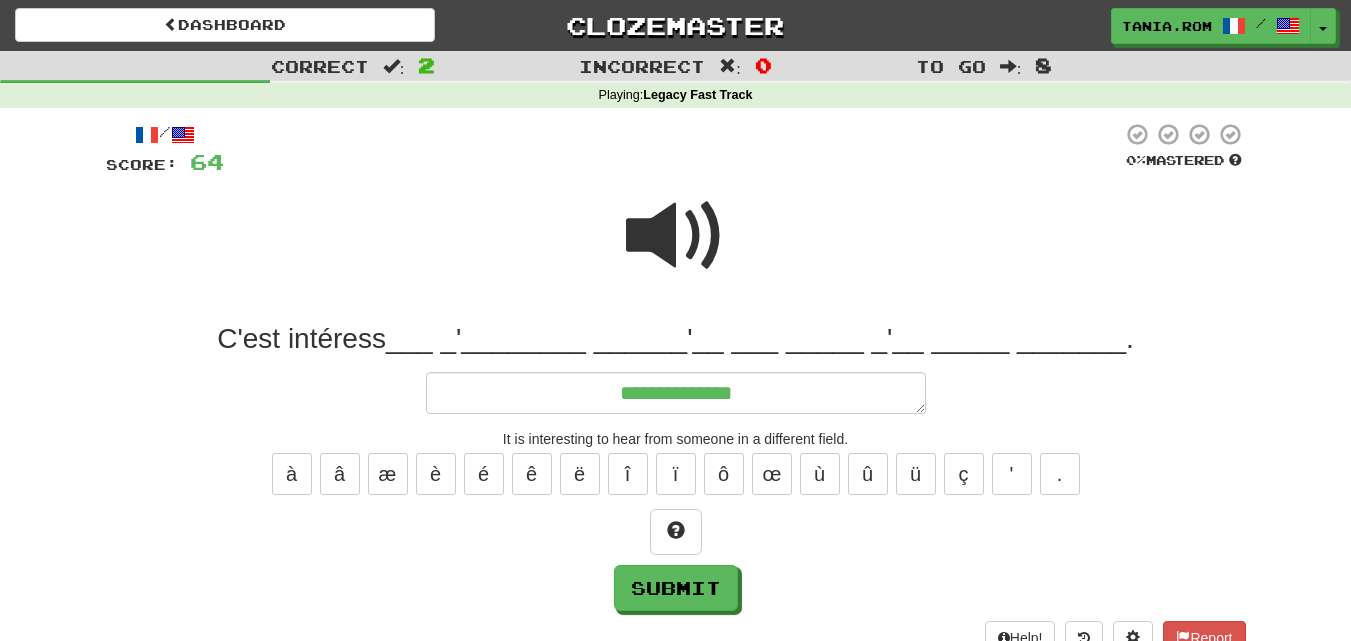 type on "*" 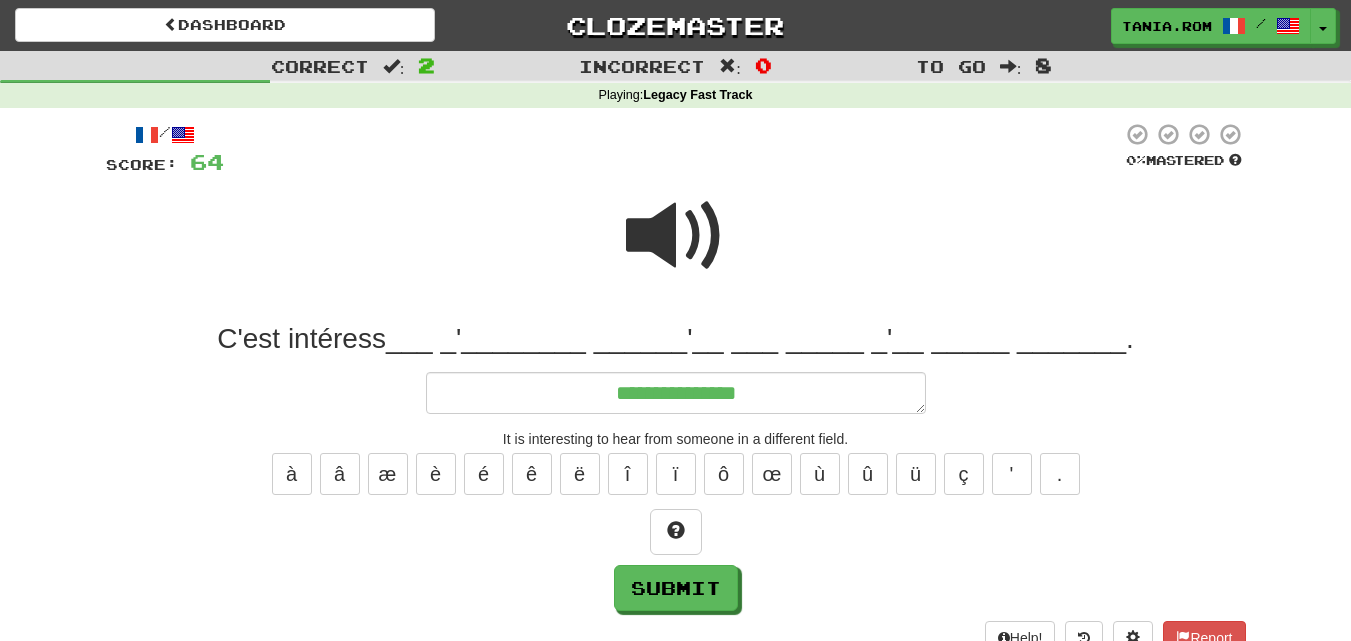 type on "**********" 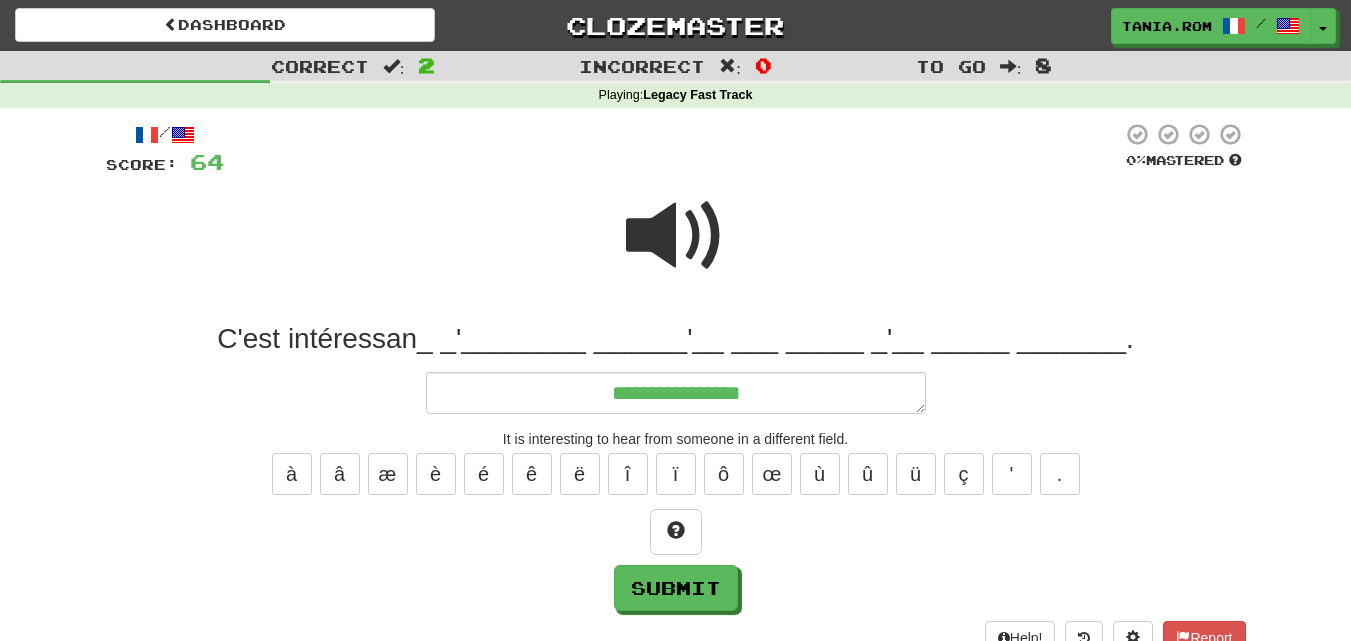 type on "*" 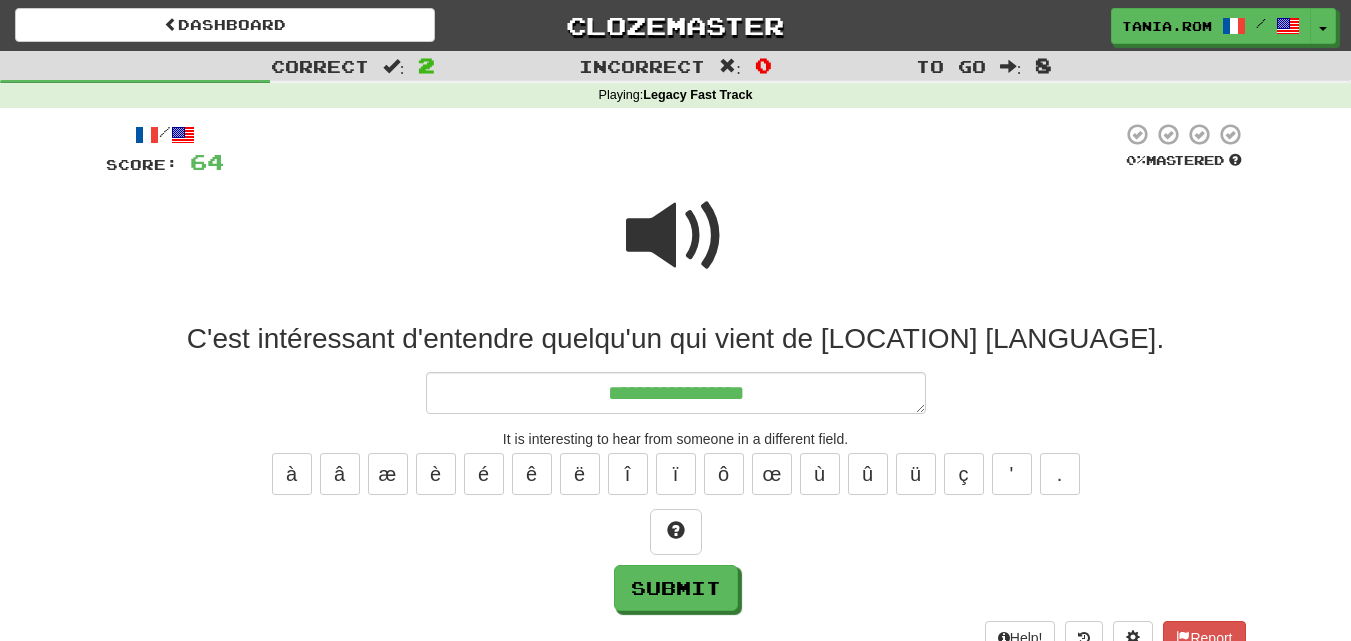 type on "*" 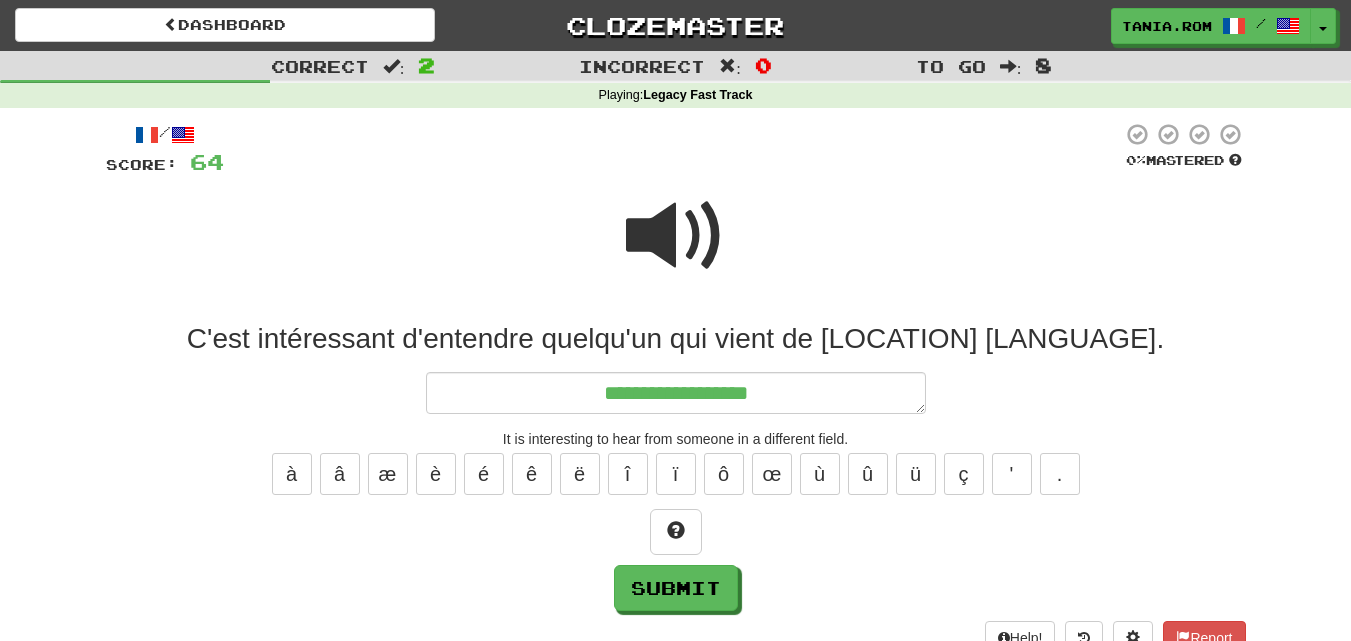 type on "*" 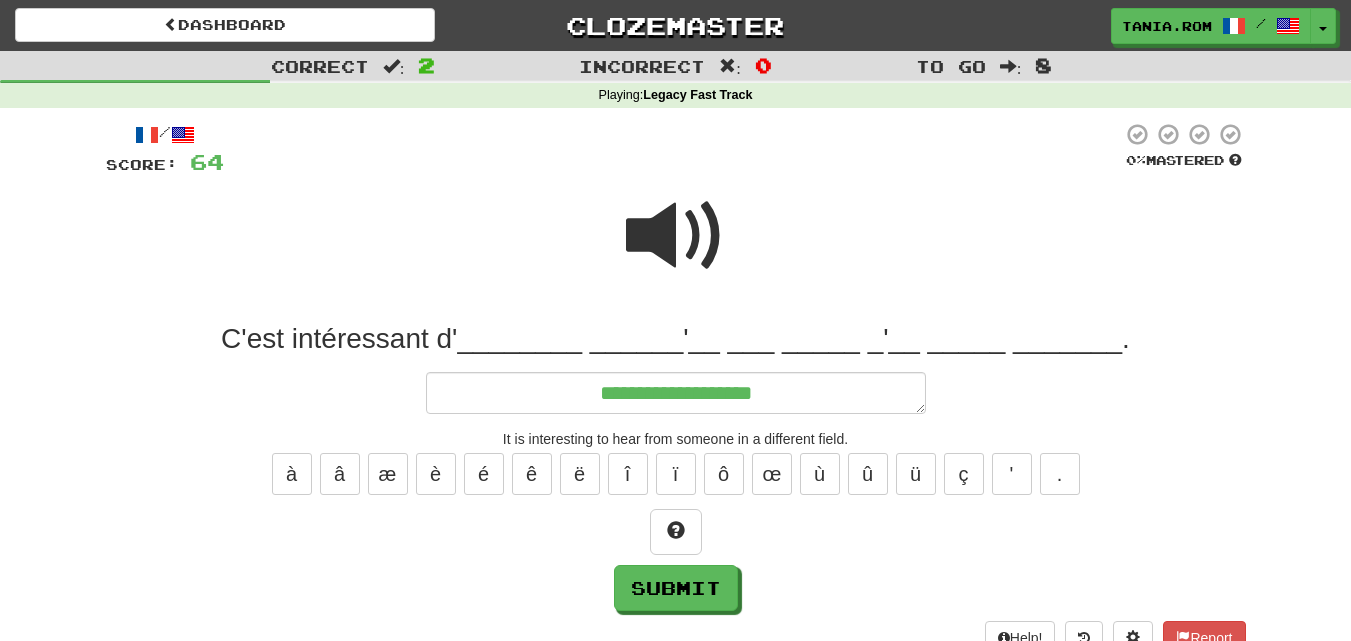 type on "*" 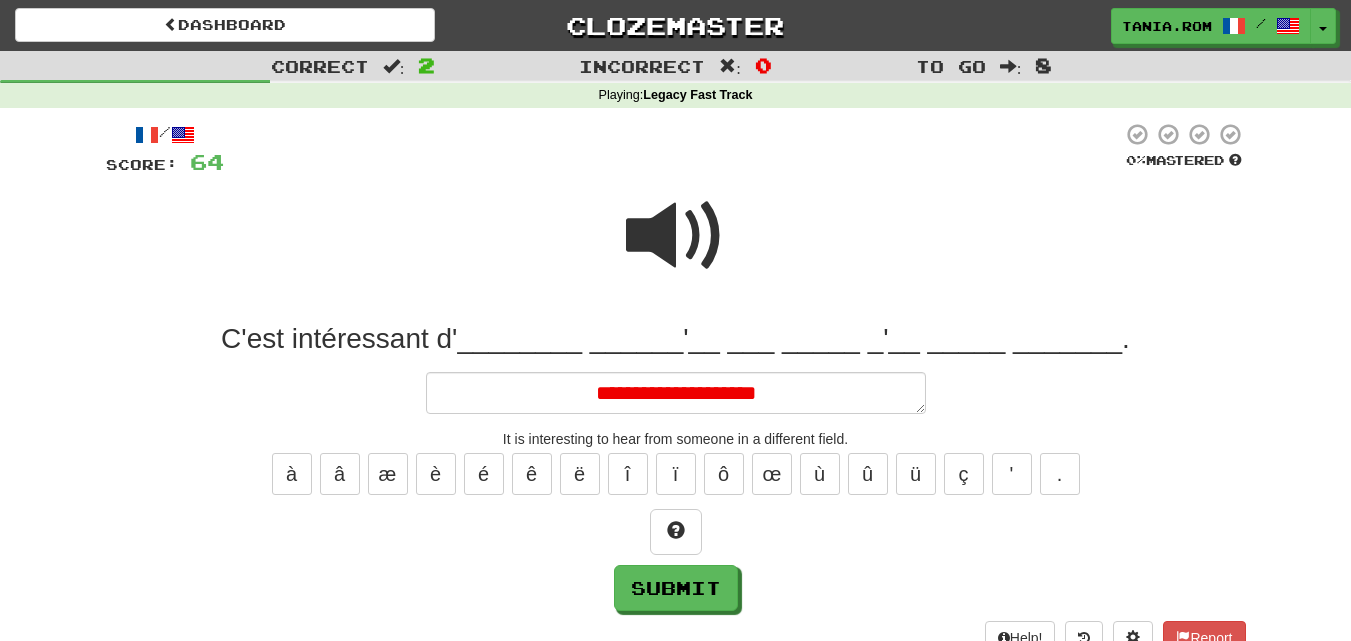 type on "*" 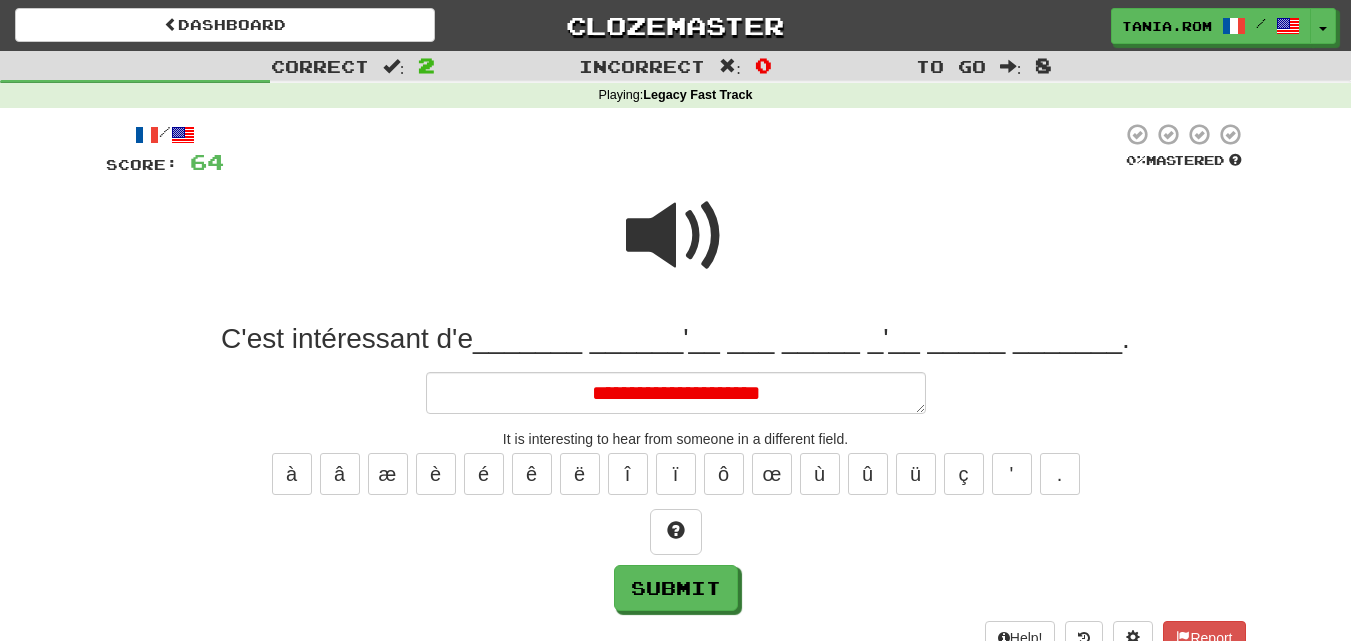 type on "*" 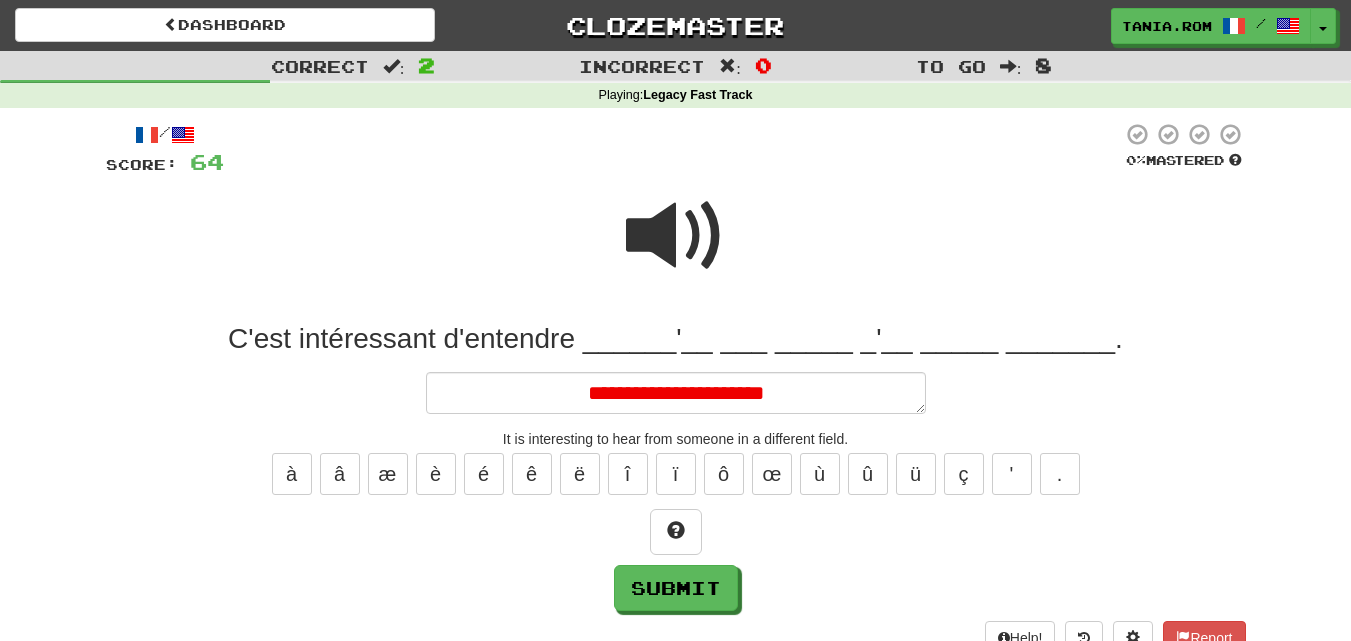 type on "*" 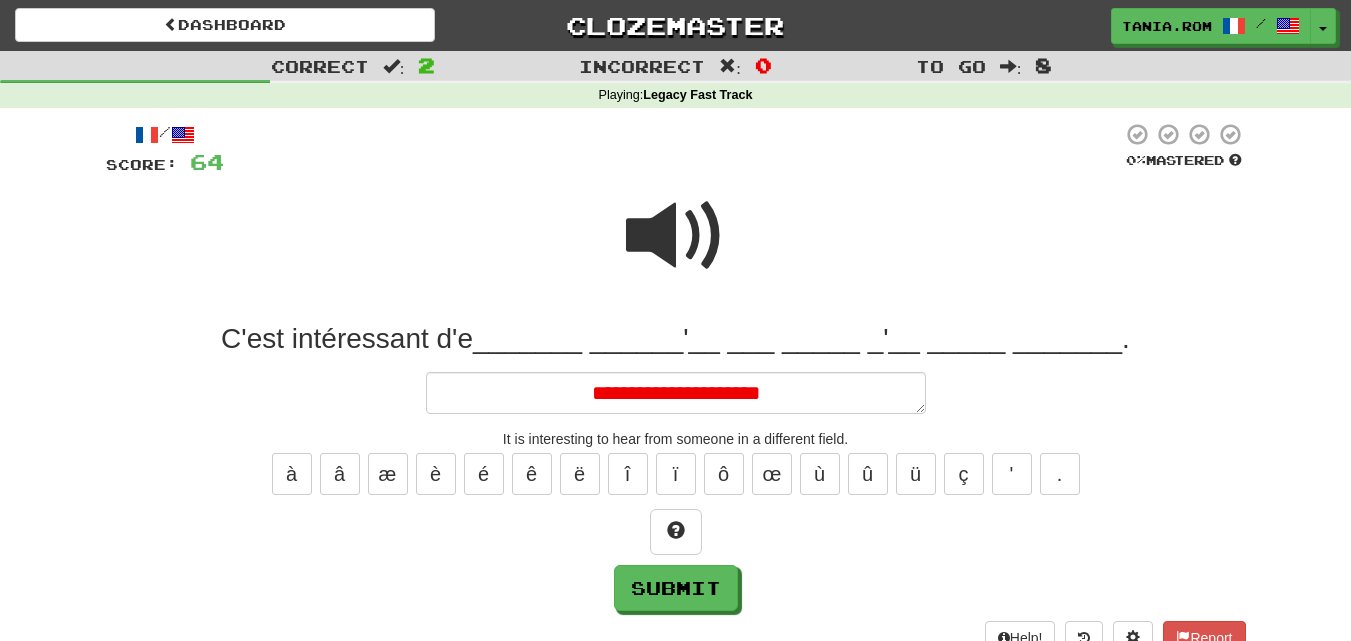 type on "*" 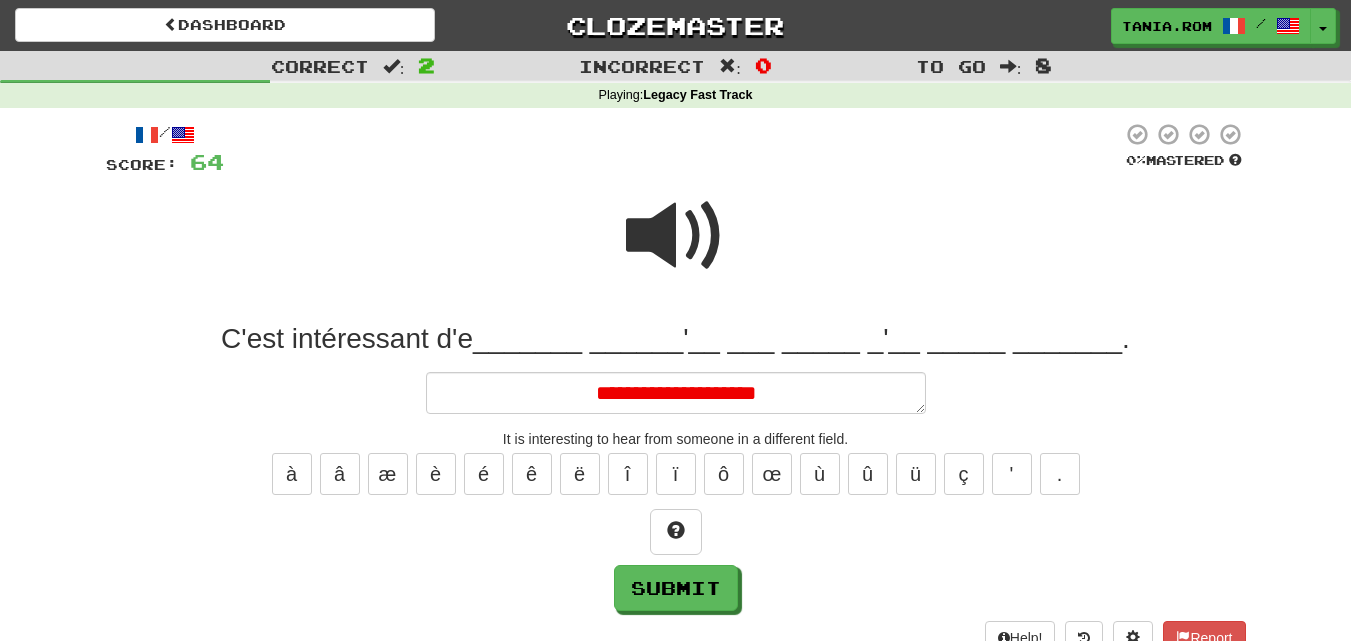 type on "*" 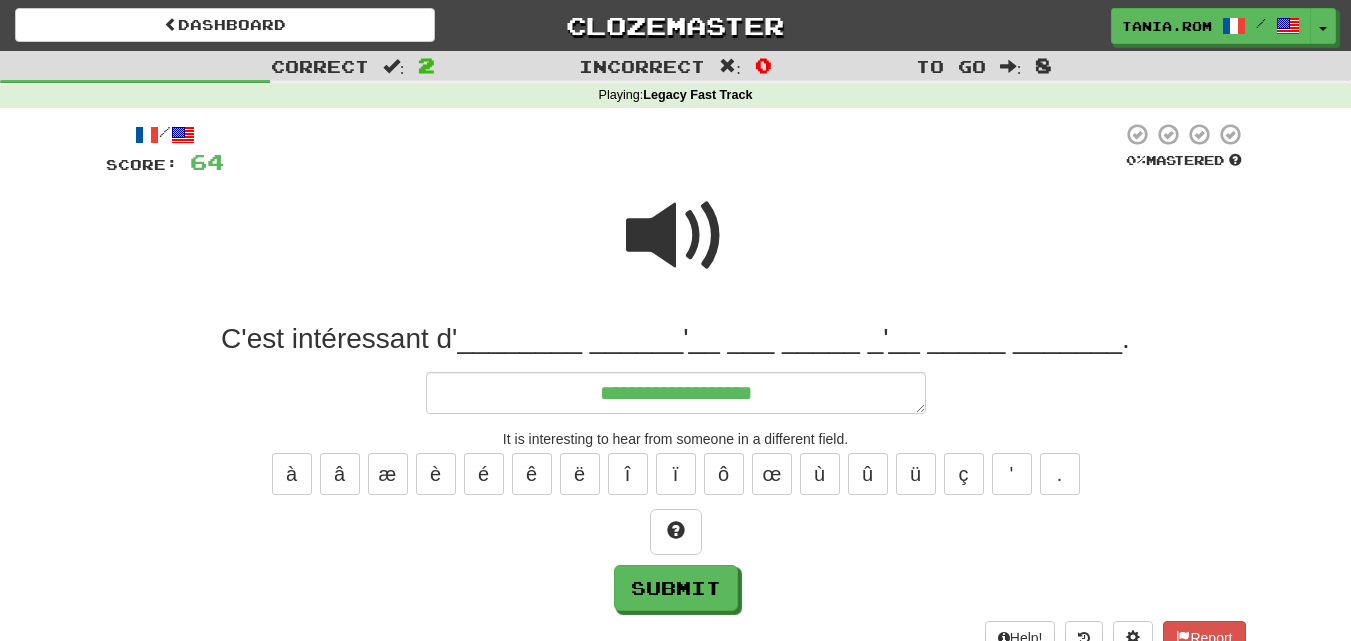 type on "*" 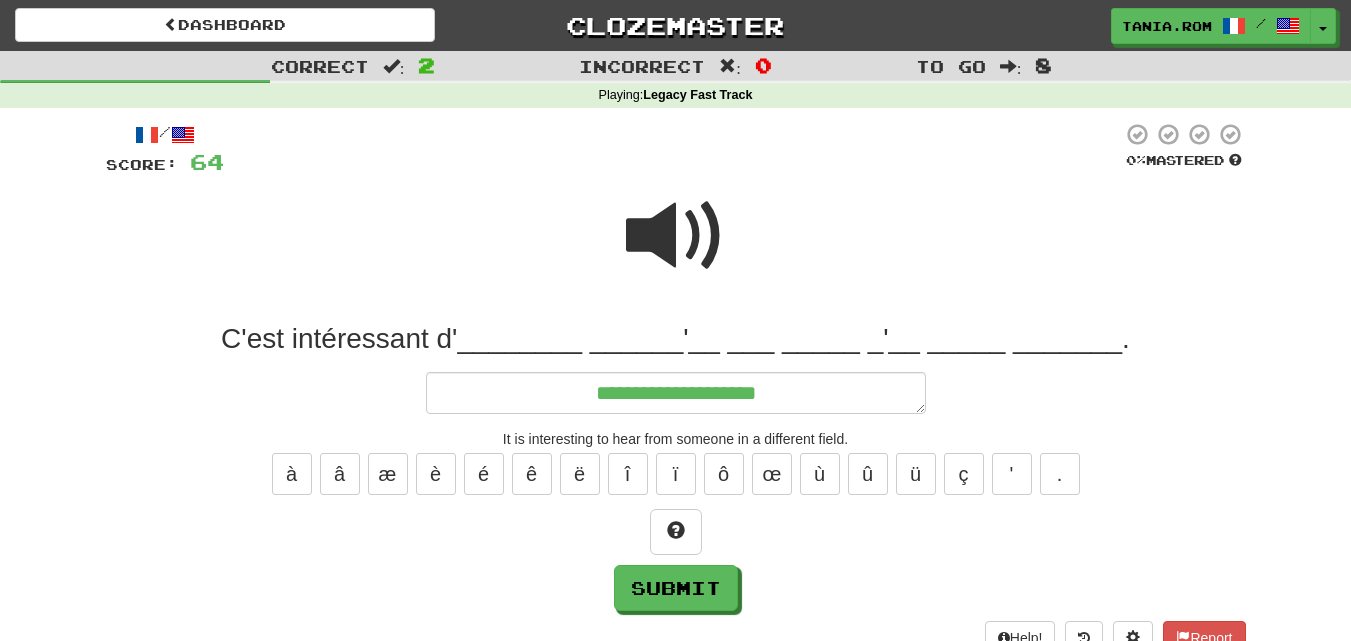 type on "*" 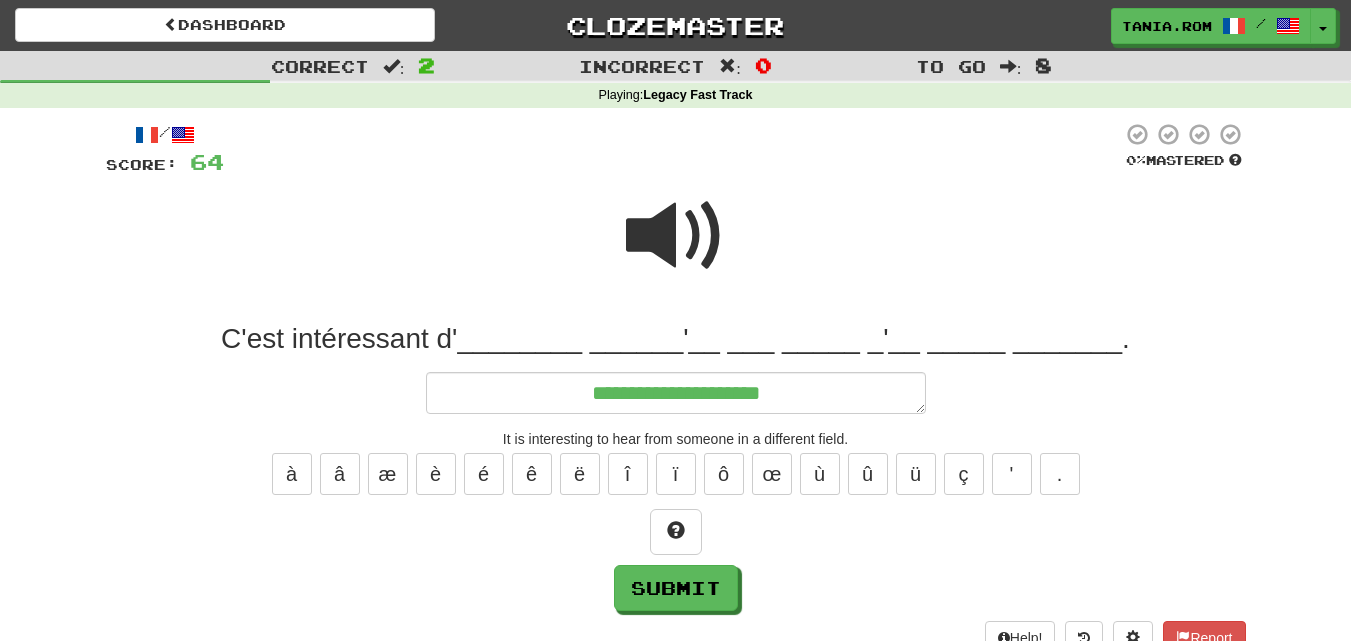 type on "*" 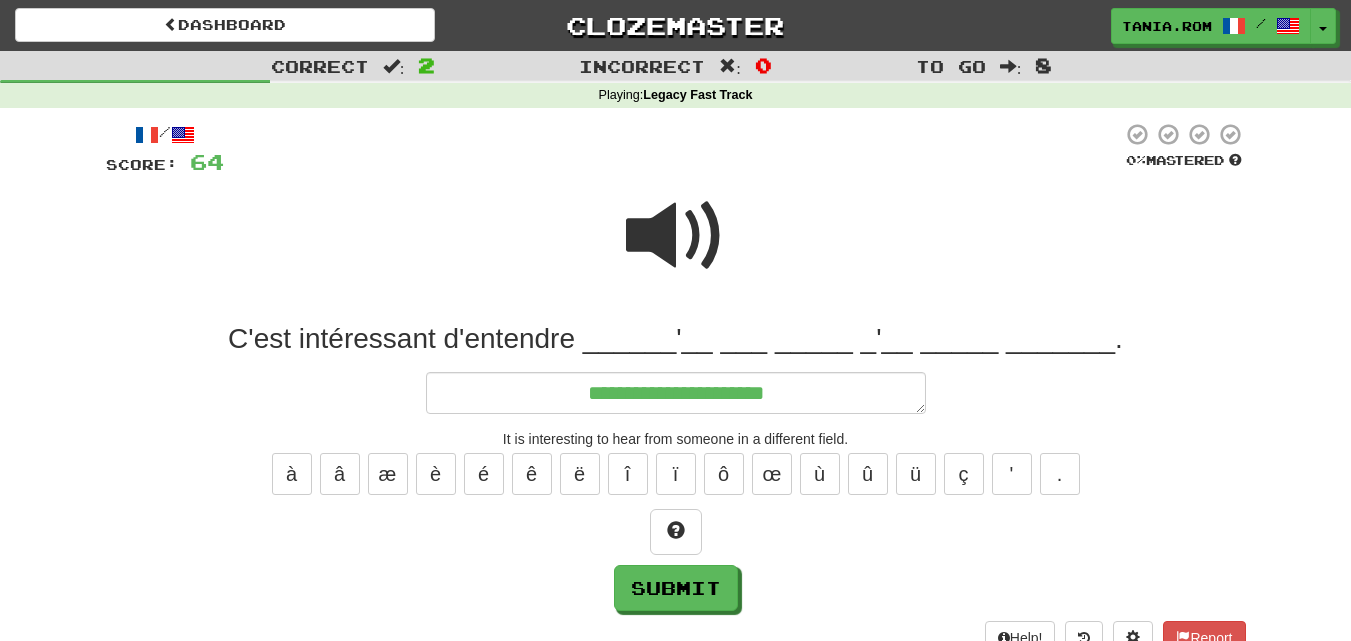 type on "*" 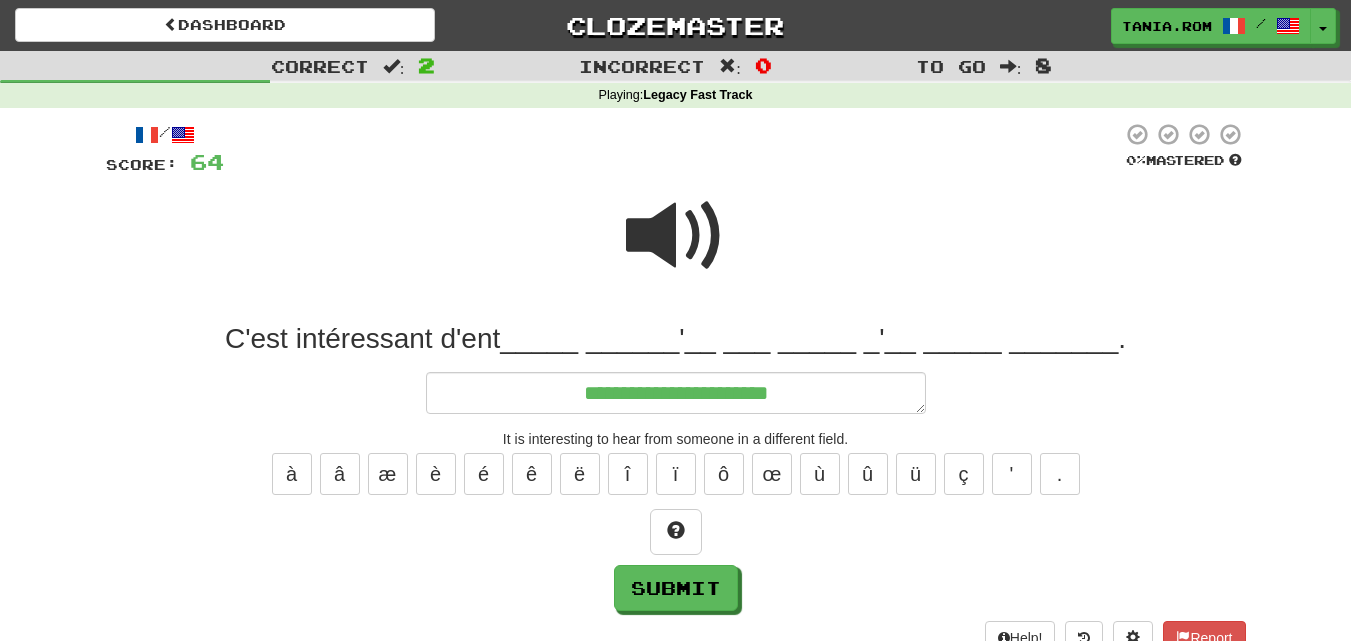 type on "**********" 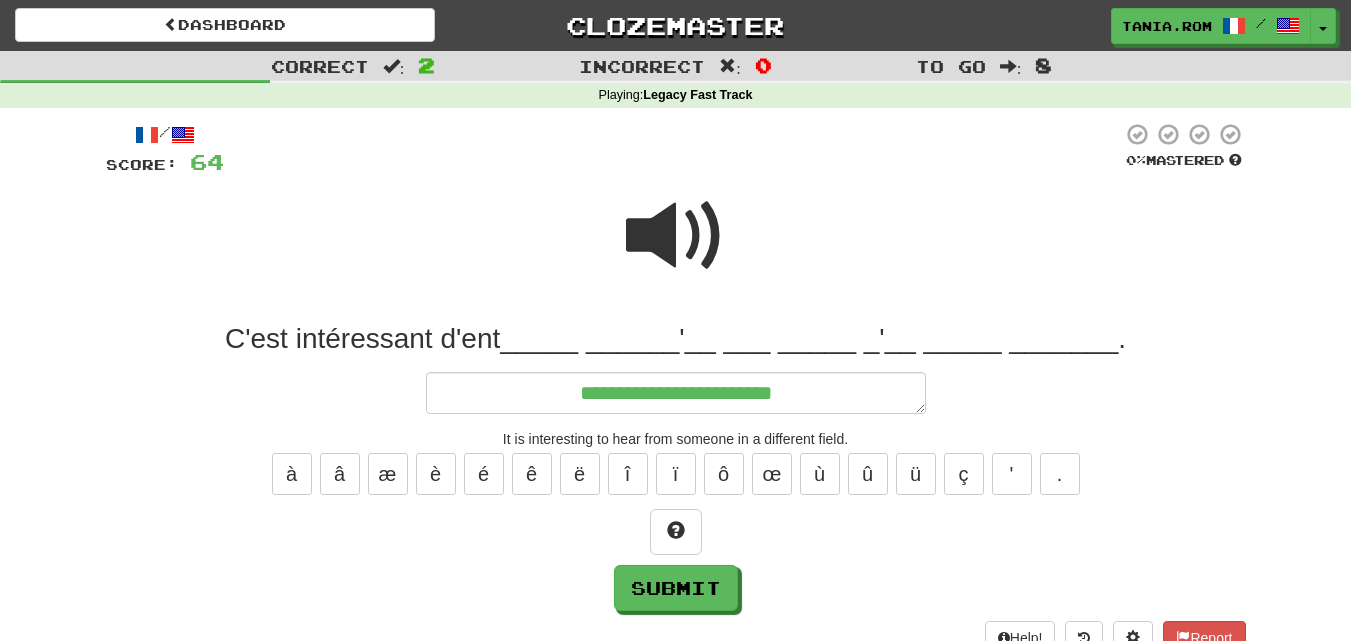 type on "*" 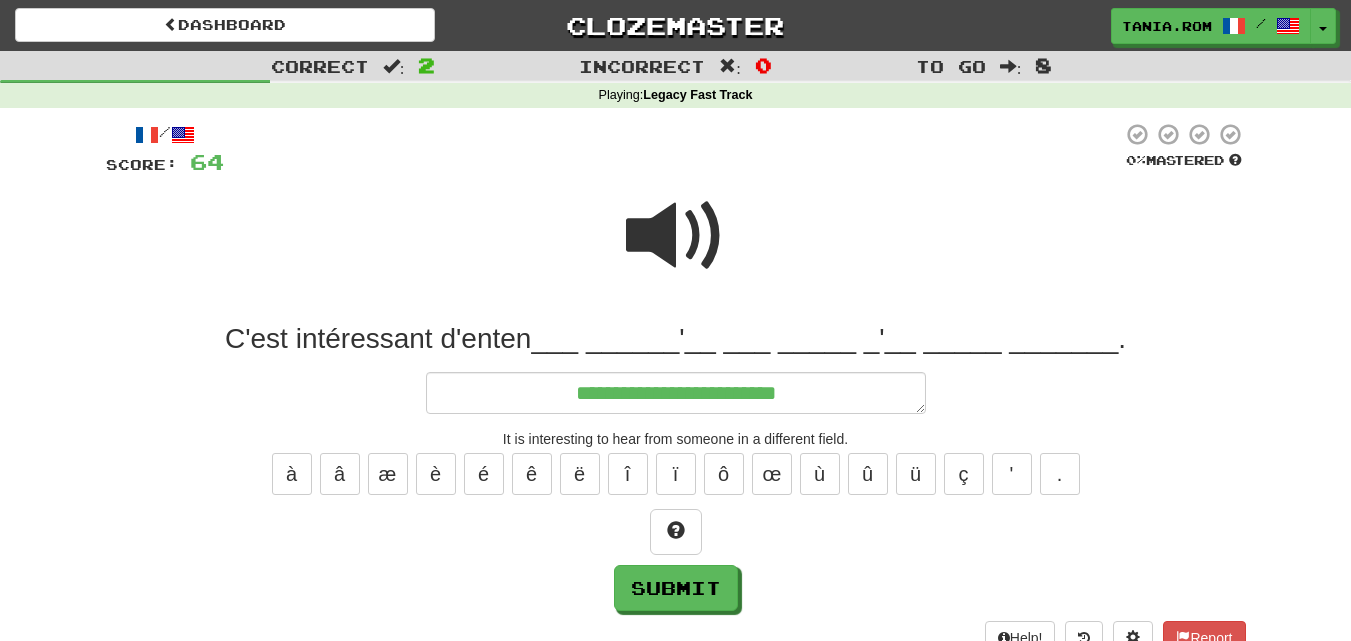 type on "*" 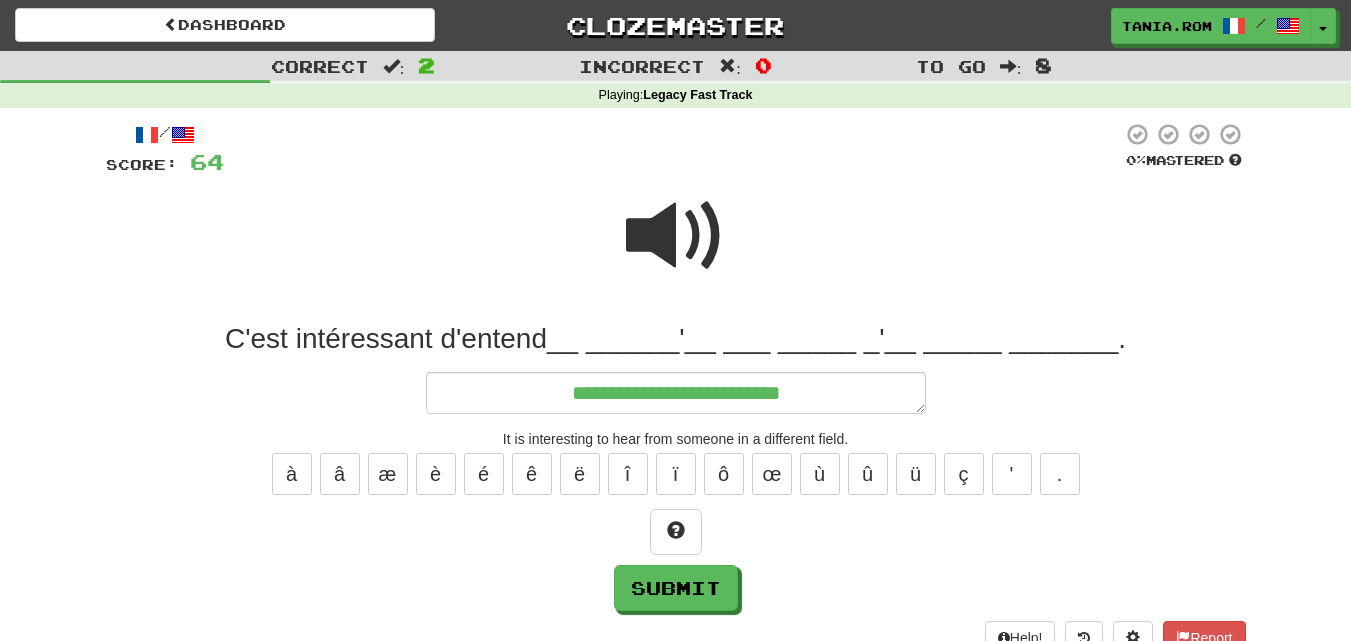 type 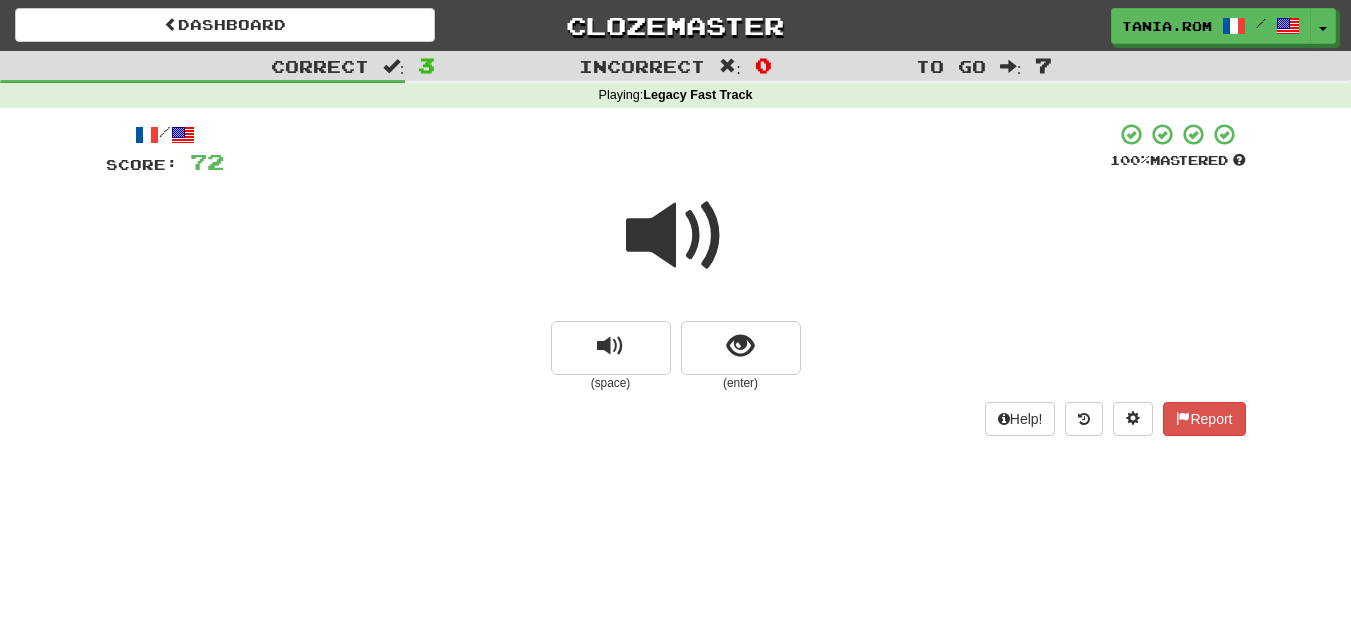 click at bounding box center [676, 236] 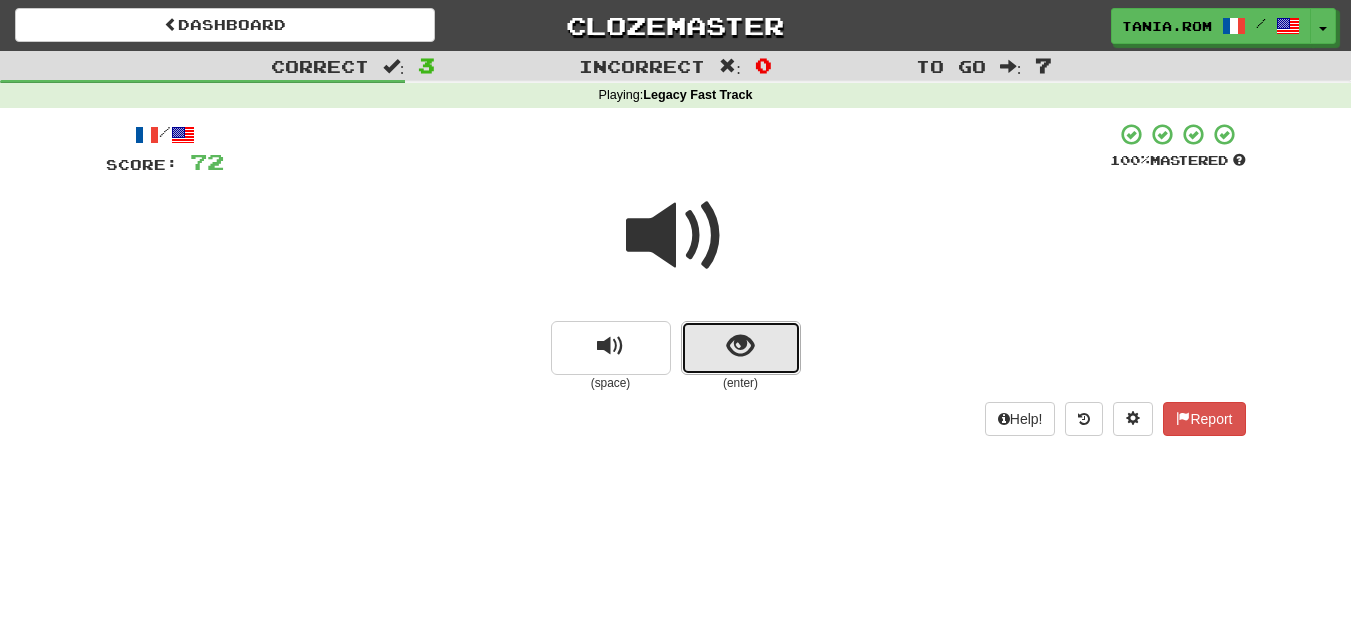 click at bounding box center [740, 346] 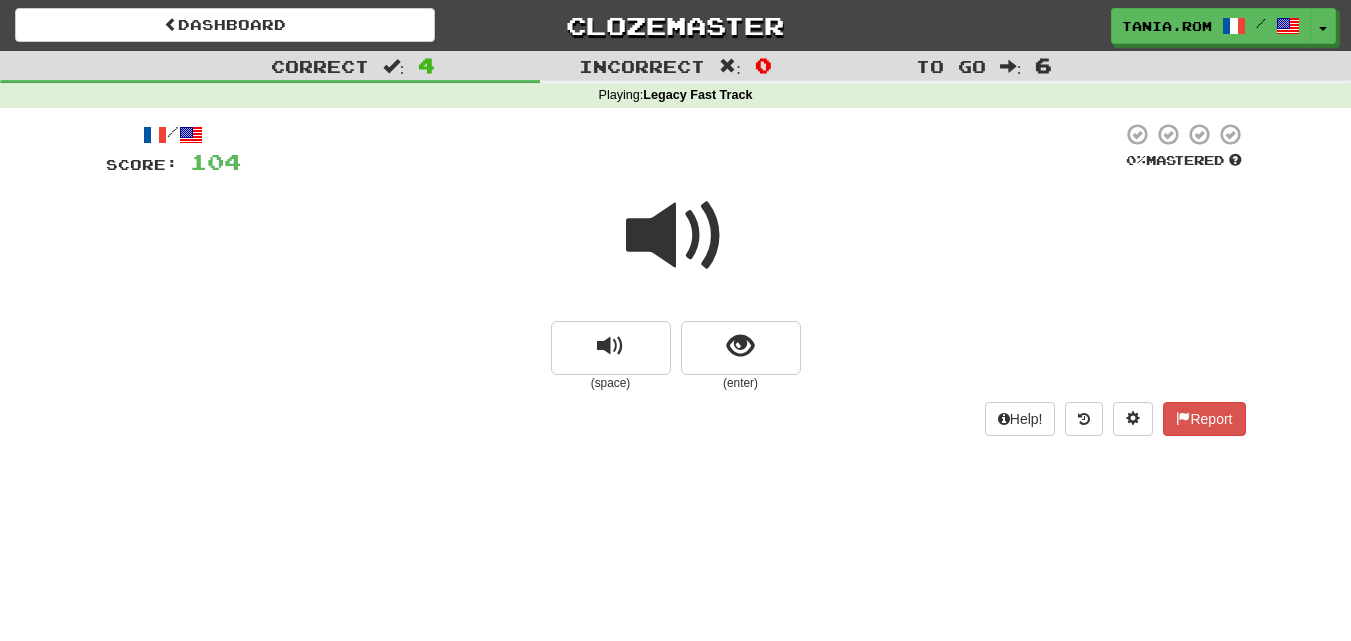 click at bounding box center [676, 236] 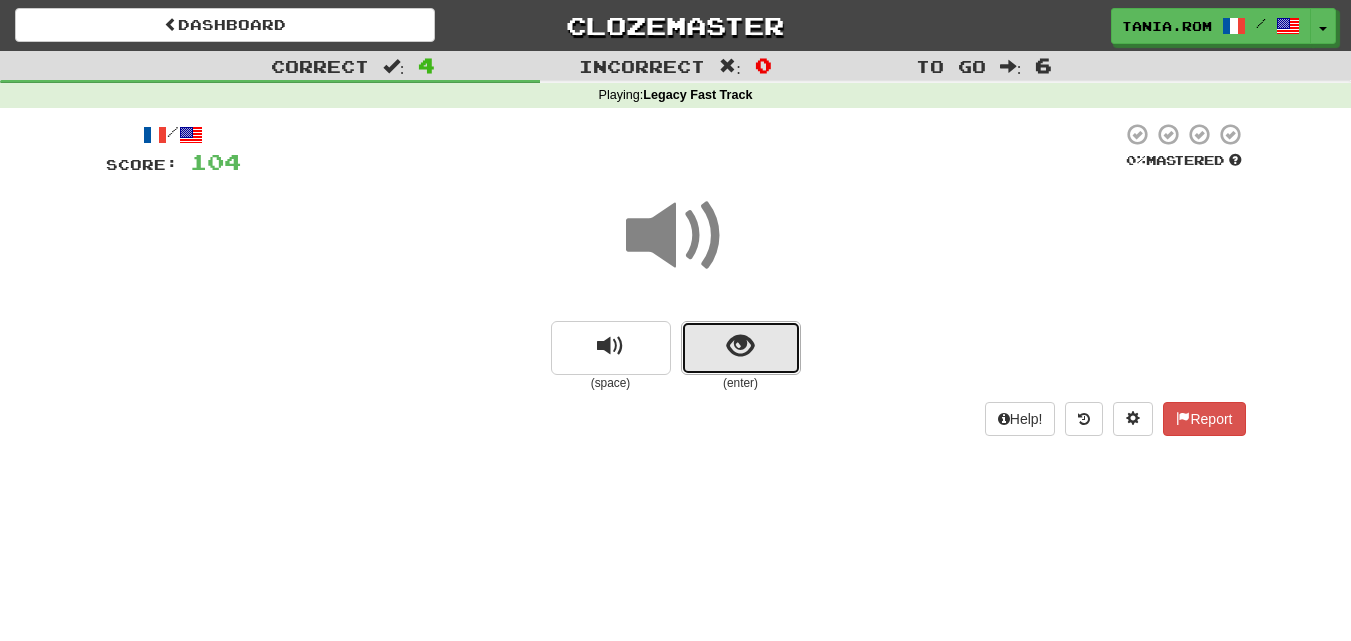 click at bounding box center (740, 346) 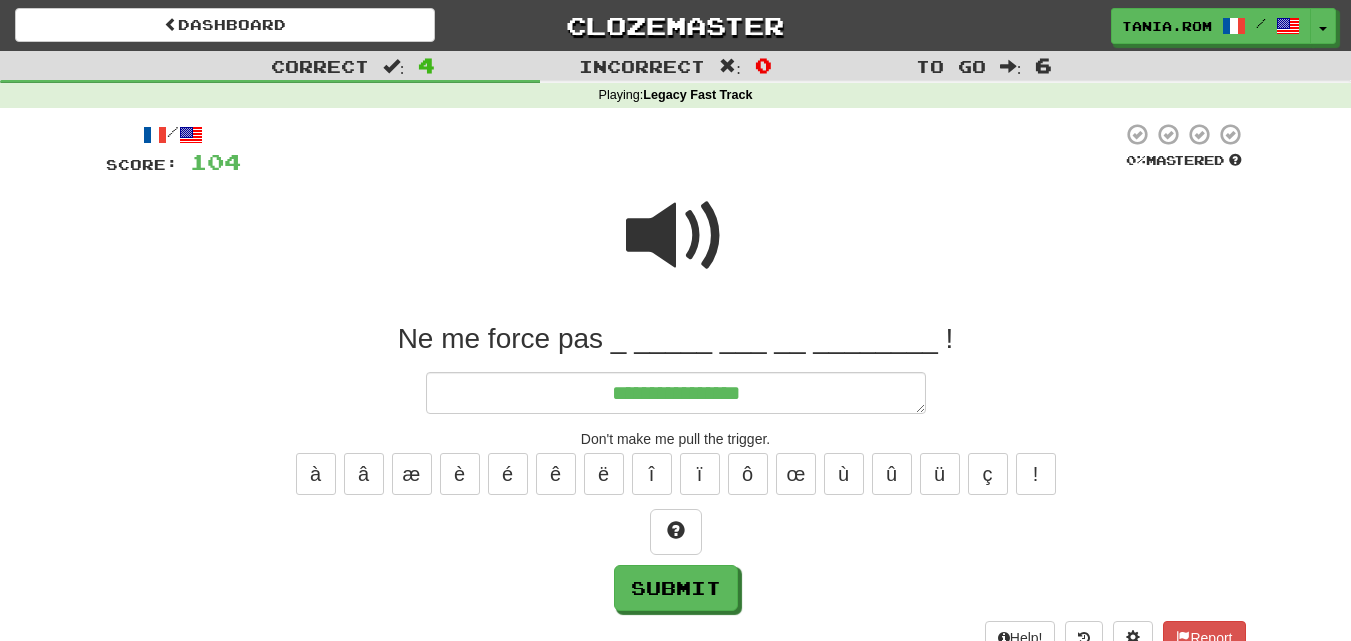 click on "à â æ è é ê ë î ï ô œ ù û ü ç !" at bounding box center [676, 474] 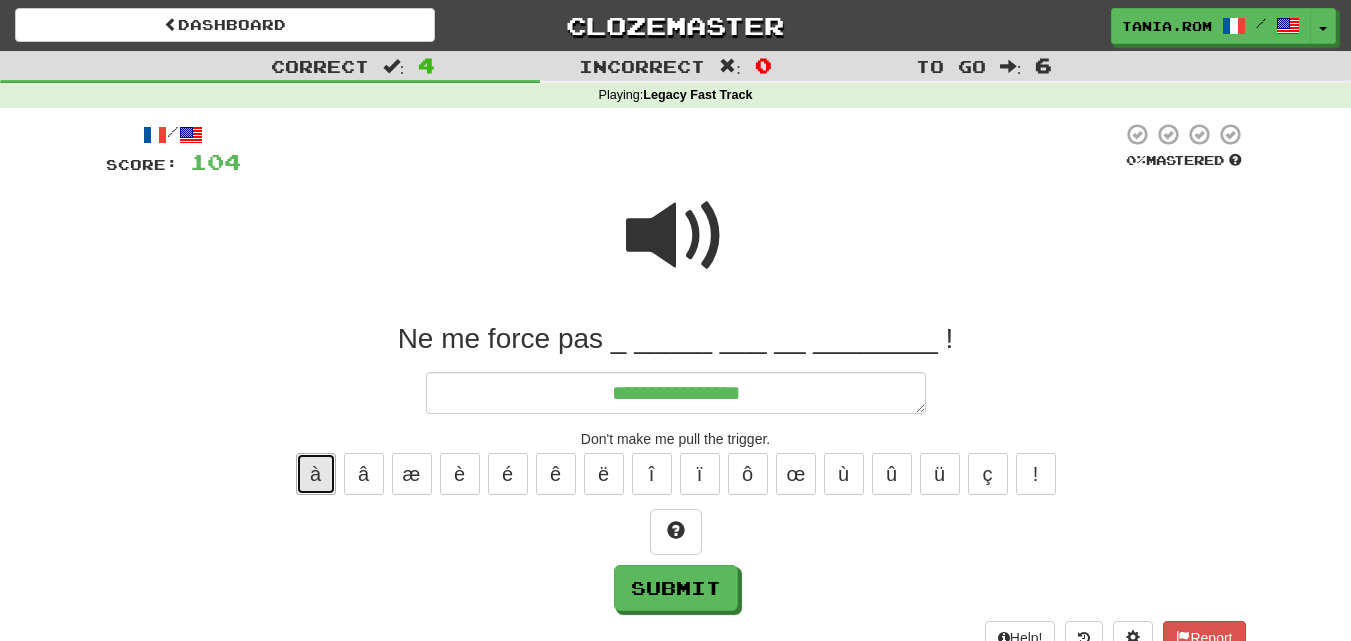 click on "à" at bounding box center (316, 474) 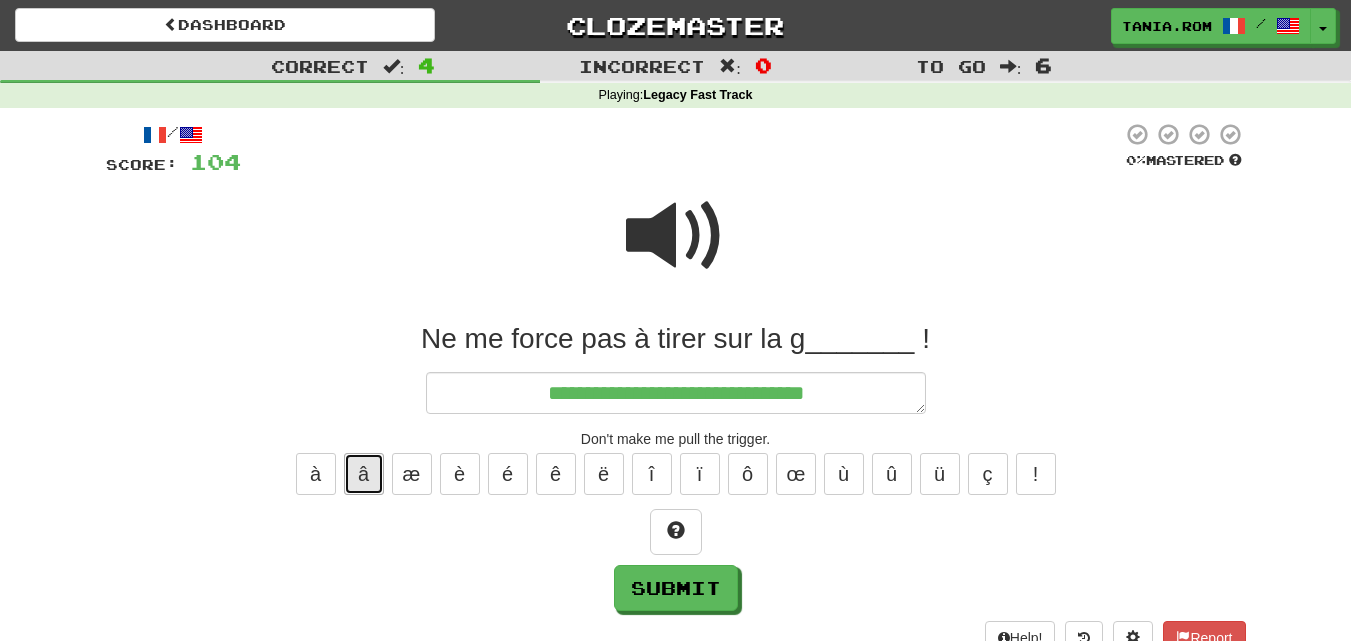 click on "â" at bounding box center (364, 474) 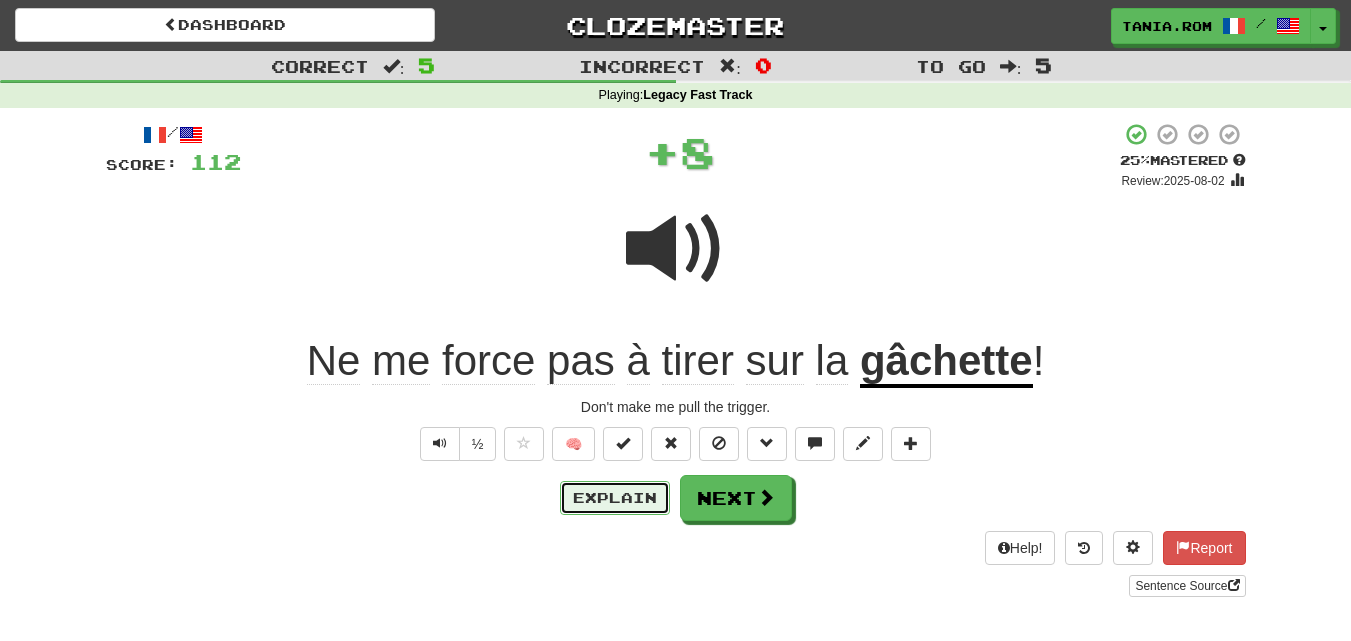 click on "Explain" at bounding box center [615, 498] 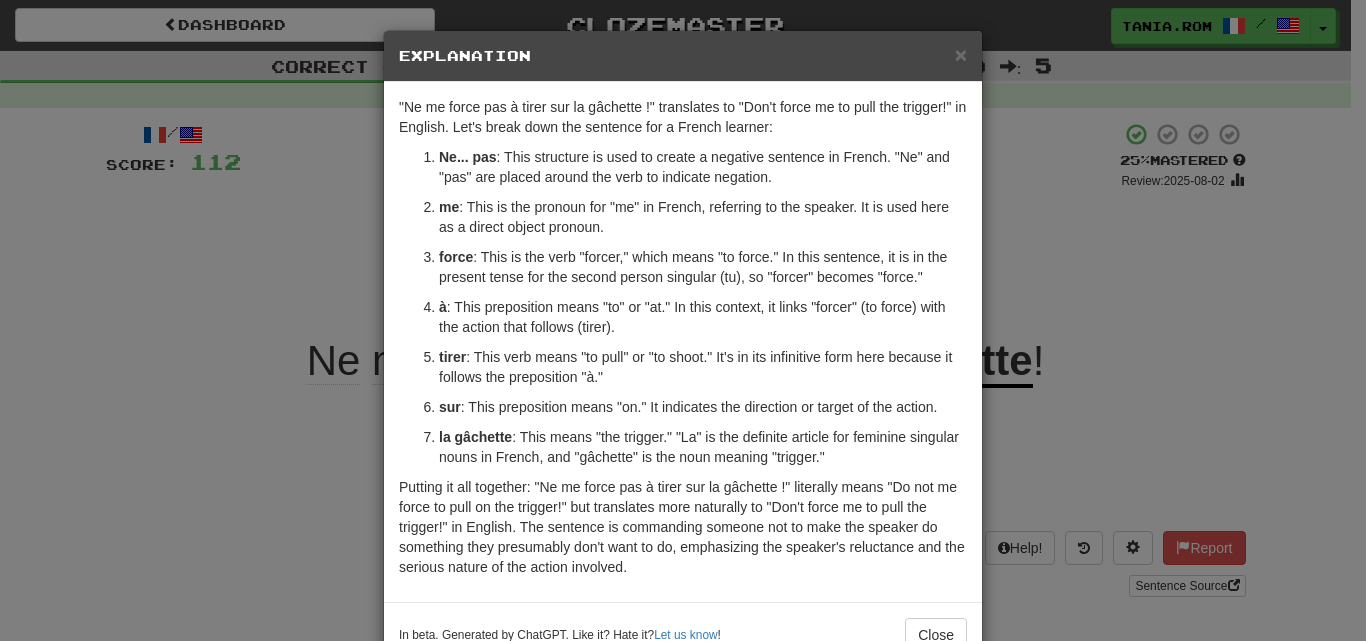 click on "× Explanation "Ne me force pas à tirer sur la gâchette !" translates to "Don't force me to pull the trigger!" in English. Let's break down the sentence for a French learner:
Ne... pas : This structure is used to create a negative sentence in French. "Ne" and "pas" are placed around the verb to indicate negation.
me : This is the pronoun for "me" in French, referring to the speaker. It is used here as a direct object pronoun.
force : This is the verb "forcer," which means "to force." In this sentence, it is in the present tense for the second person singular (tu), so "forcer" becomes "force."
à : This preposition means "to" or "at." In this context, it links "forcer" (to force) with the action that follows (tirer).
tirer : This verb means "to pull" or "to shoot." It's in its infinitive form here because it follows the preposition "à."
sur : This preposition means "on." It indicates the direction or target of the action.
la gâchette
Let us know ! Close" at bounding box center [683, 320] 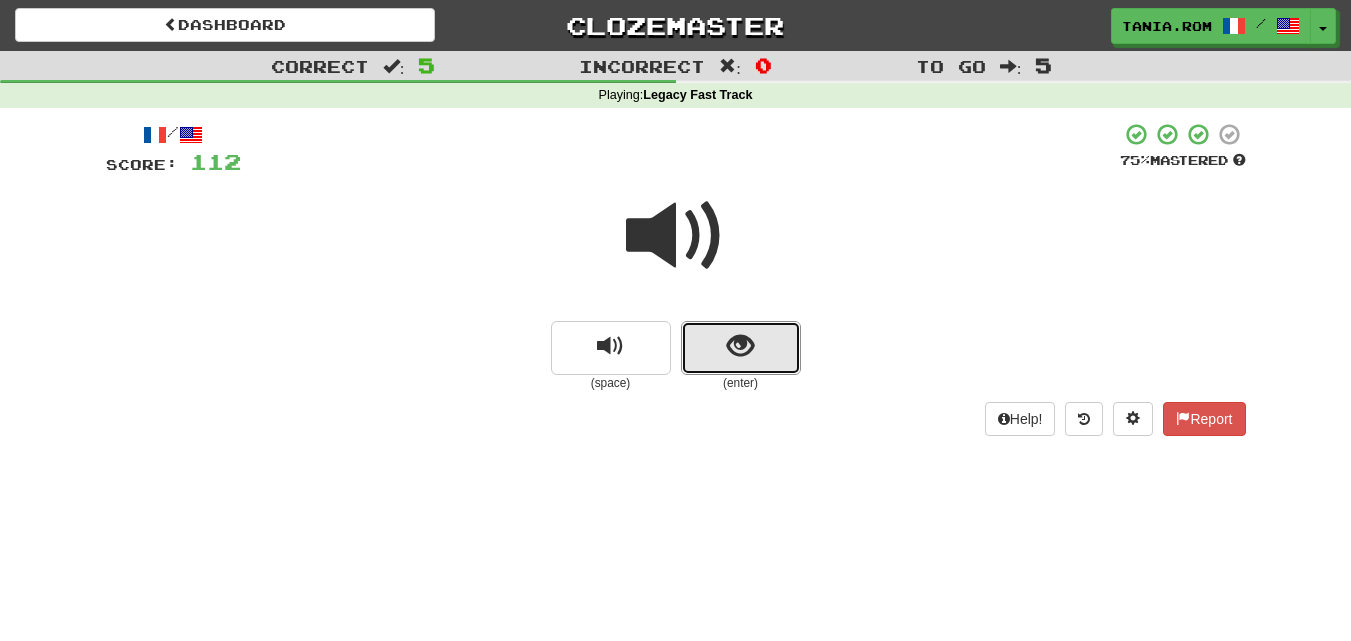 click at bounding box center (741, 348) 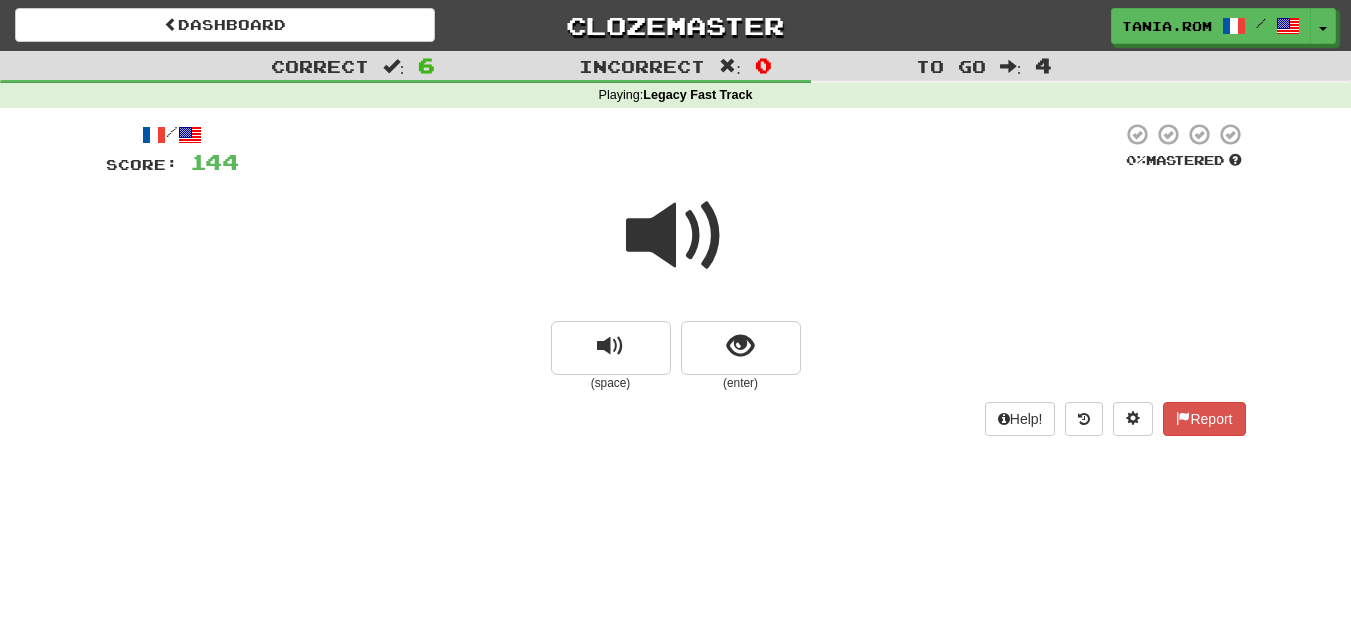 click at bounding box center [676, 236] 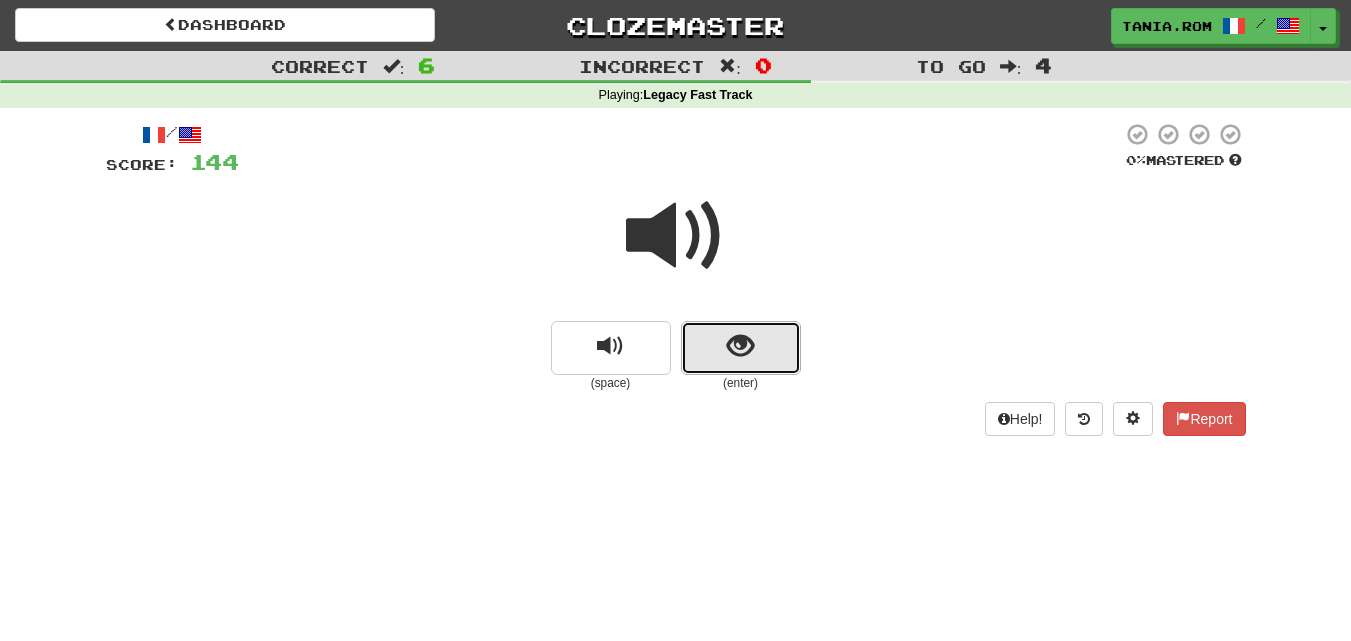click at bounding box center (740, 346) 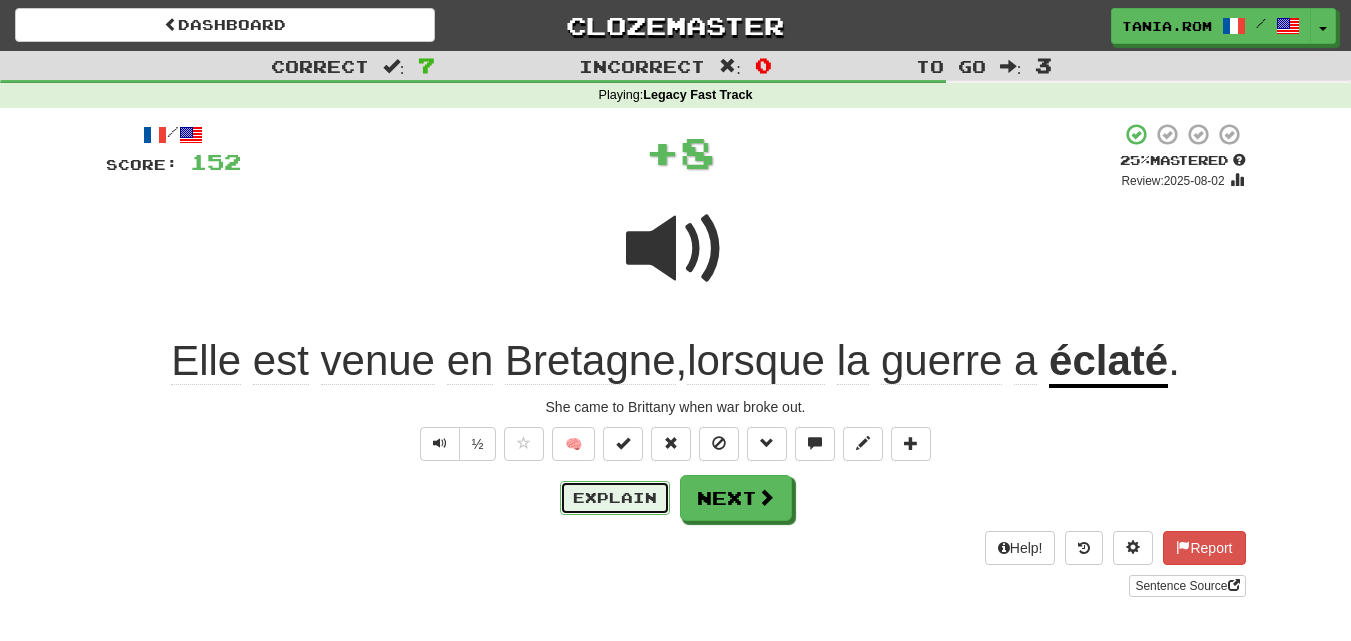 click on "Explain" at bounding box center [615, 498] 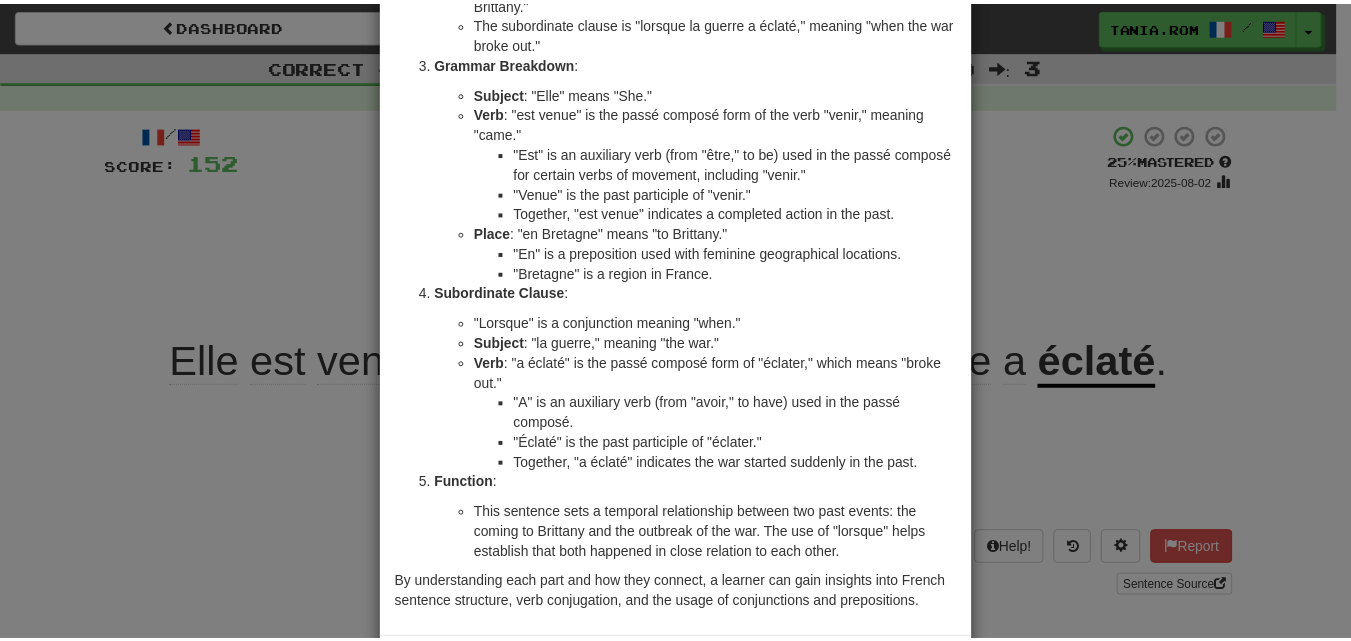 scroll, scrollTop: 295, scrollLeft: 0, axis: vertical 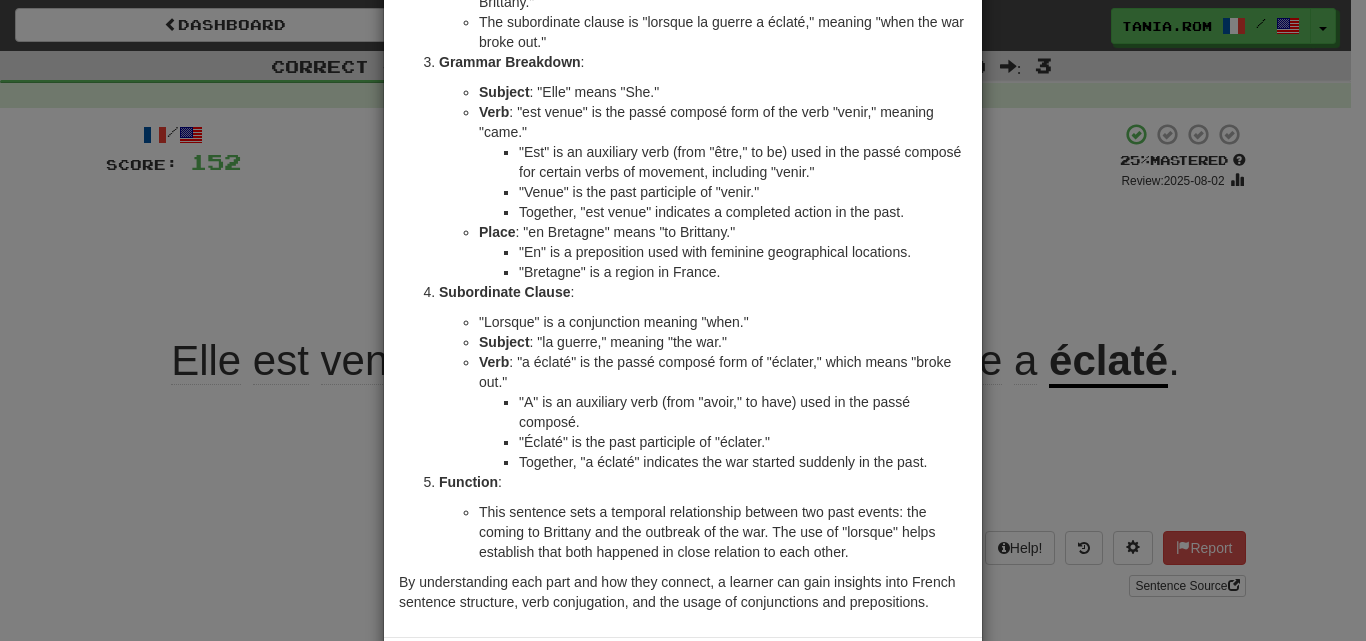 click on "× Explanation Certainly! Let's break down the French sentence "Elle est venue en Bretagne, lorsque la guerre a éclaté."
Translation :
The sentence translates to "She came to Brittany when the war broke out."
Structure :
The sentence is composed of two main parts: a main clause and a subordinate clause.
The main clause is "Elle est venue en Bretagne," meaning "She came to Brittany."
The subordinate clause is "lorsque la guerre a éclaté," meaning "when the war broke out."
Grammar Breakdown :
Subject : "Elle" means "She."
Verb : "est venue" is the passé composé form of the verb "venir," meaning "came."
"Est" is an auxiliary verb (from "être," to be) used in the passé composé for certain verbs of movement, including "venir."
"Venue" is the past participle of "venir."
Together, "est venue" indicates a completed action in the past.
Place : "en Bretagne" means "to Brittany."
"En" is a preposition used with feminine geographical locations." at bounding box center (683, 320) 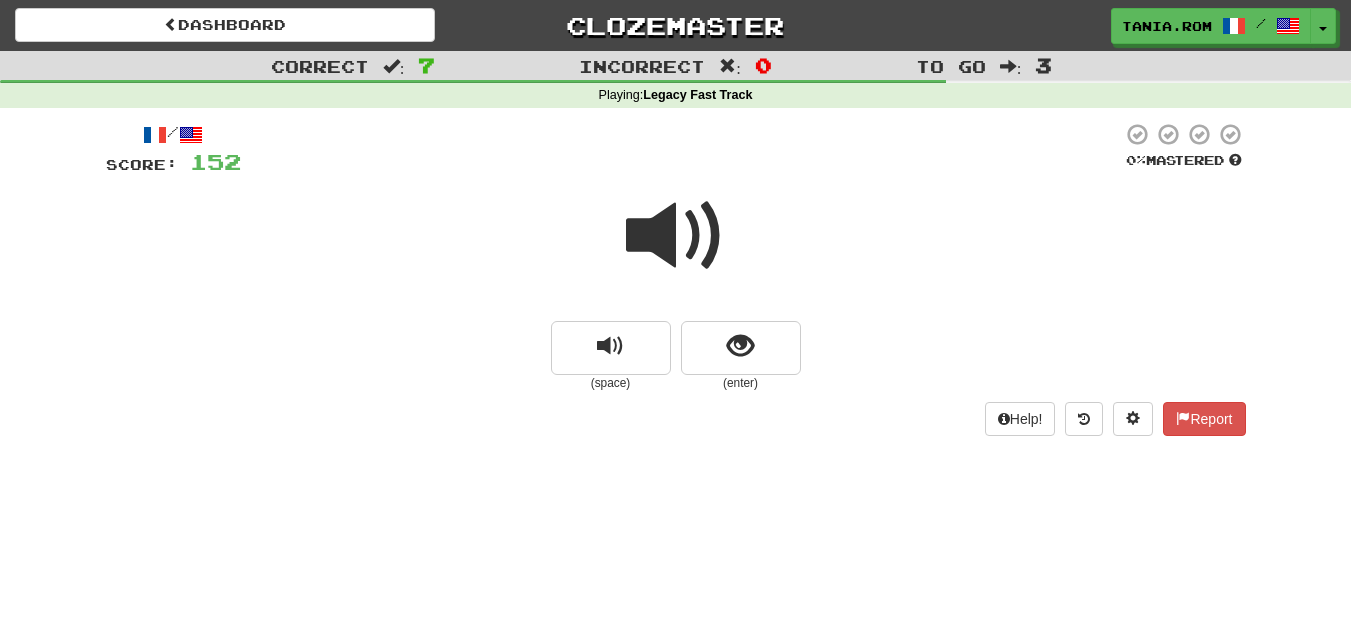 click at bounding box center [676, 236] 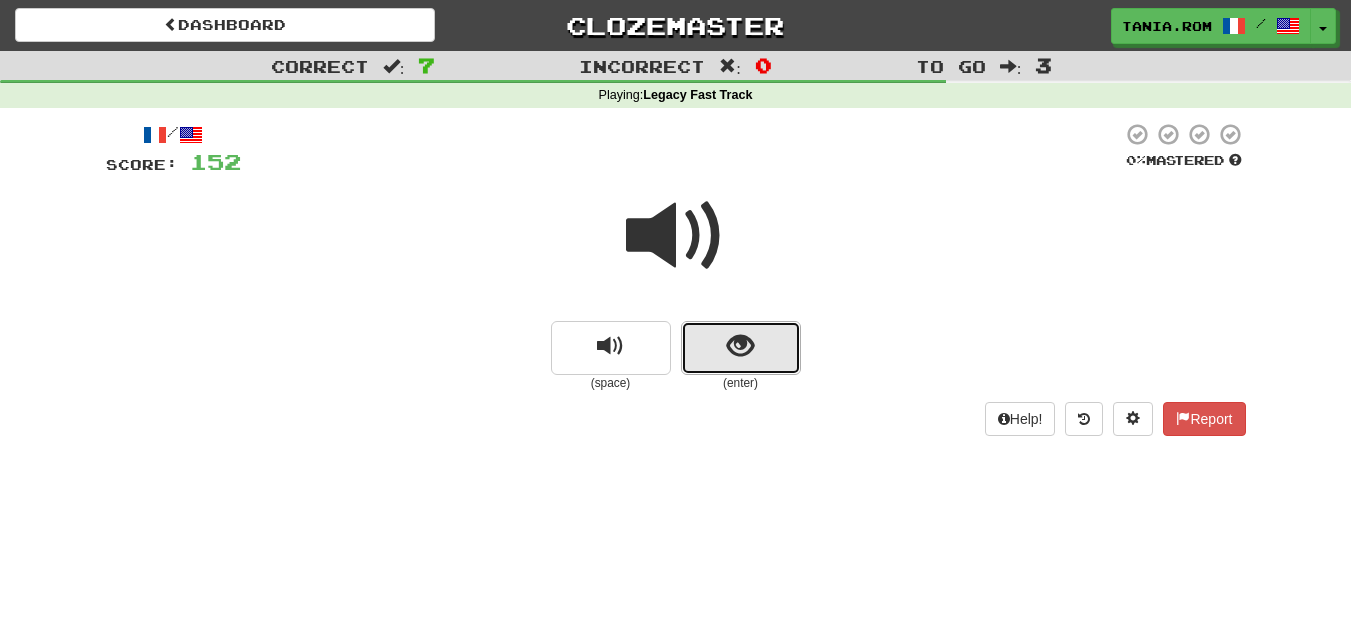 click at bounding box center (740, 346) 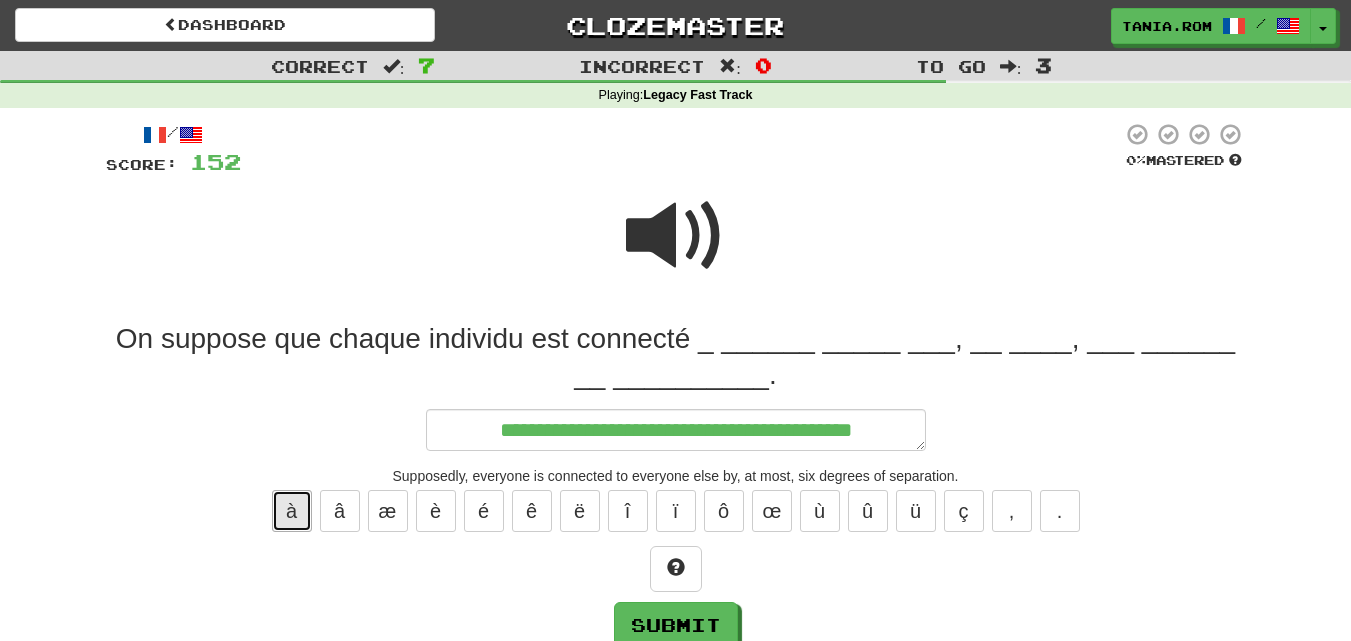 click on "à" at bounding box center (292, 511) 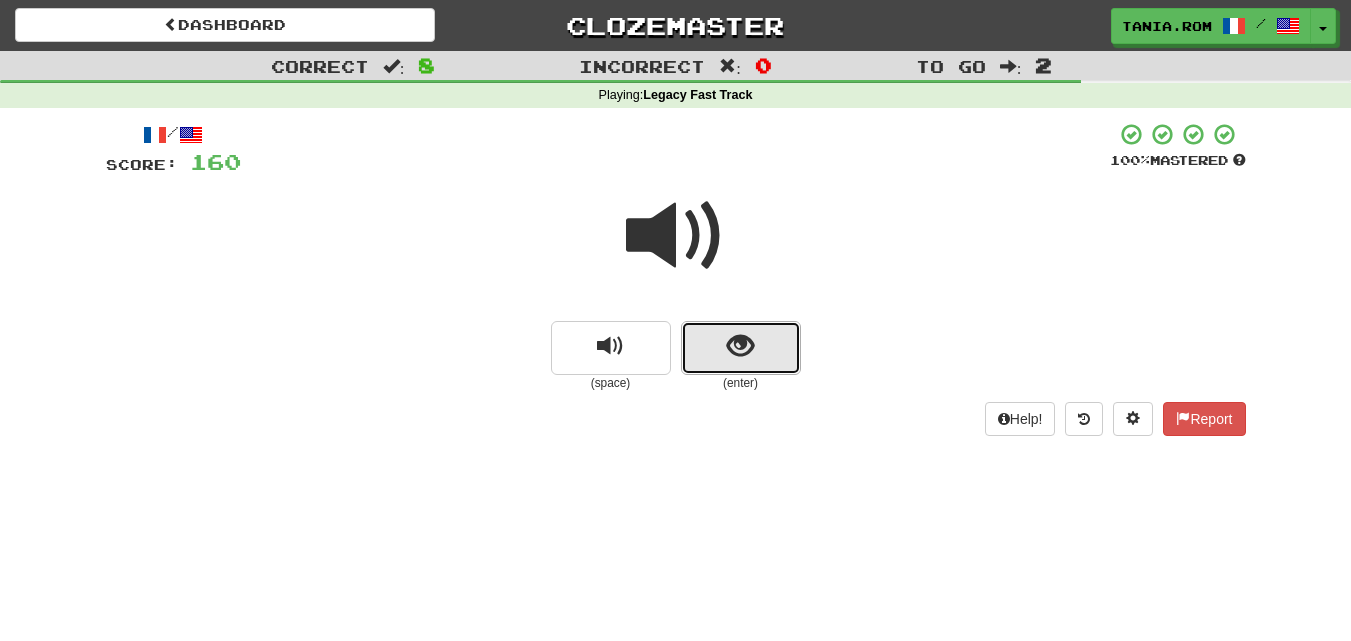 click at bounding box center (741, 348) 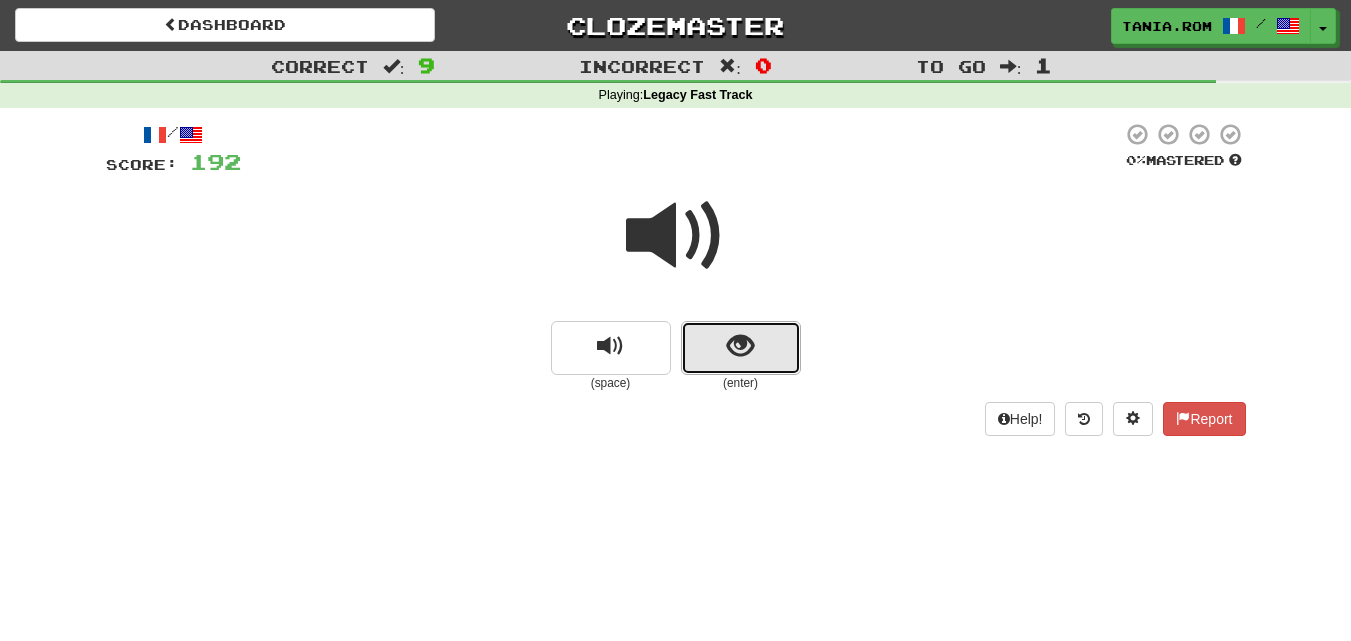 click at bounding box center (741, 348) 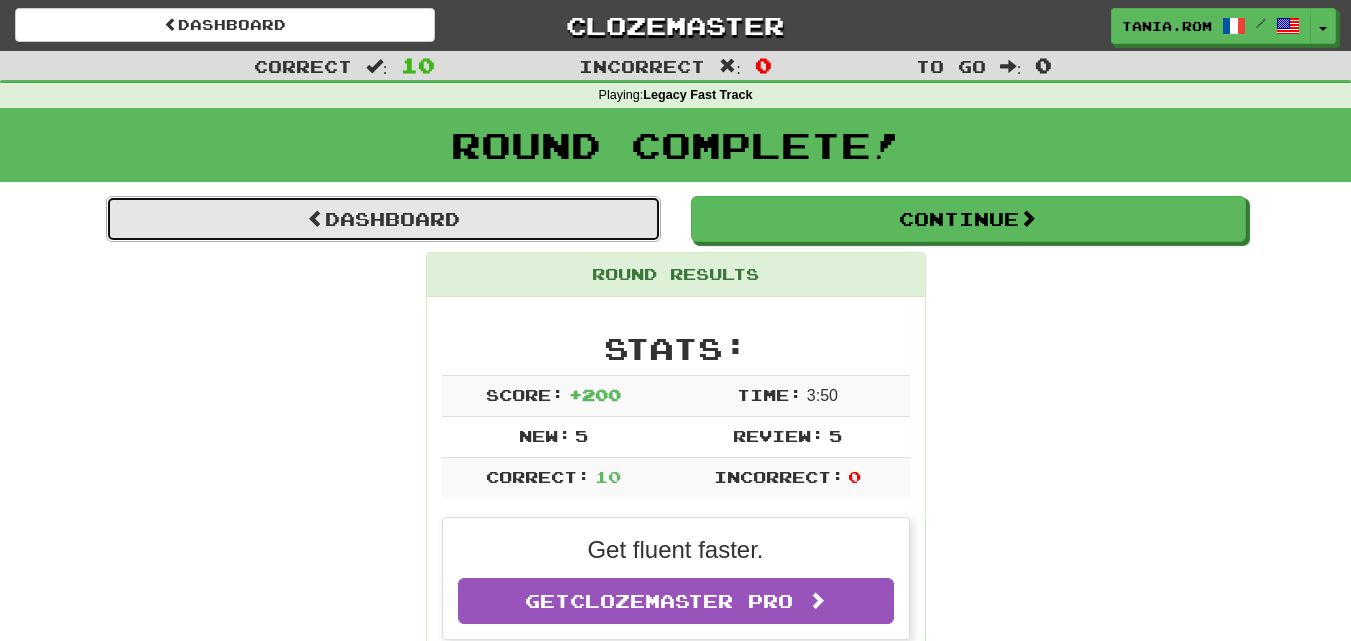 click on "Dashboard" at bounding box center (383, 219) 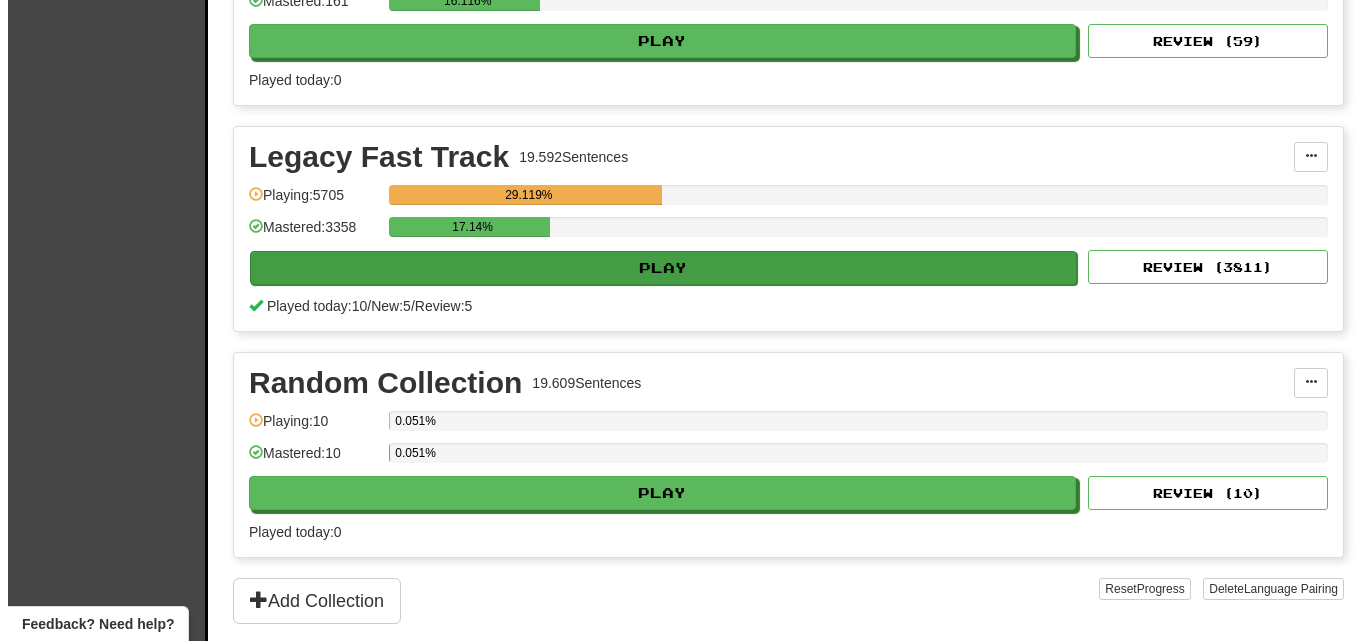 scroll, scrollTop: 561, scrollLeft: 0, axis: vertical 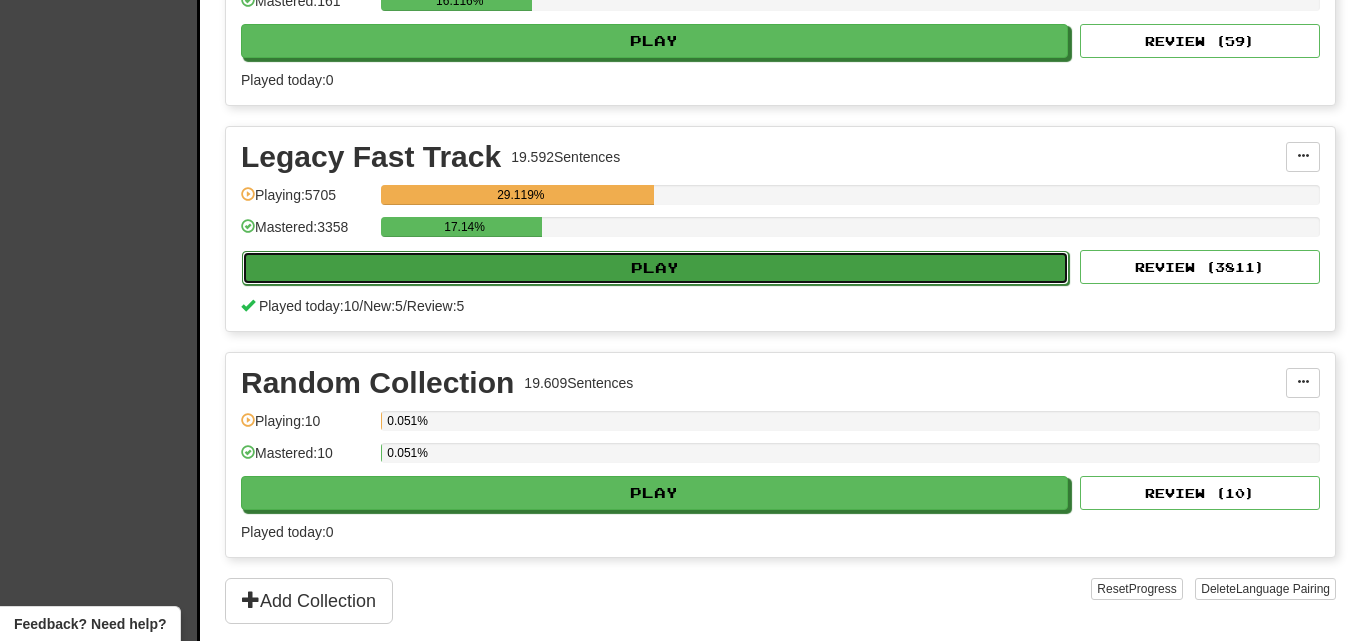 click on "Play" at bounding box center (655, 268) 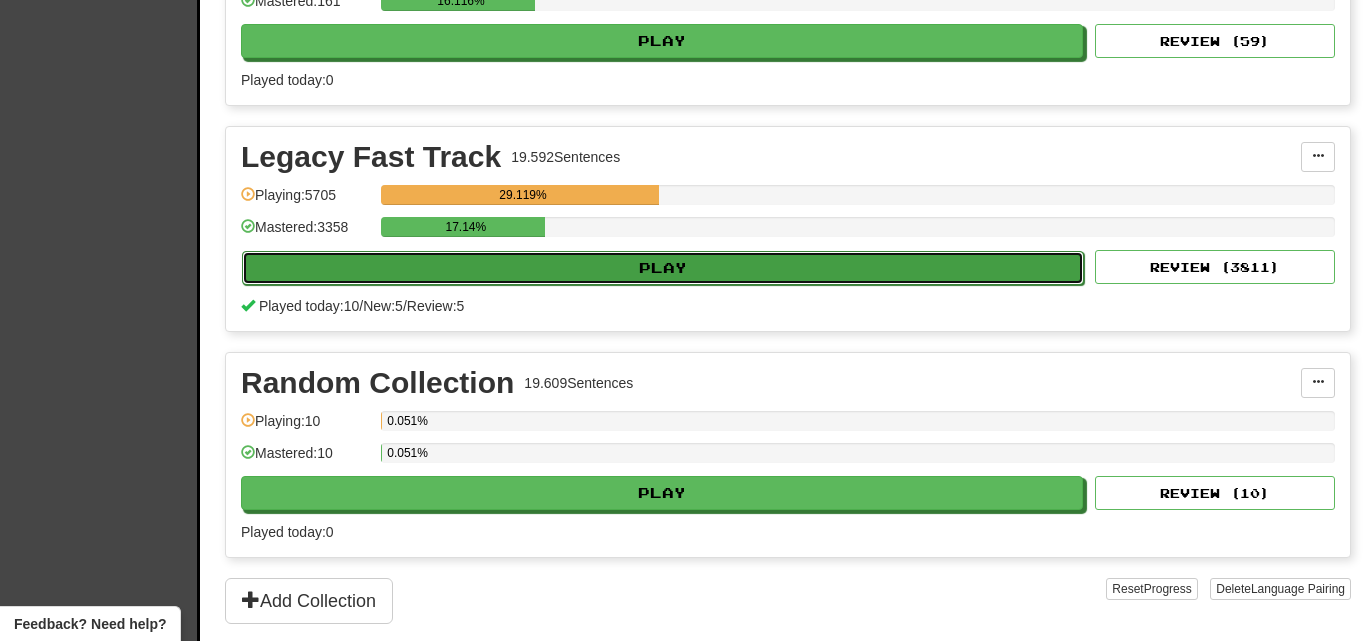 select on "**" 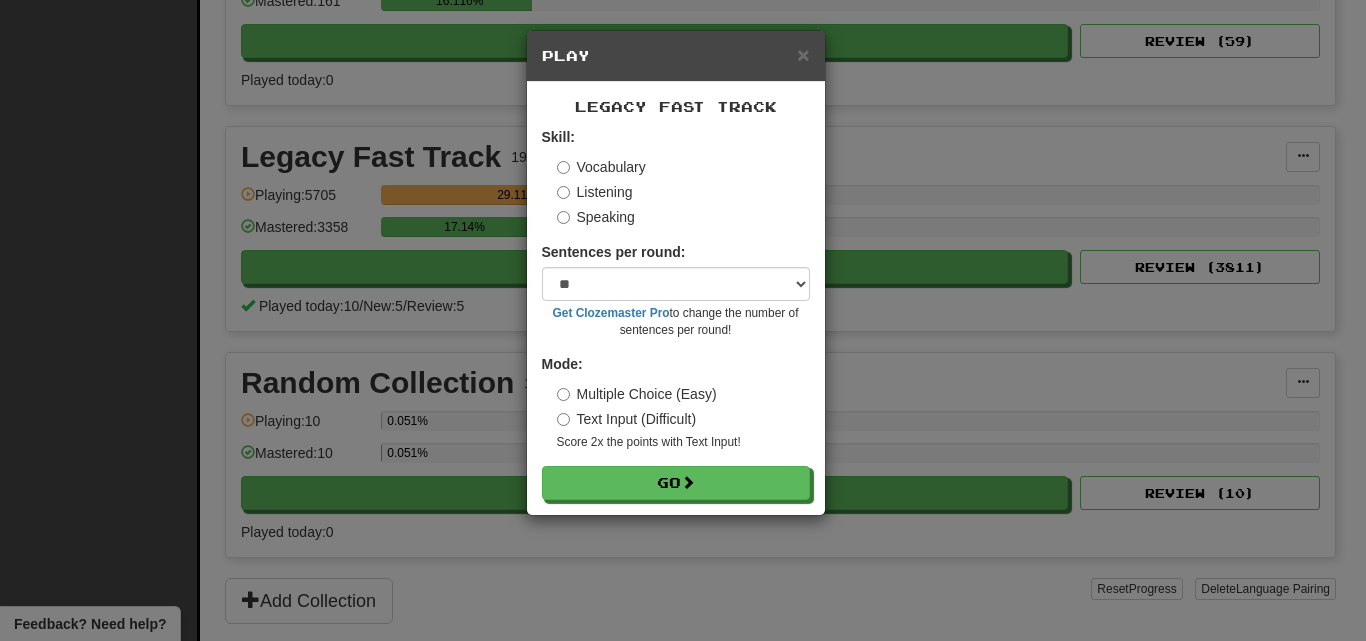 click on "Sentences per round:" at bounding box center (614, 252) 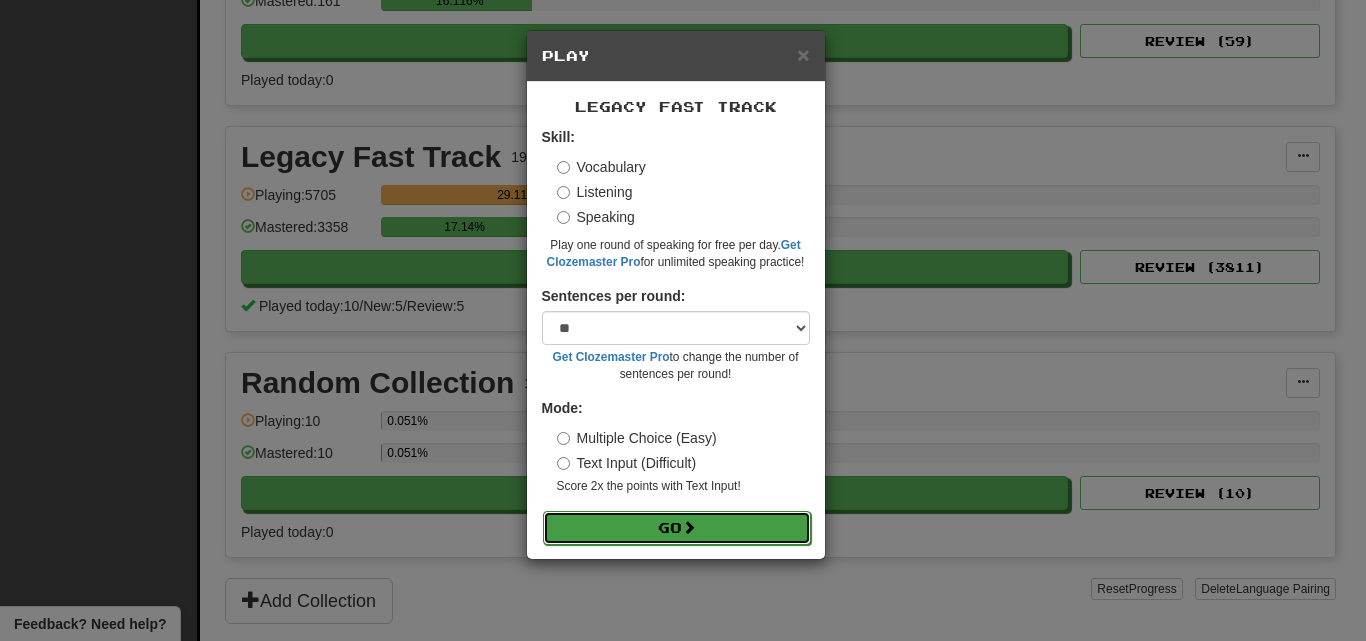 click on "Go" at bounding box center [677, 528] 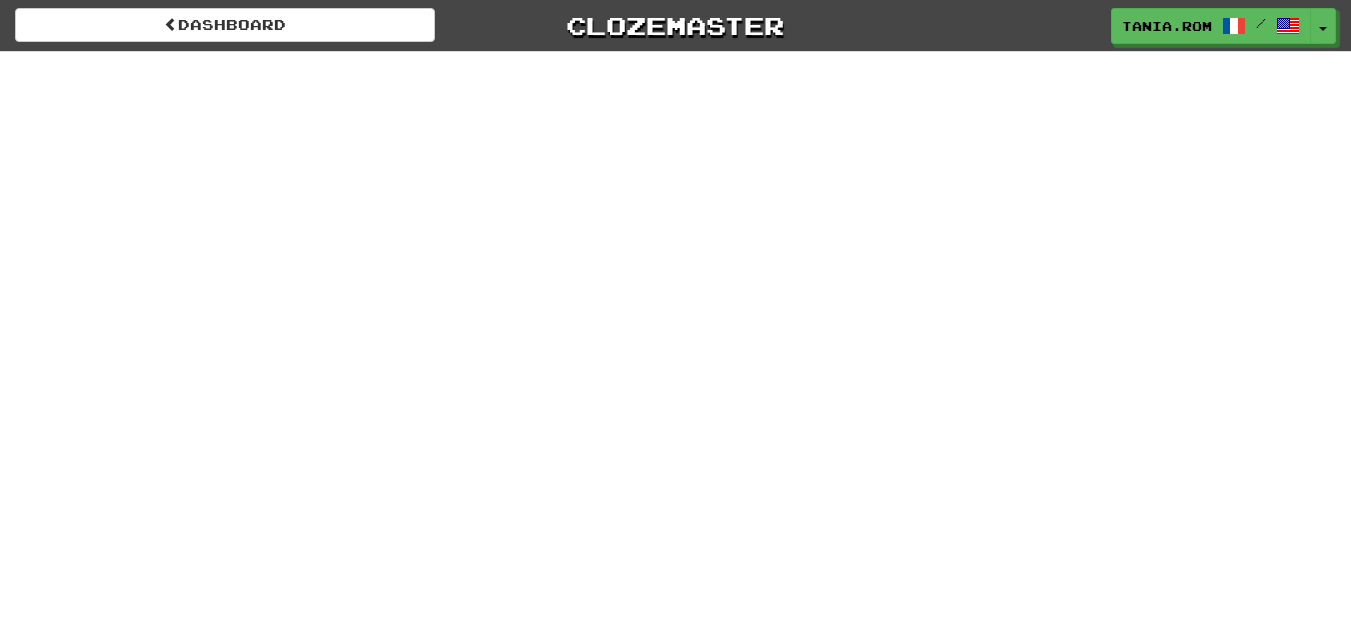 scroll, scrollTop: 0, scrollLeft: 0, axis: both 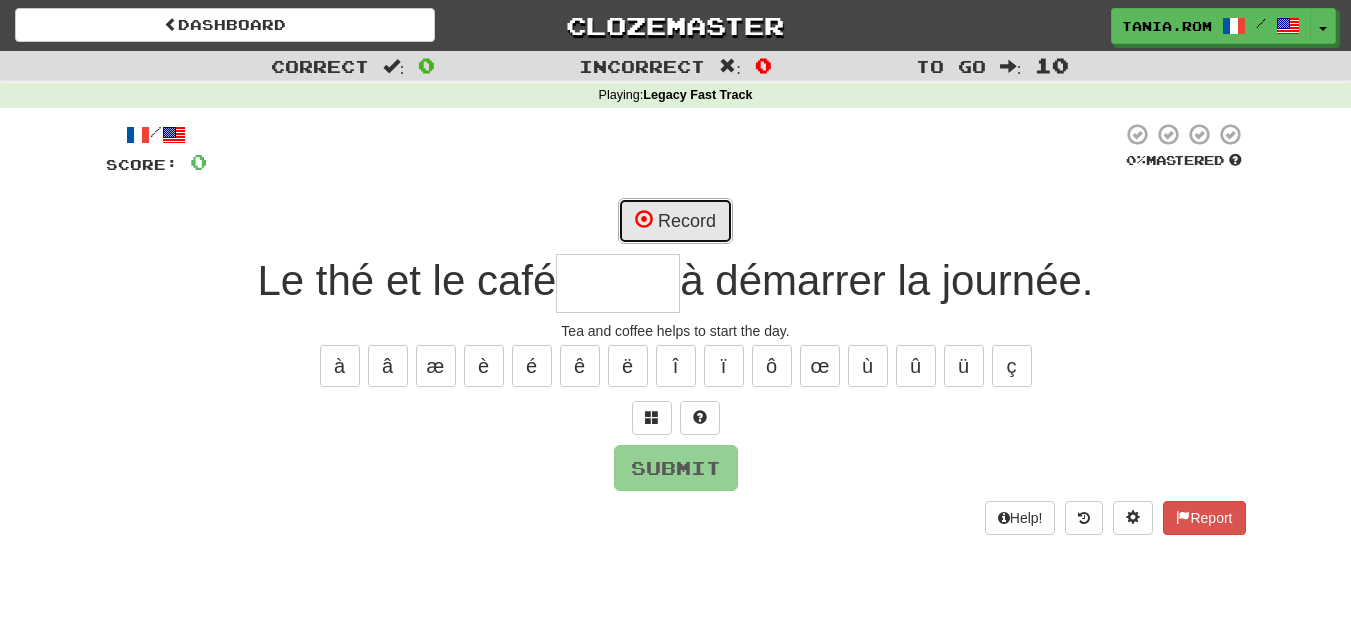 click on "Record" at bounding box center [675, 221] 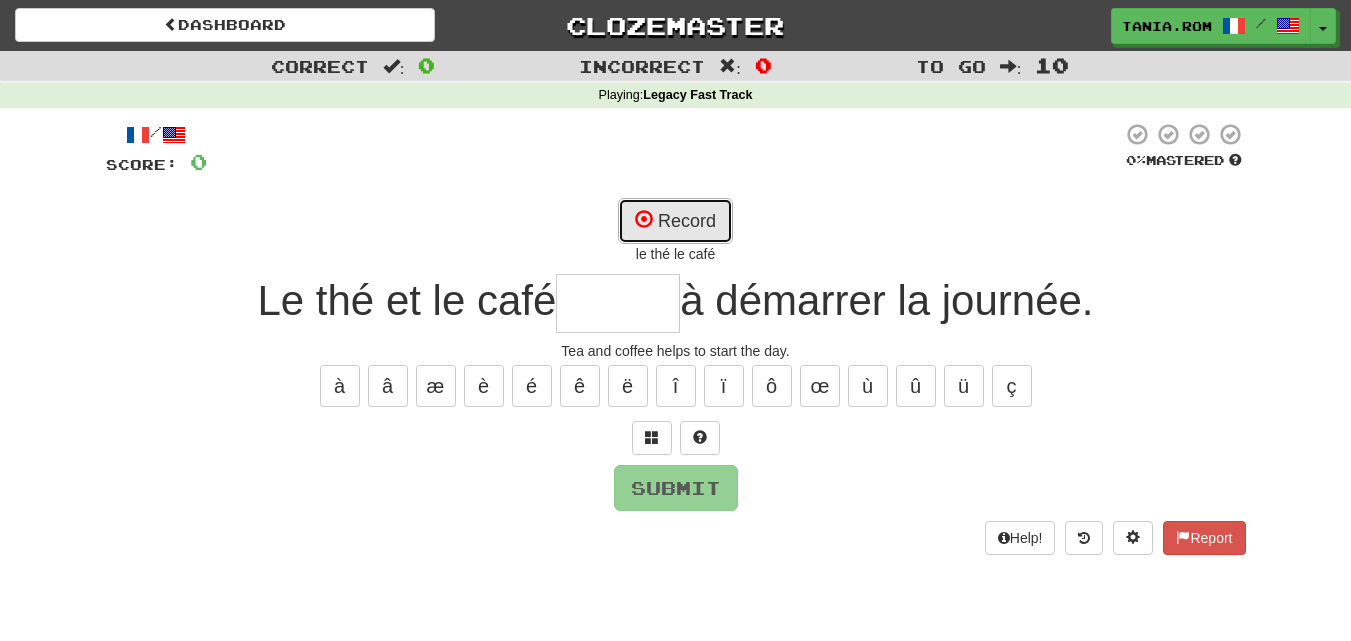 click on "Record" at bounding box center [675, 221] 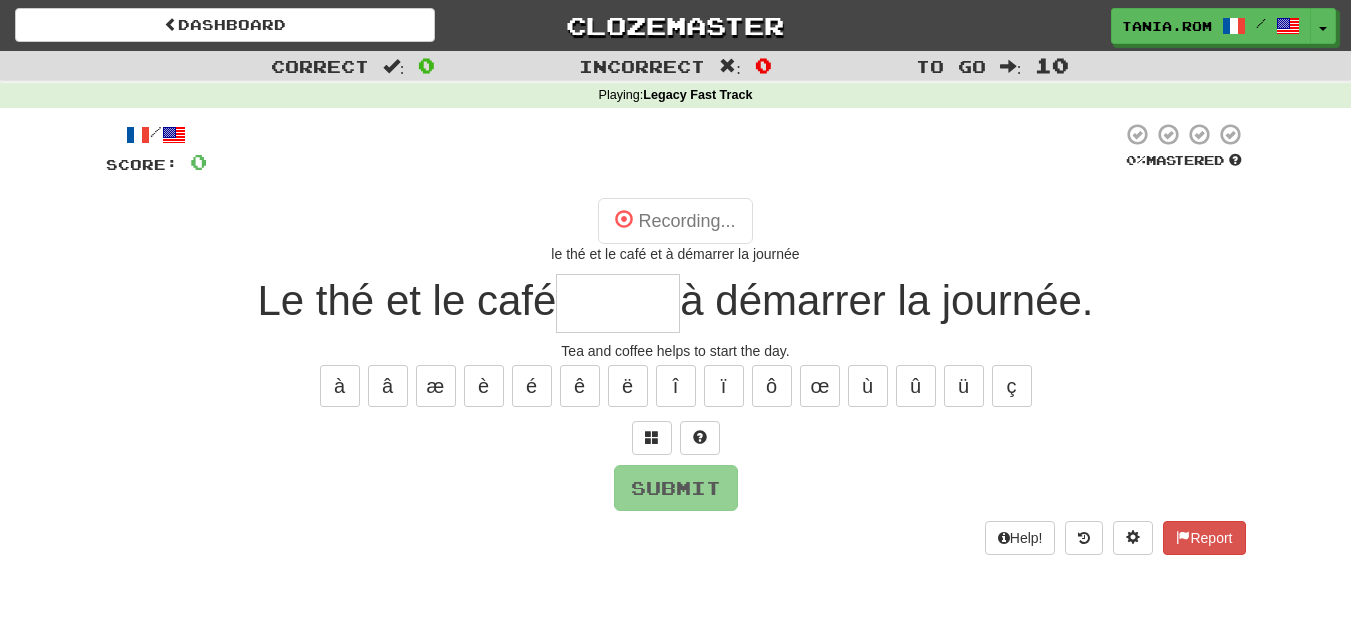 click at bounding box center (618, 303) 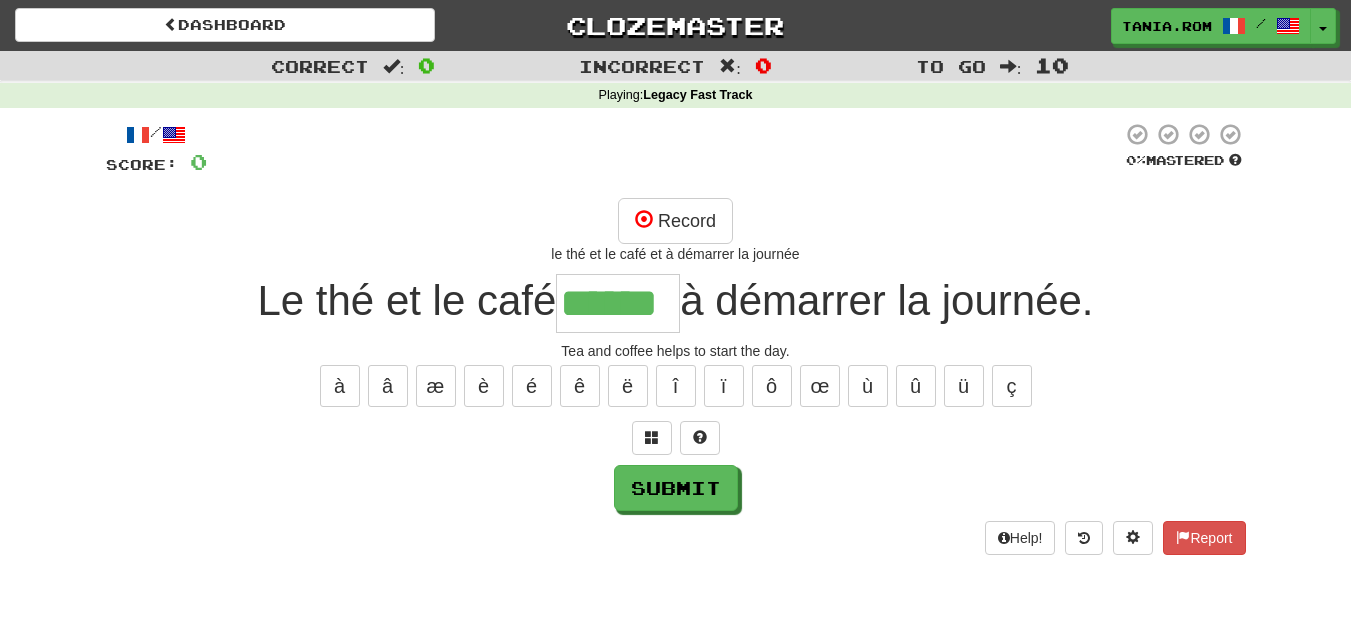 type on "******" 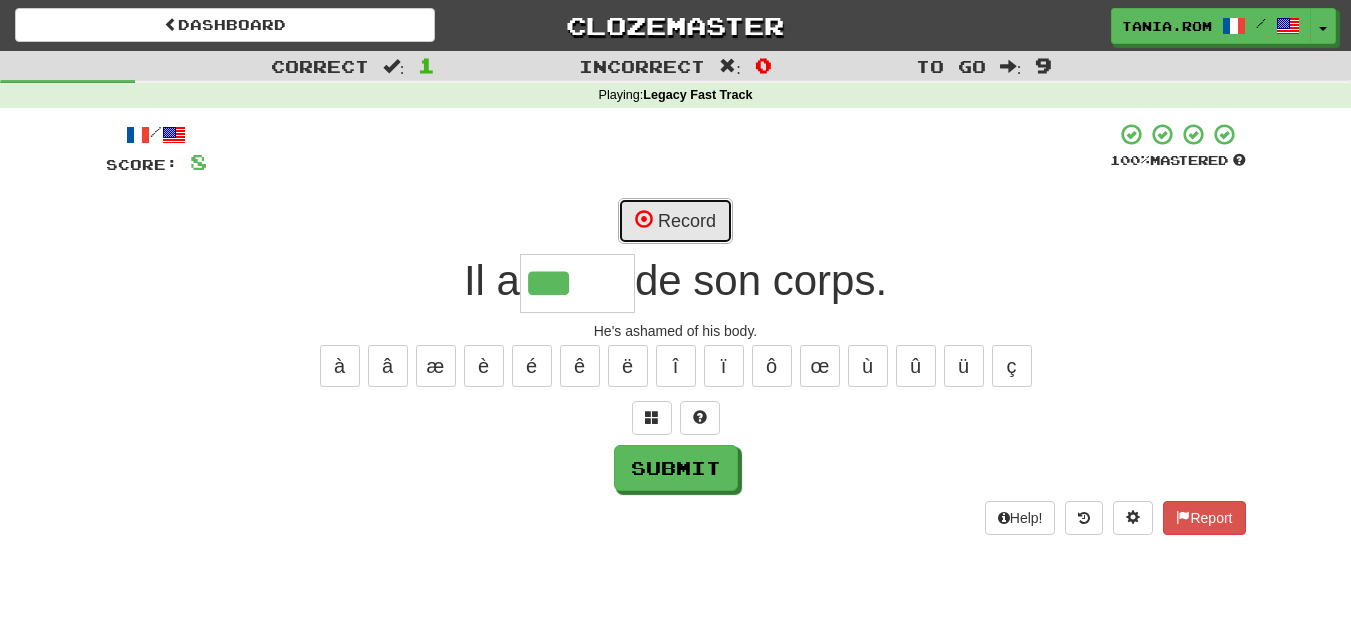 click on "Record" at bounding box center [675, 221] 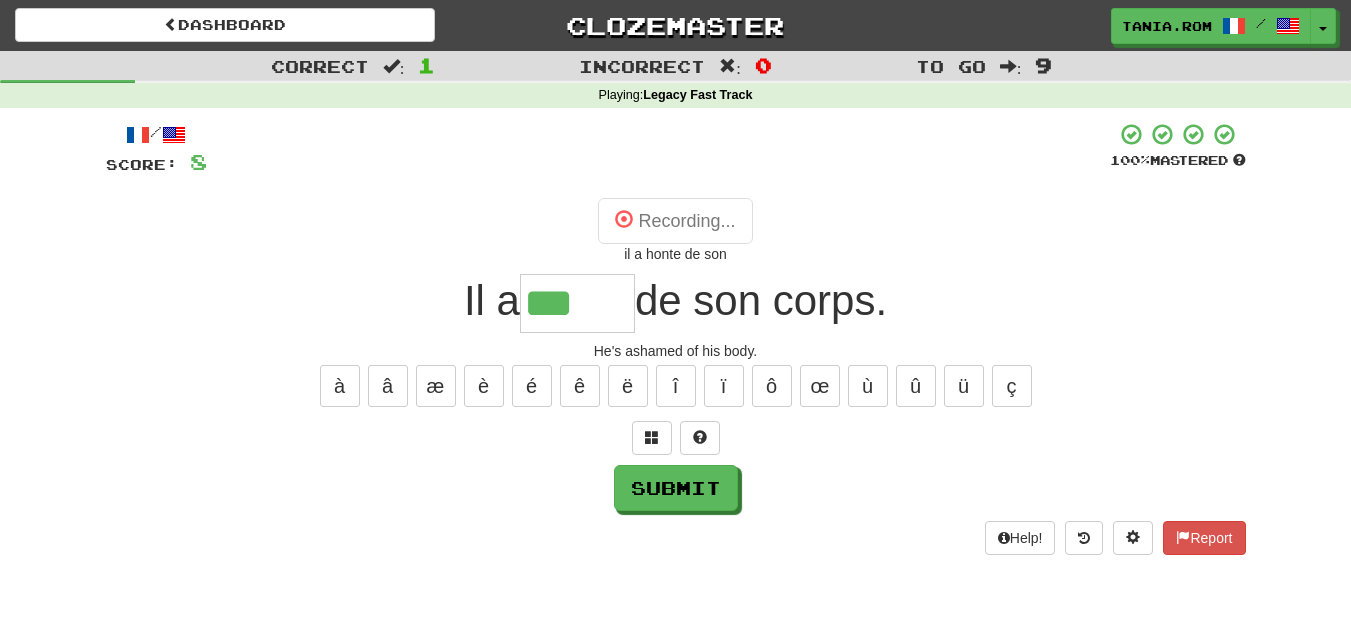 type on "*****" 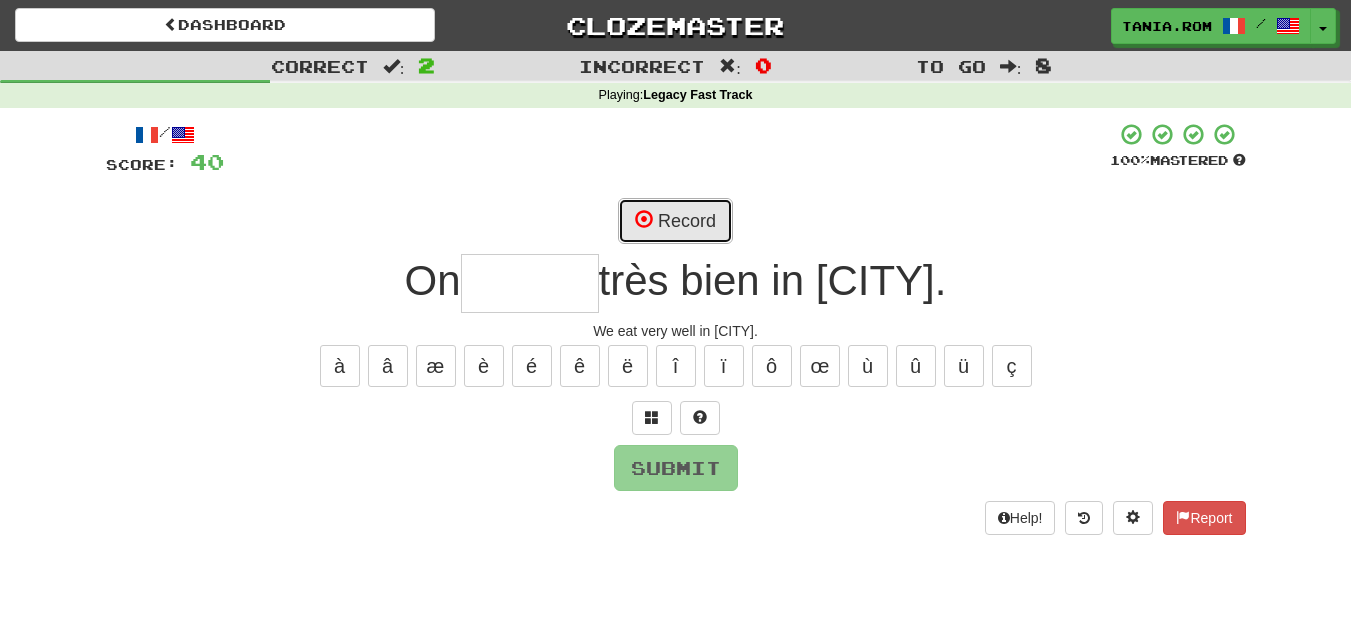 click on "Record" at bounding box center (675, 221) 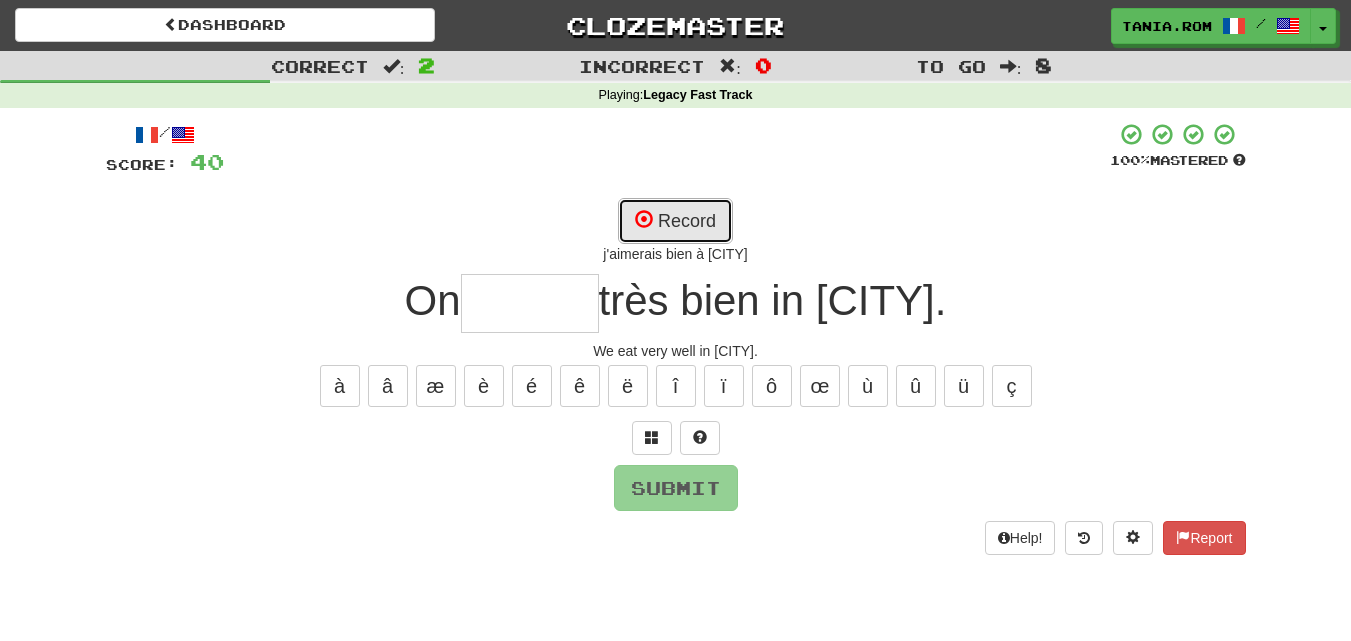 click on "Record" at bounding box center (675, 221) 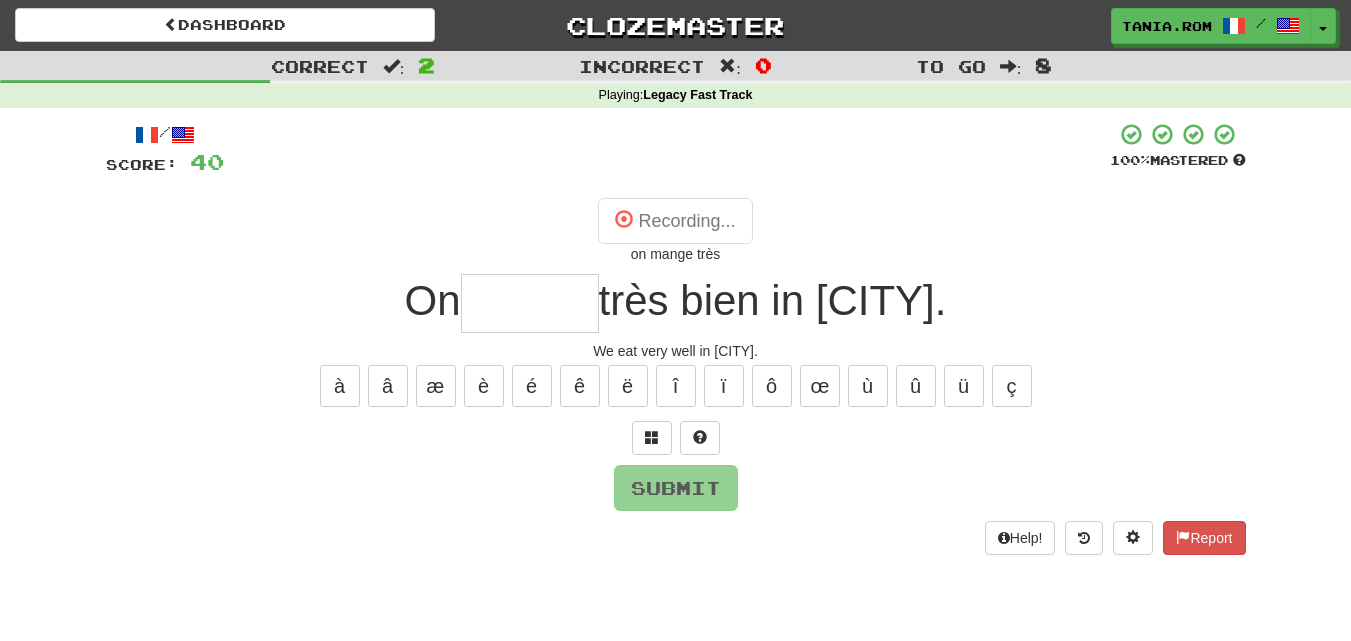 type on "*****" 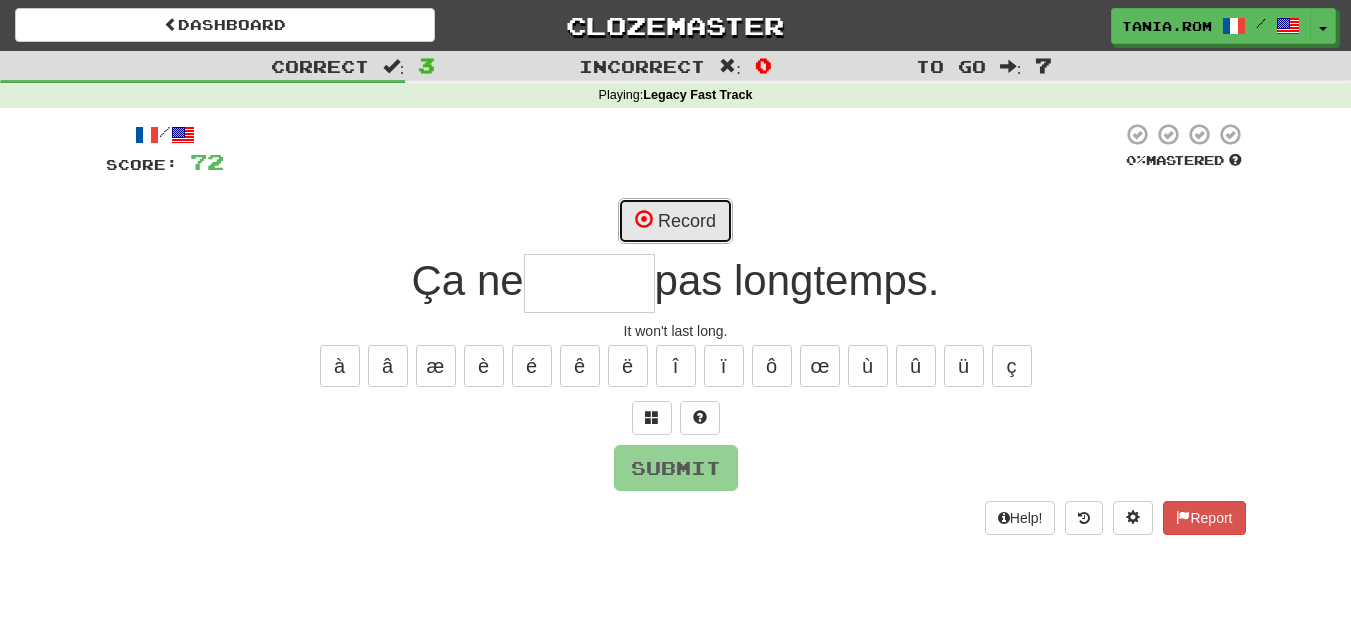 click on "Record" at bounding box center [675, 221] 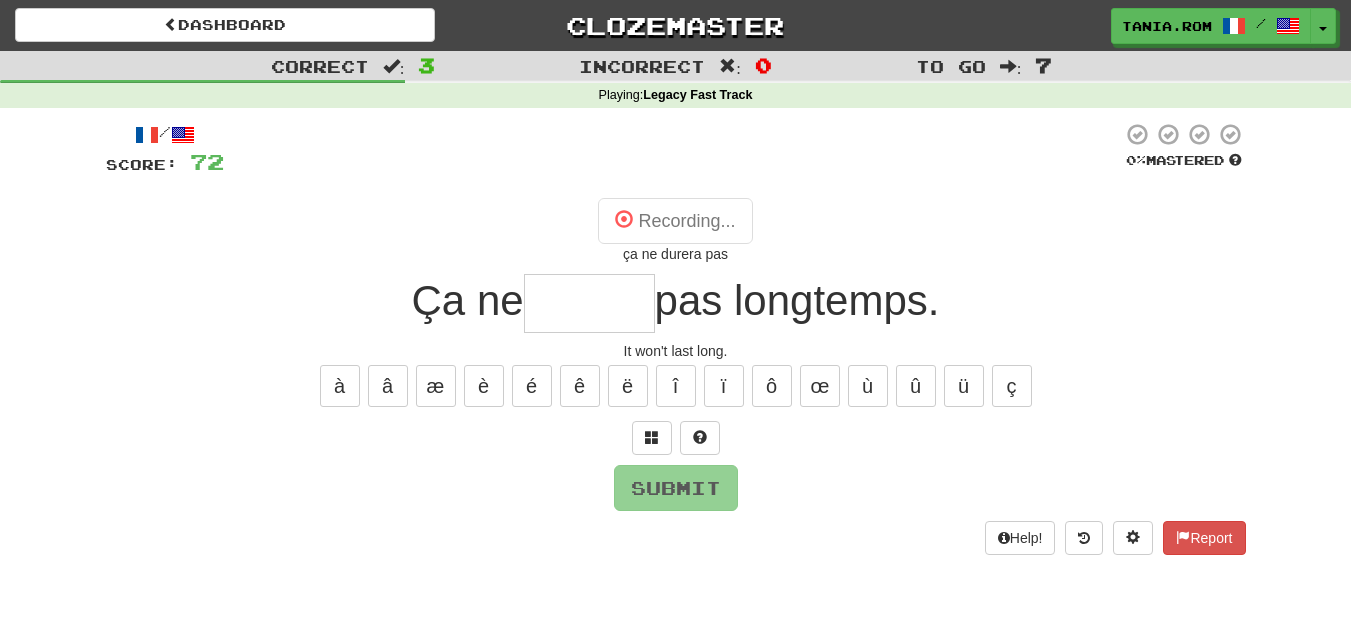 type on "******" 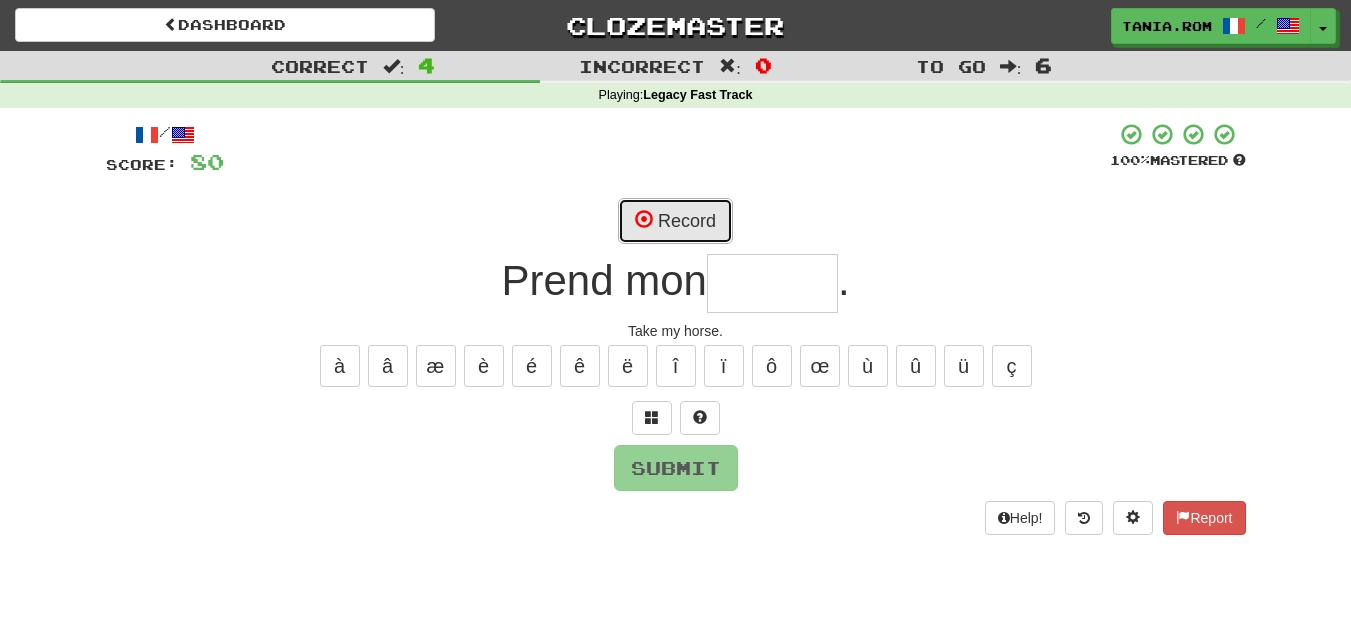click on "Record" at bounding box center (675, 221) 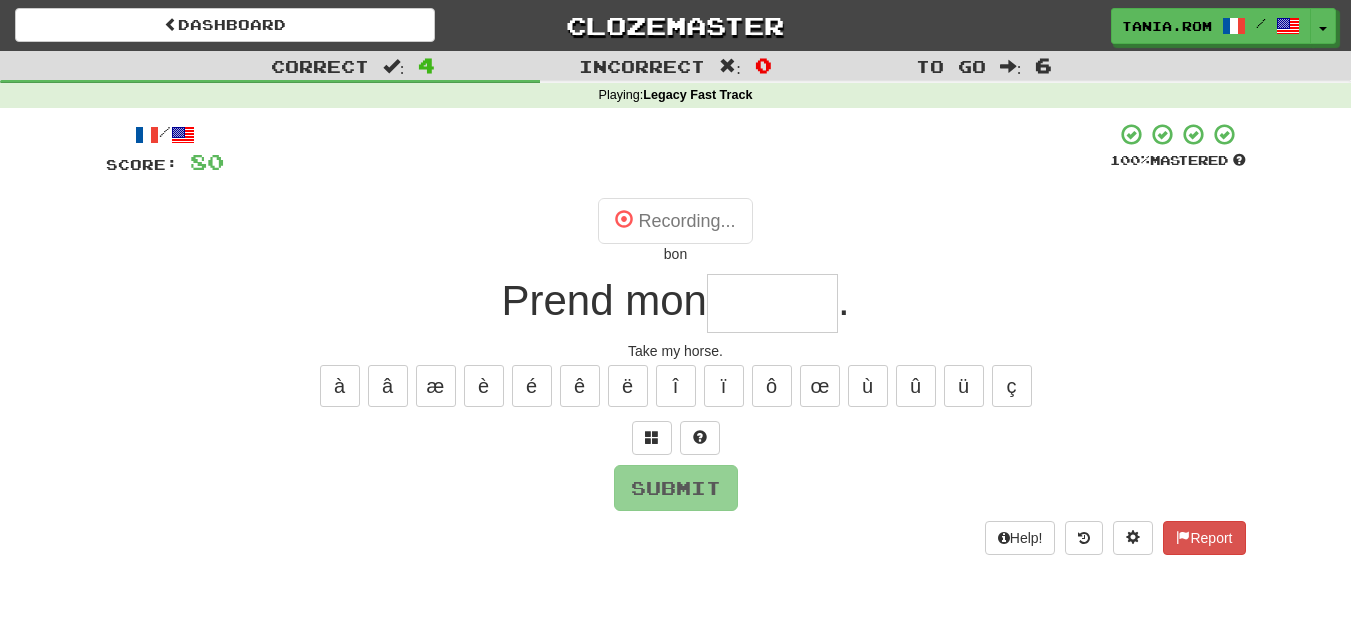 type on "******" 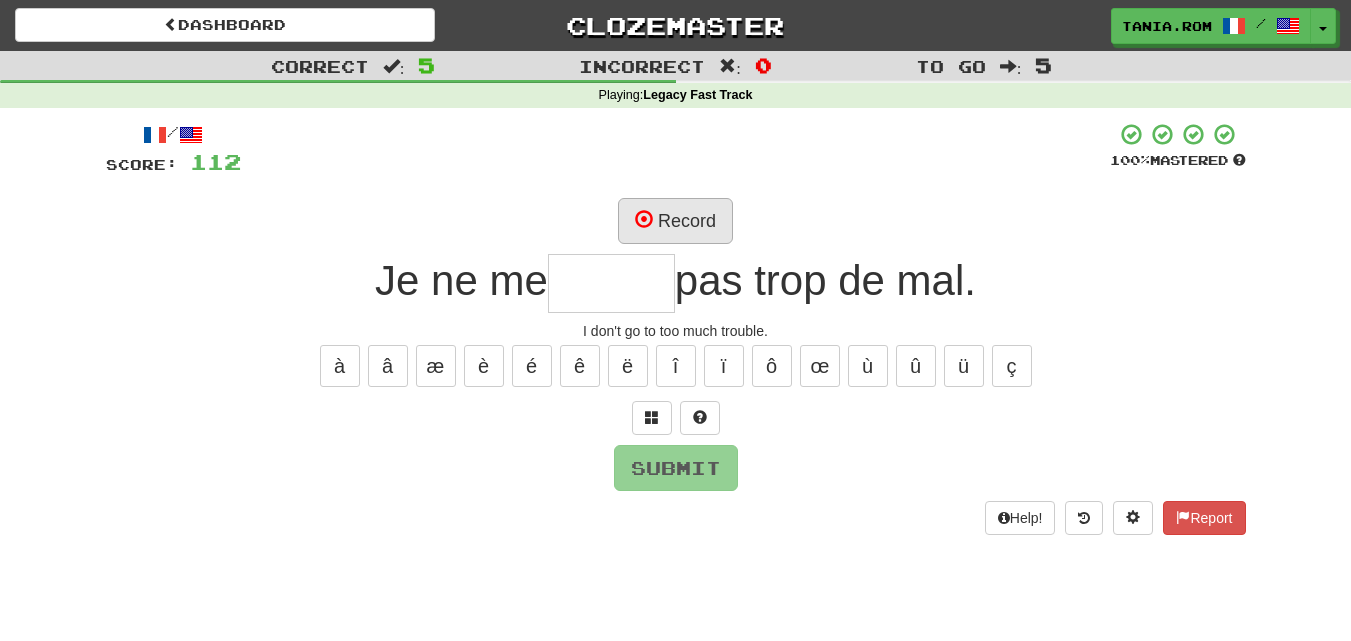 type on "*" 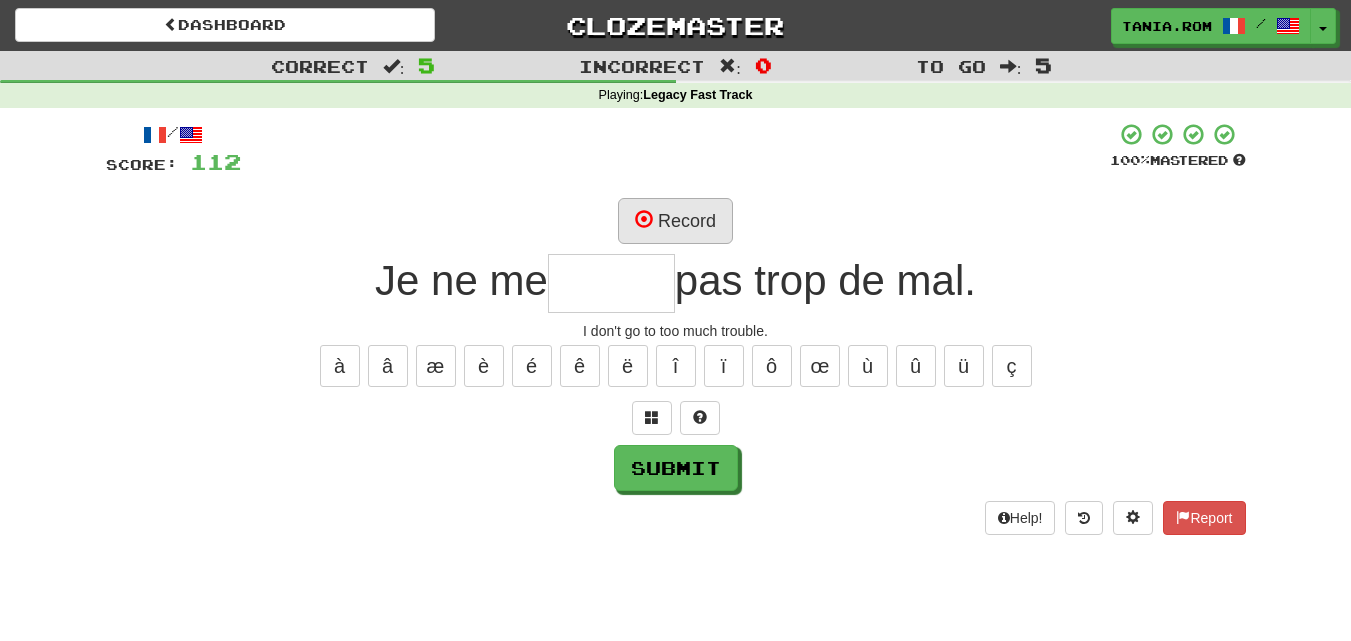 type on "*" 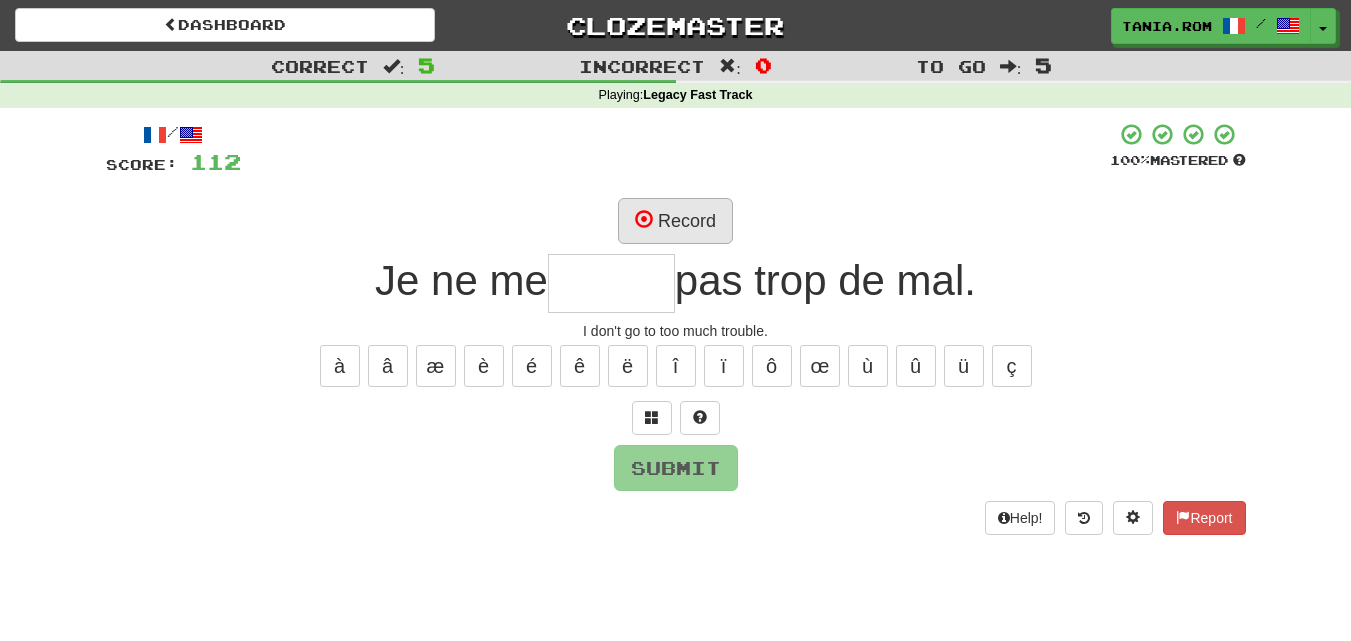 type on "*" 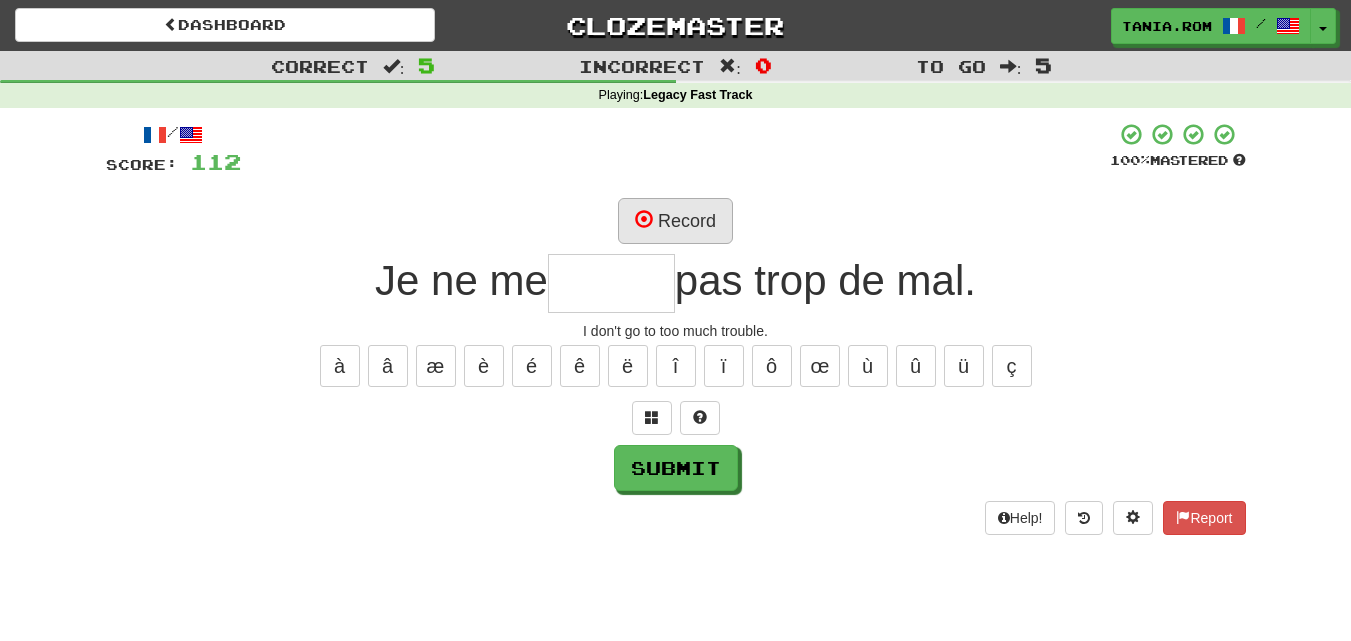 type on "*" 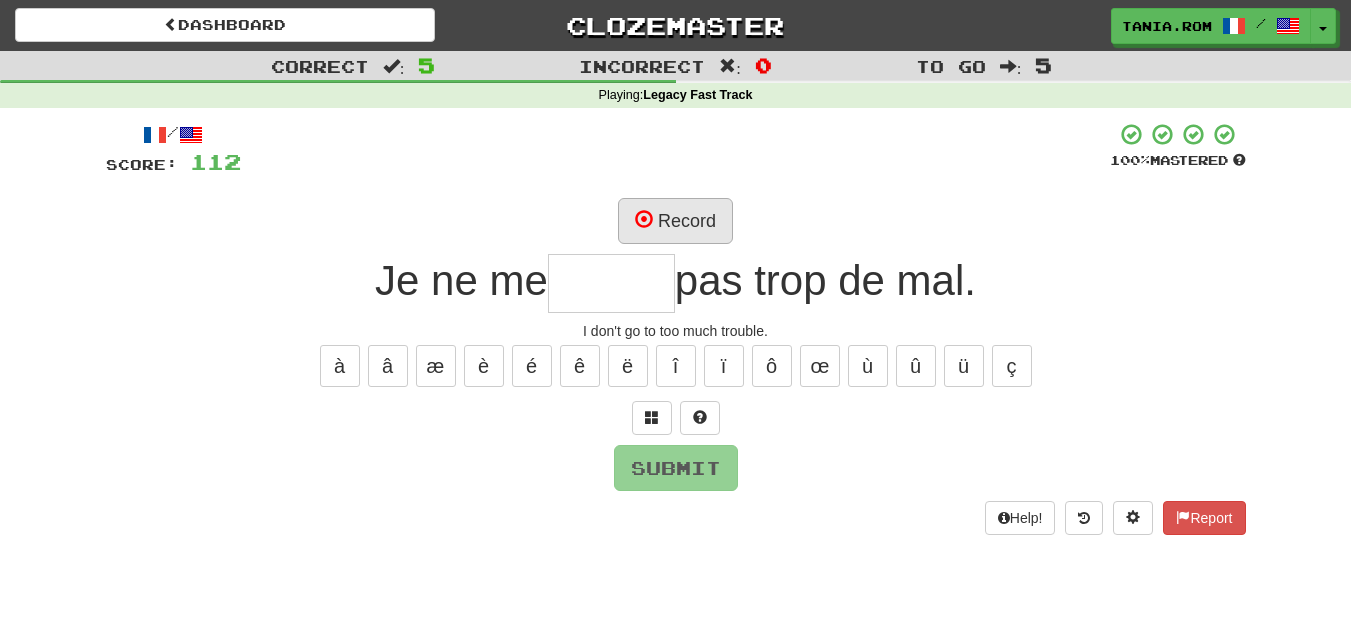 type on "*" 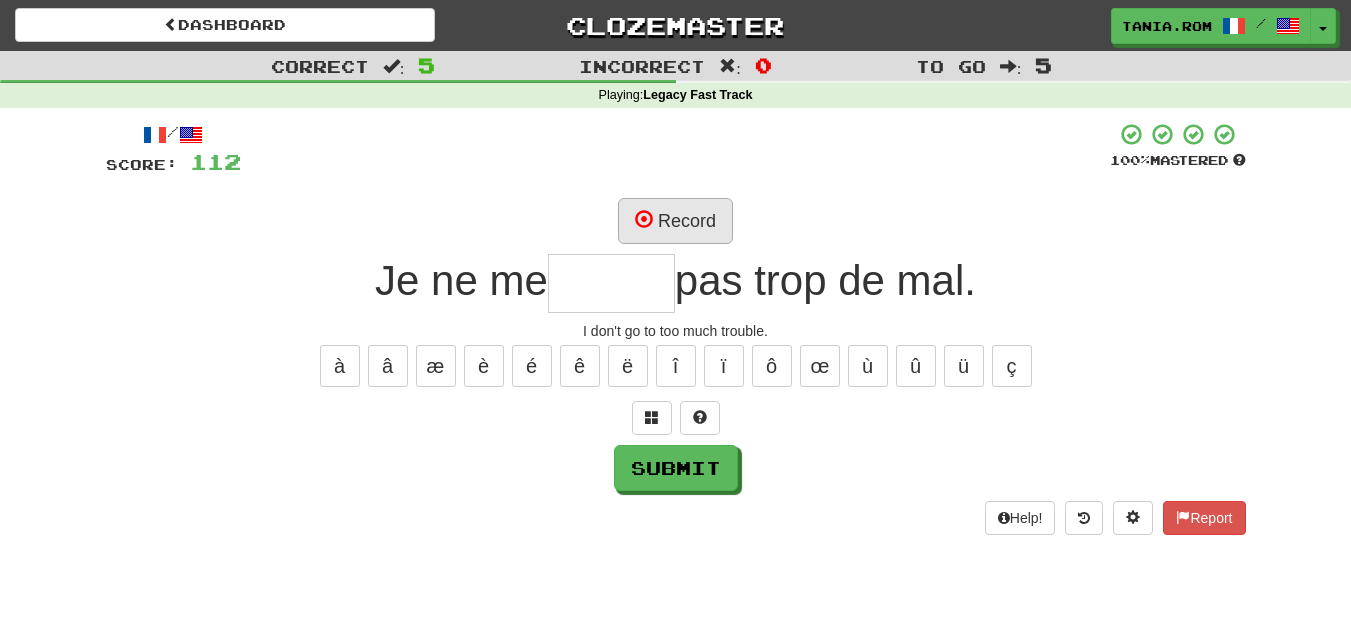 type on "*" 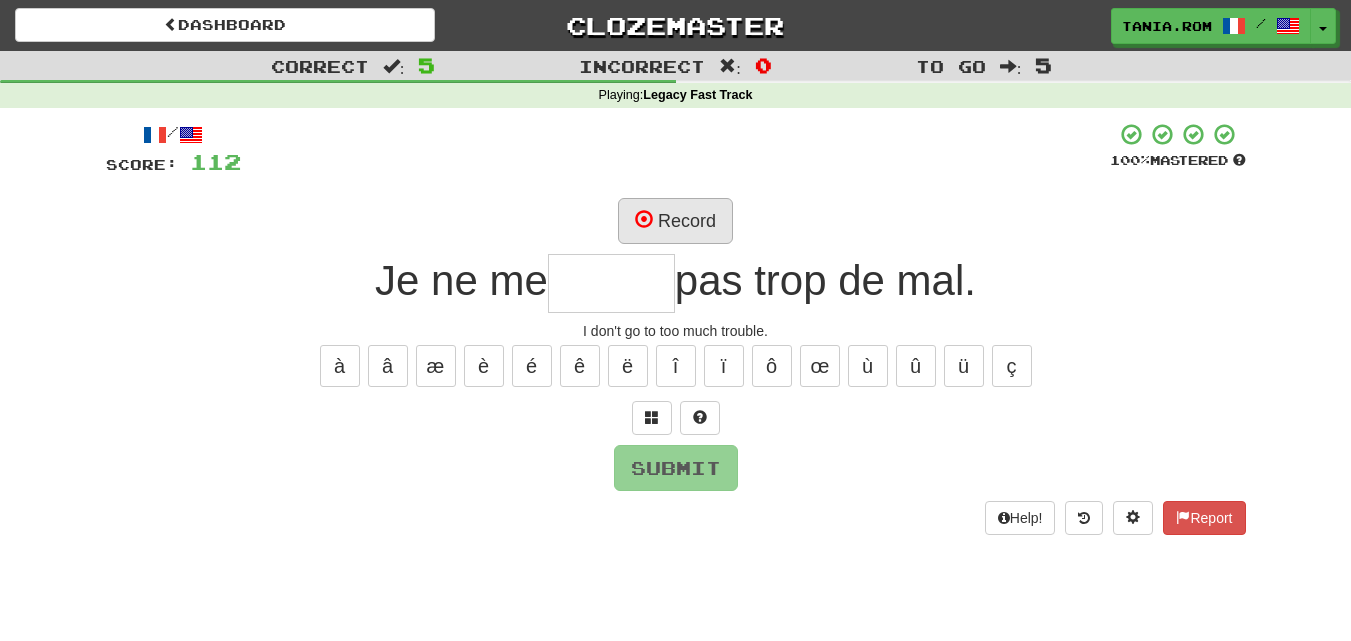 type on "*" 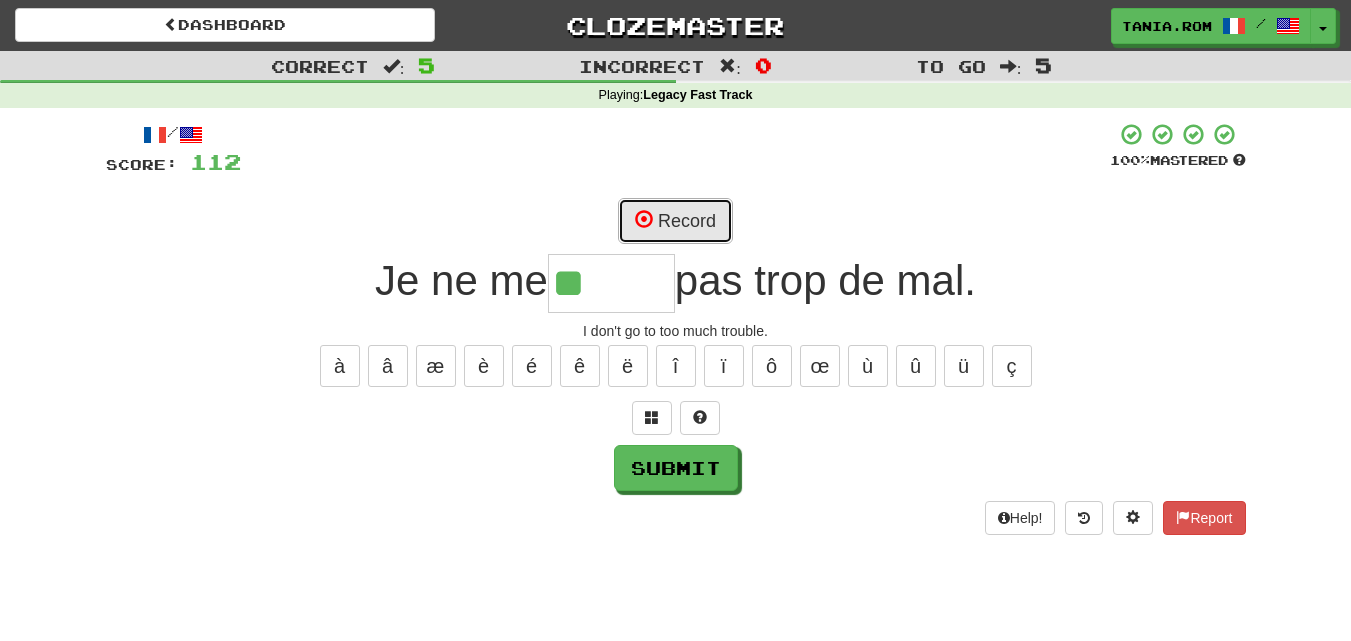 click on "Record" at bounding box center (675, 221) 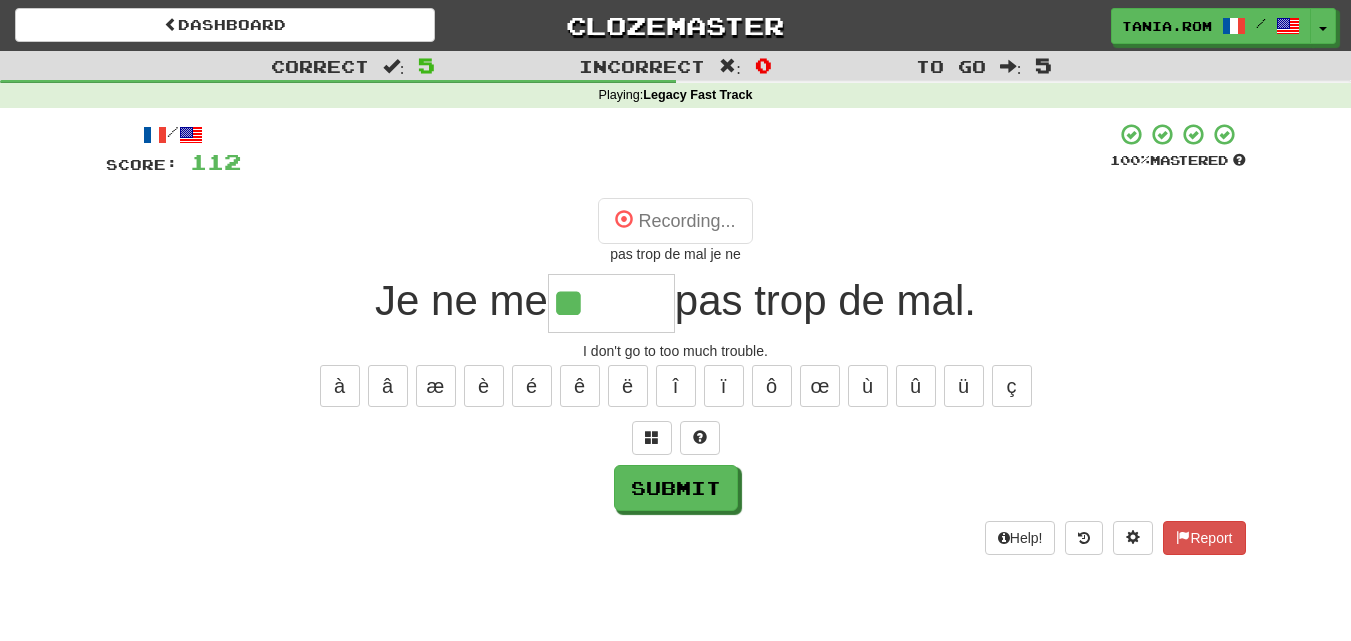 type on "*****" 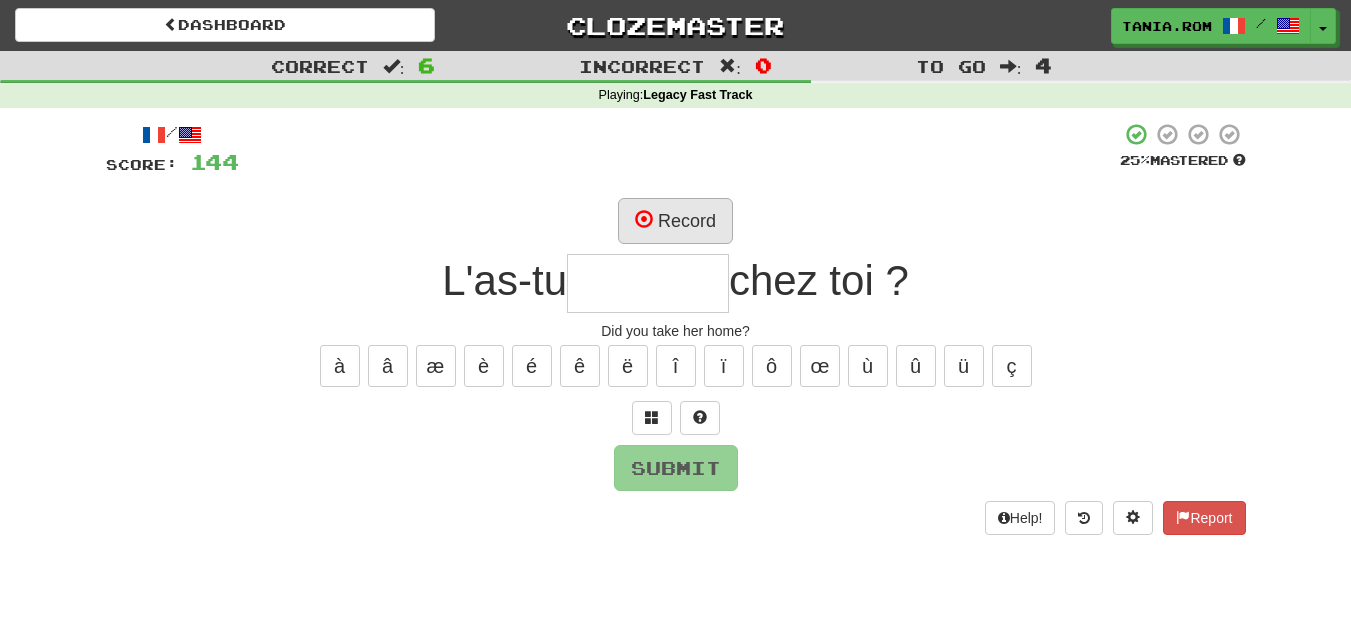 type on "*" 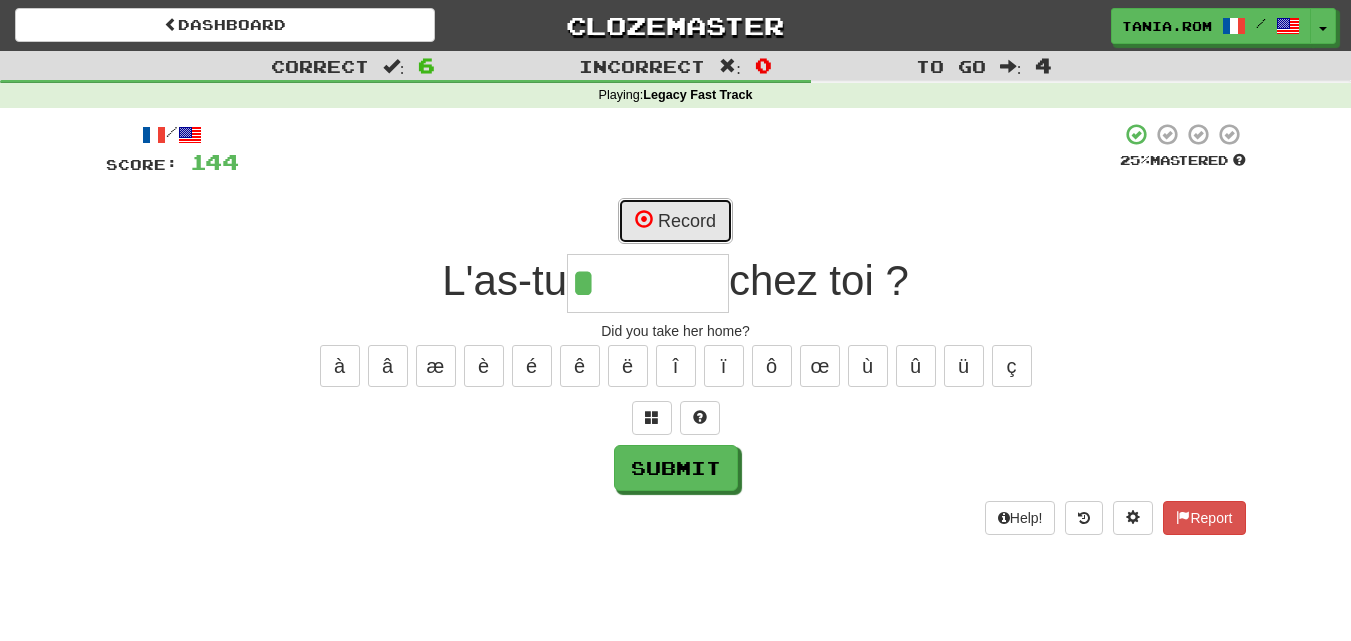 click on "Record" at bounding box center (675, 221) 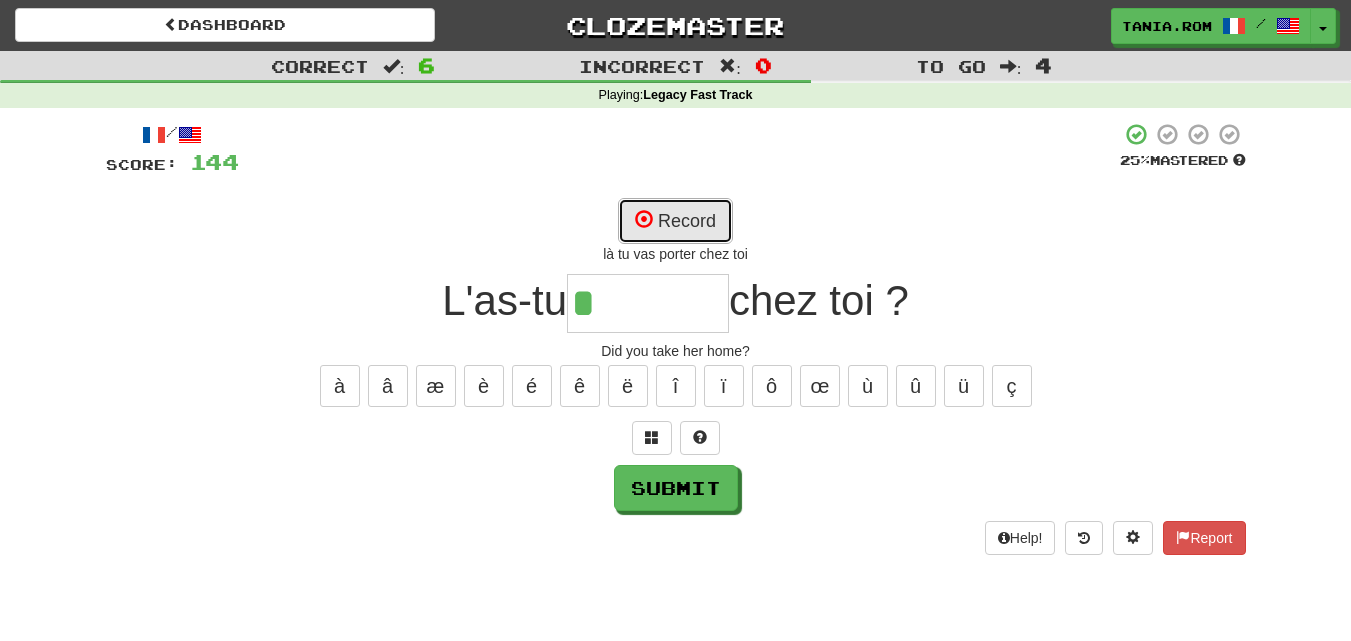 click on "Record" at bounding box center (675, 221) 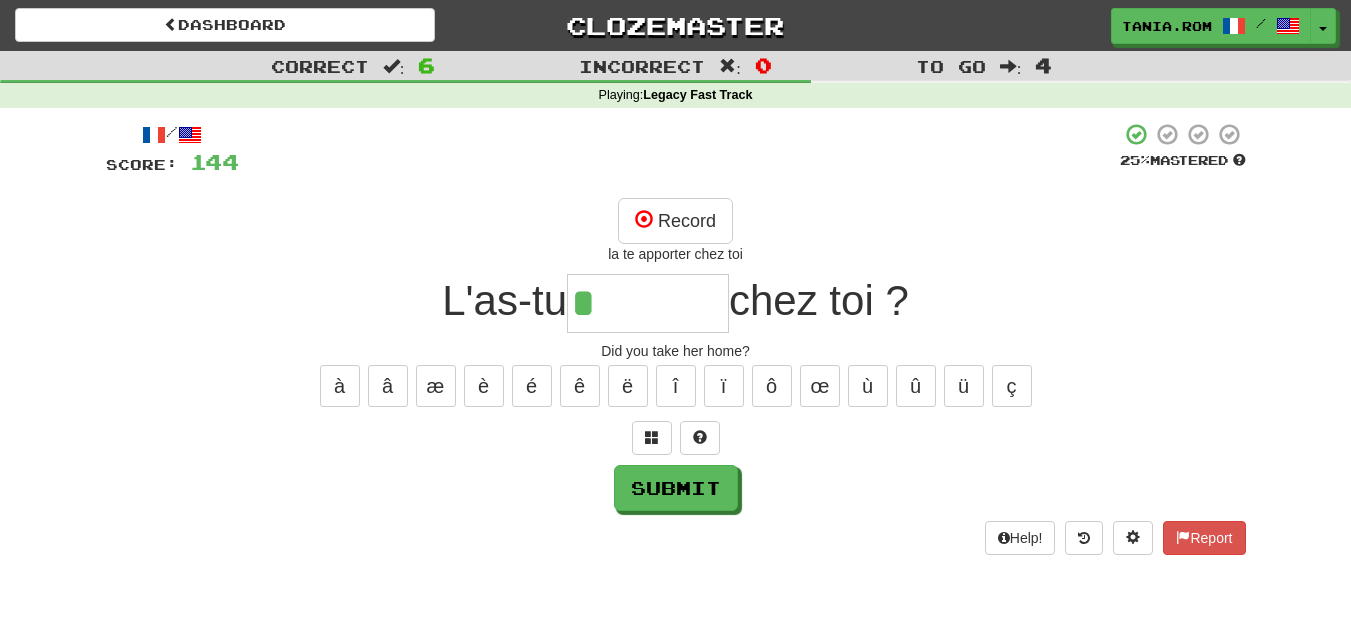 click on "*" at bounding box center (648, 303) 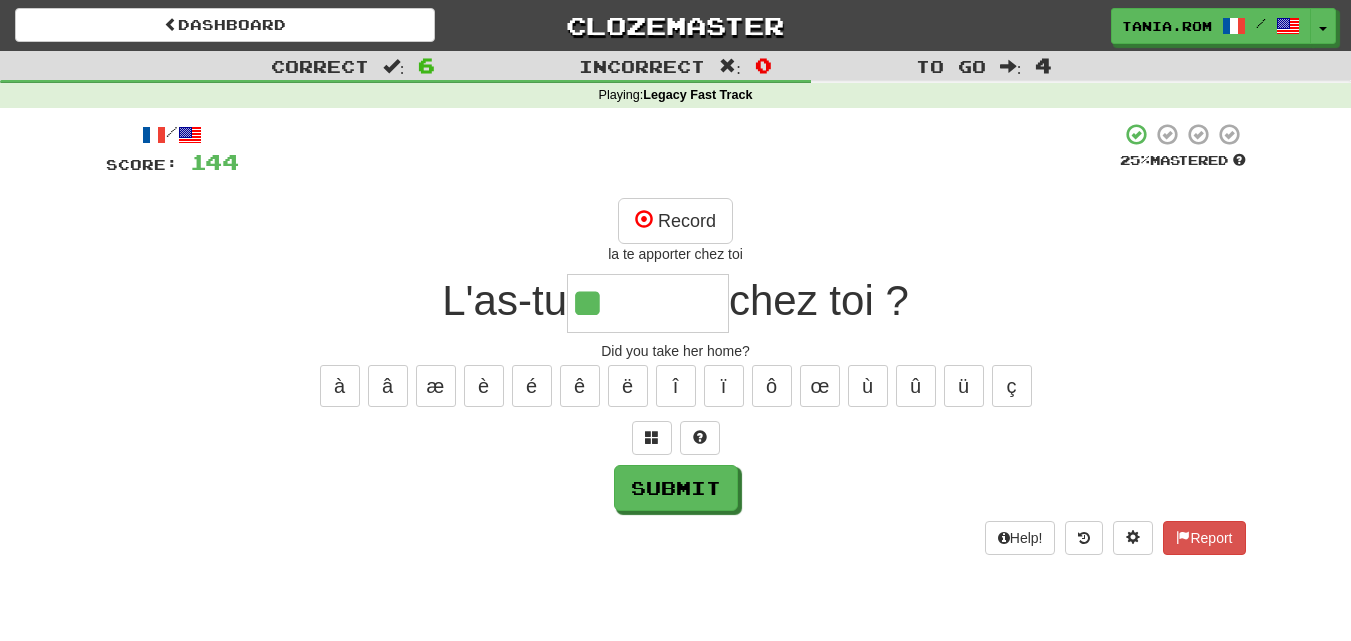 click on "/  Score:   144 25 %  Mastered   Record la te apporter chez toi L'as-tu  **  chez toi ? Did you take her home? à â æ è é ê ë î ï ô œ ù û ü ç Submit  Help!  Report" at bounding box center (676, 338) 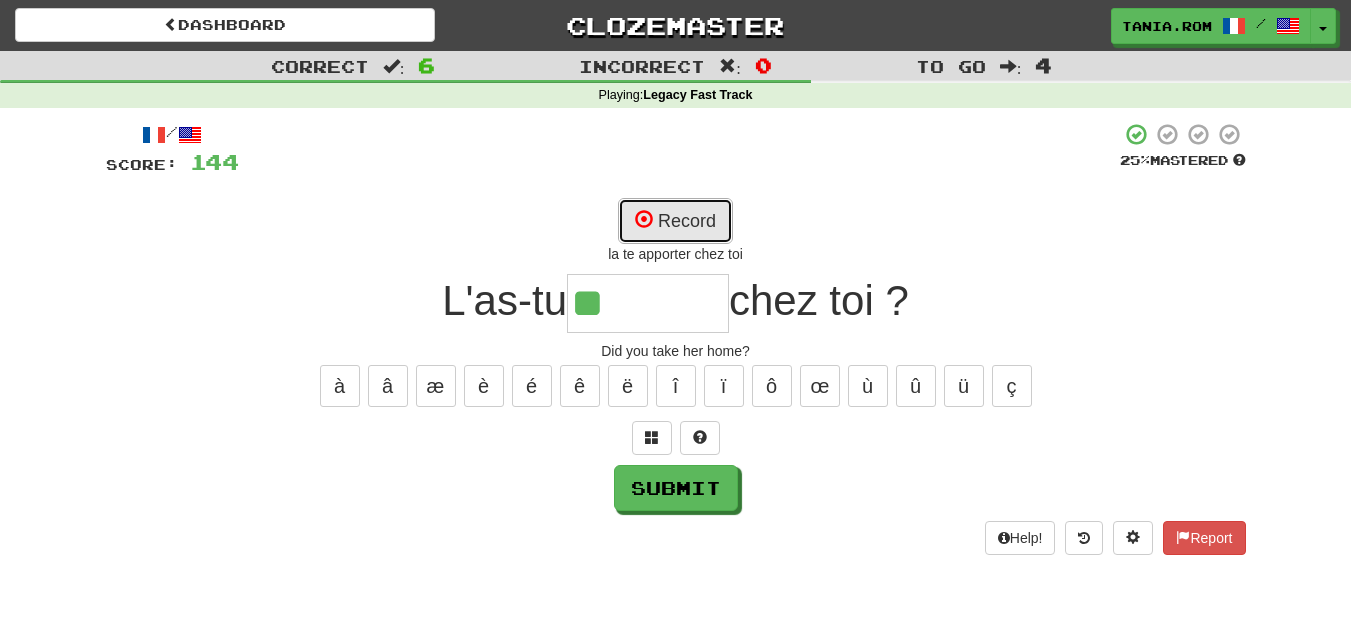 click on "Record" at bounding box center [675, 221] 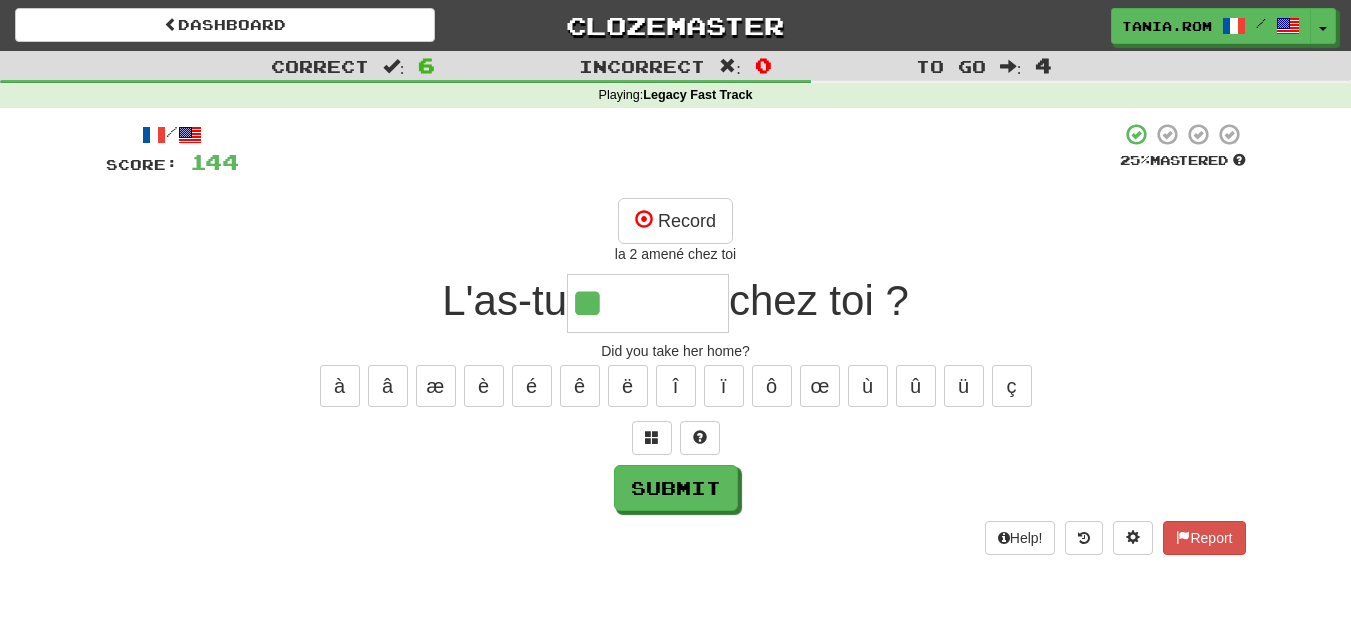 click on "**" at bounding box center (648, 303) 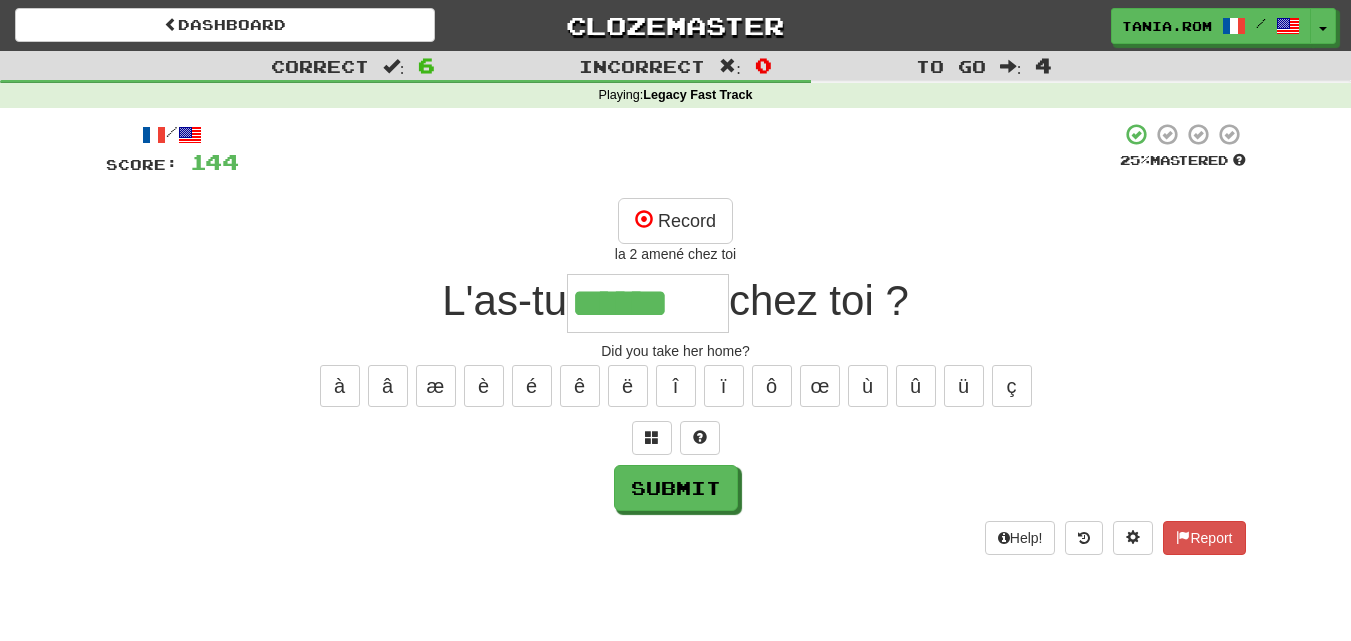 type on "******" 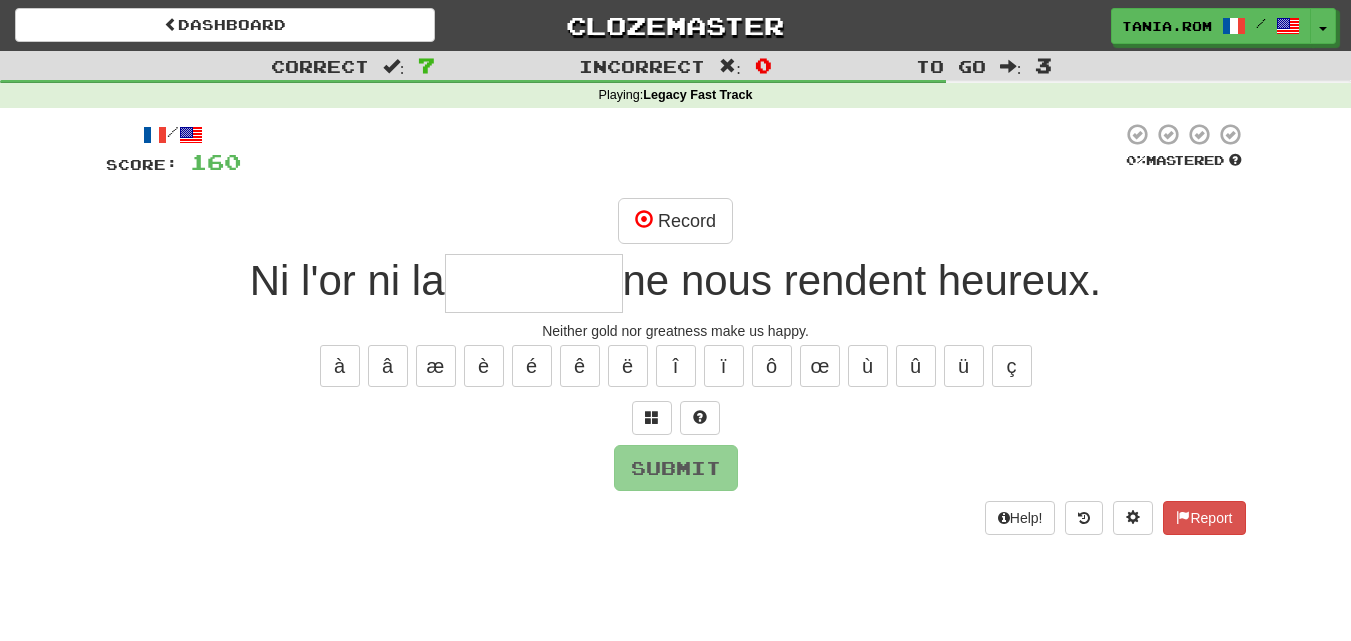 type on "*" 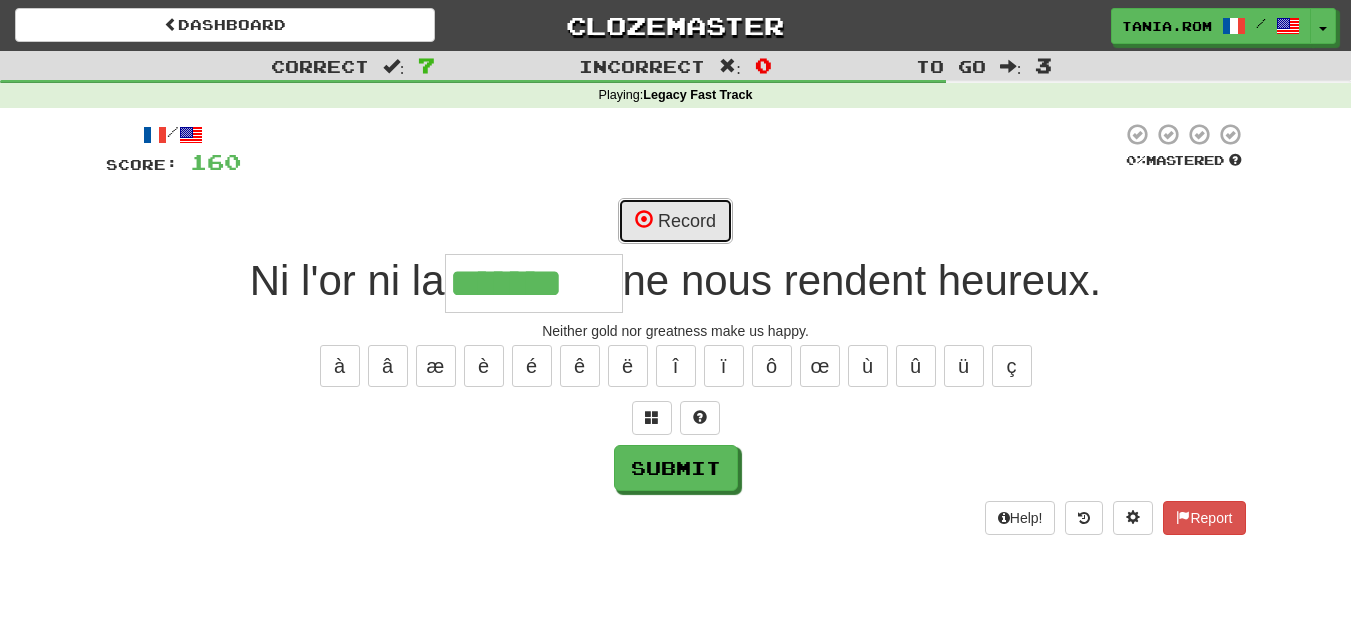 click on "Record" at bounding box center [675, 221] 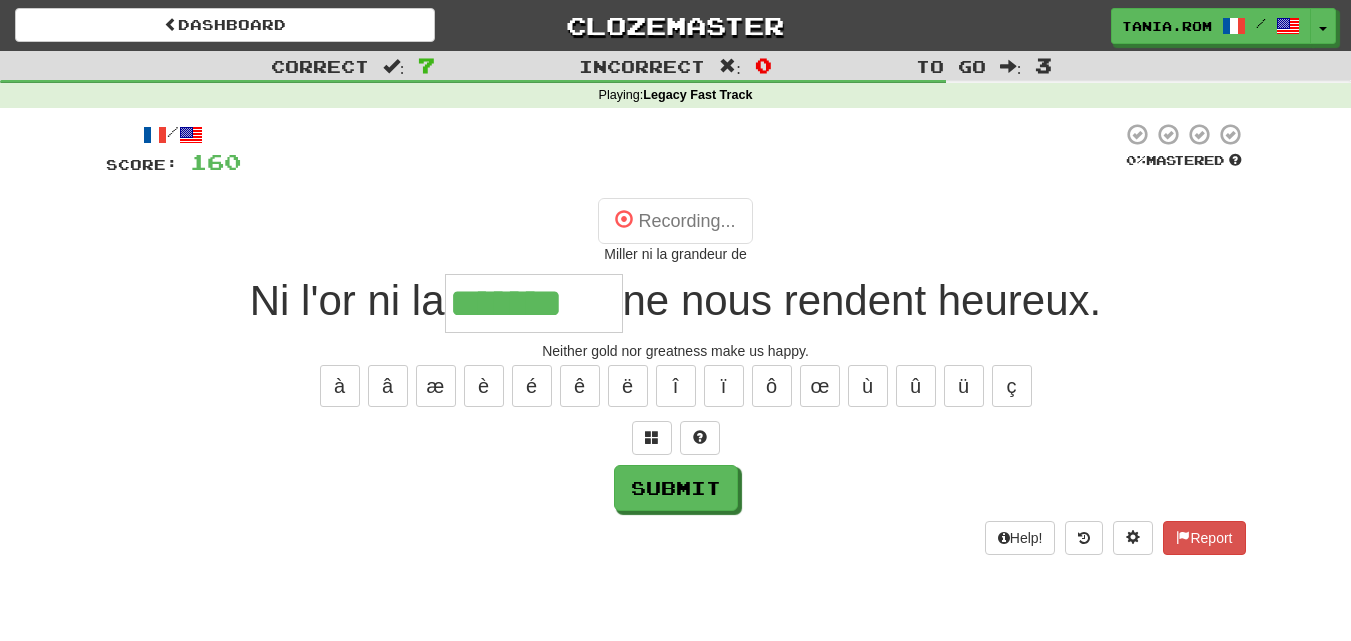 type on "********" 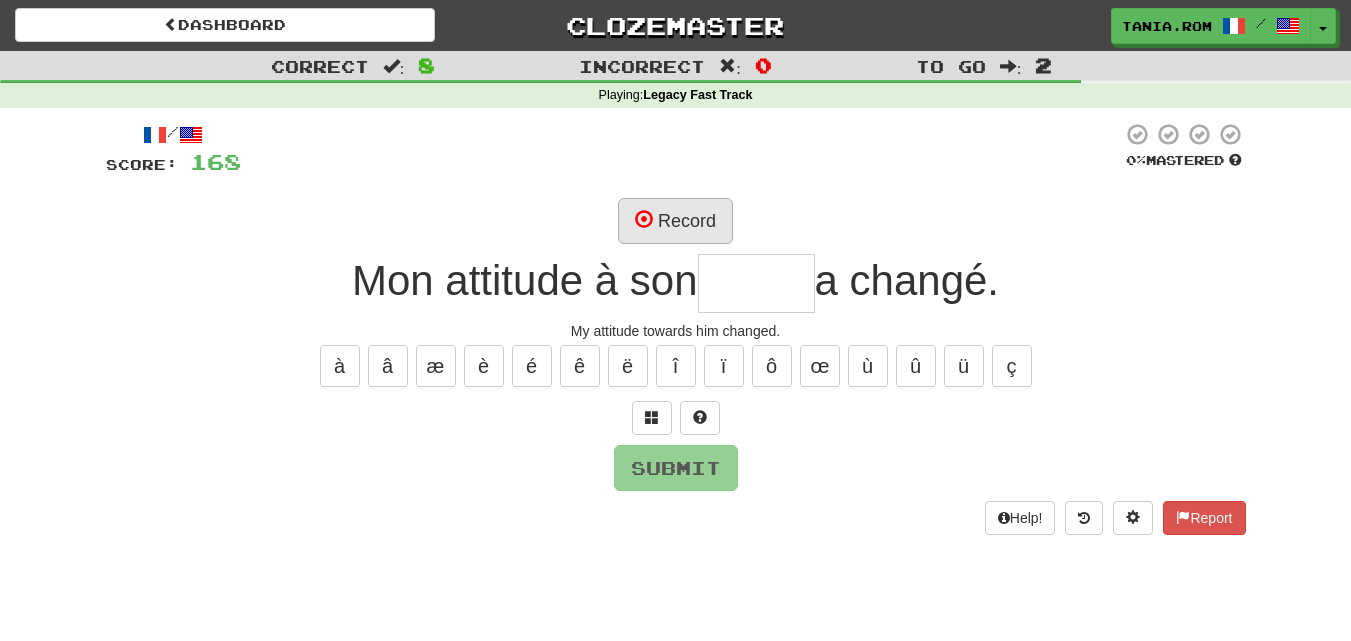 type on "*" 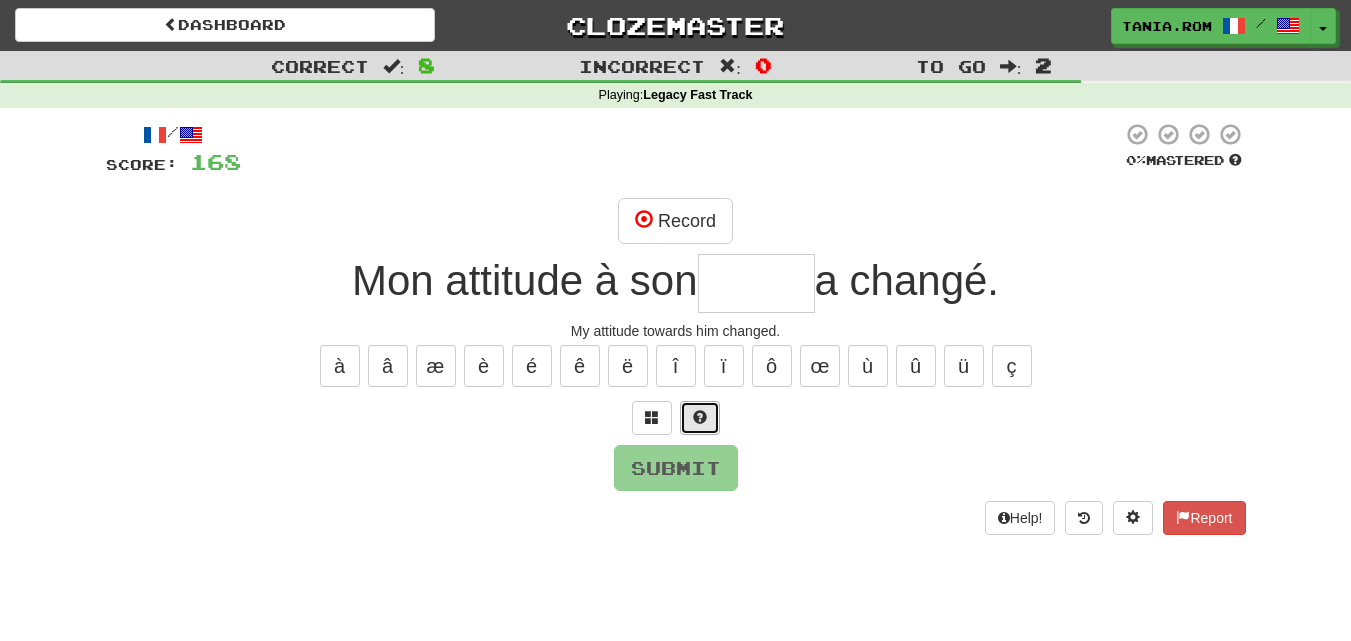 click at bounding box center (700, 417) 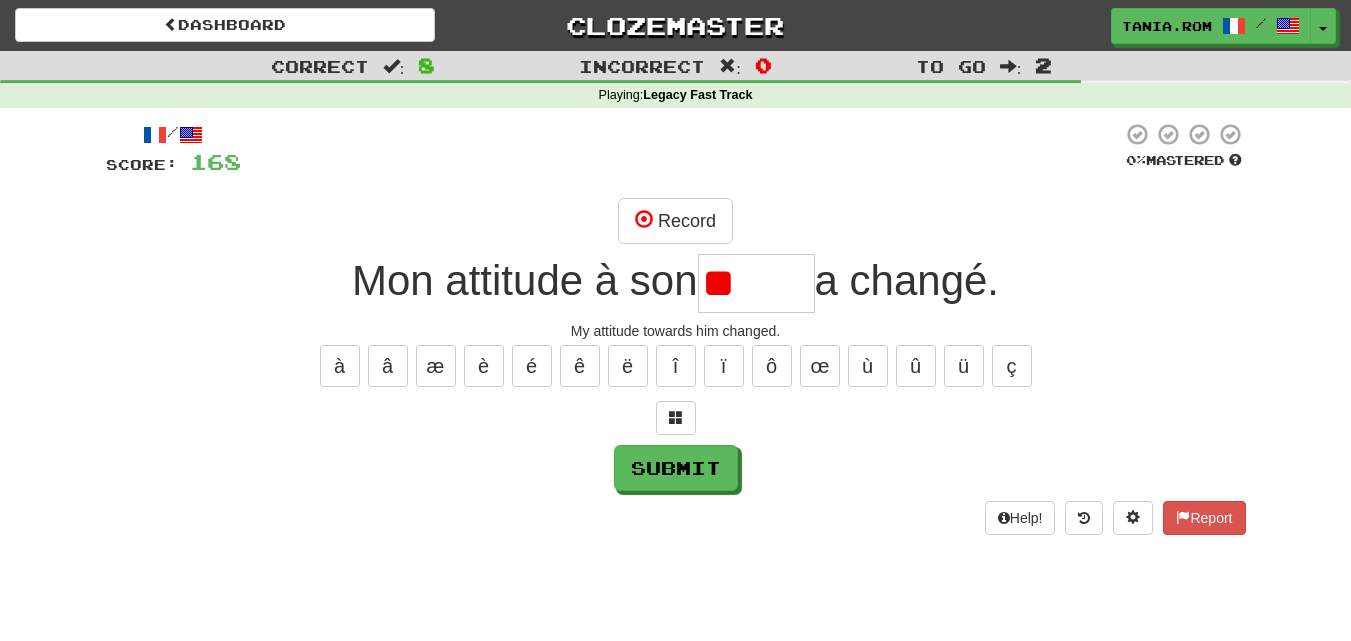 type on "*" 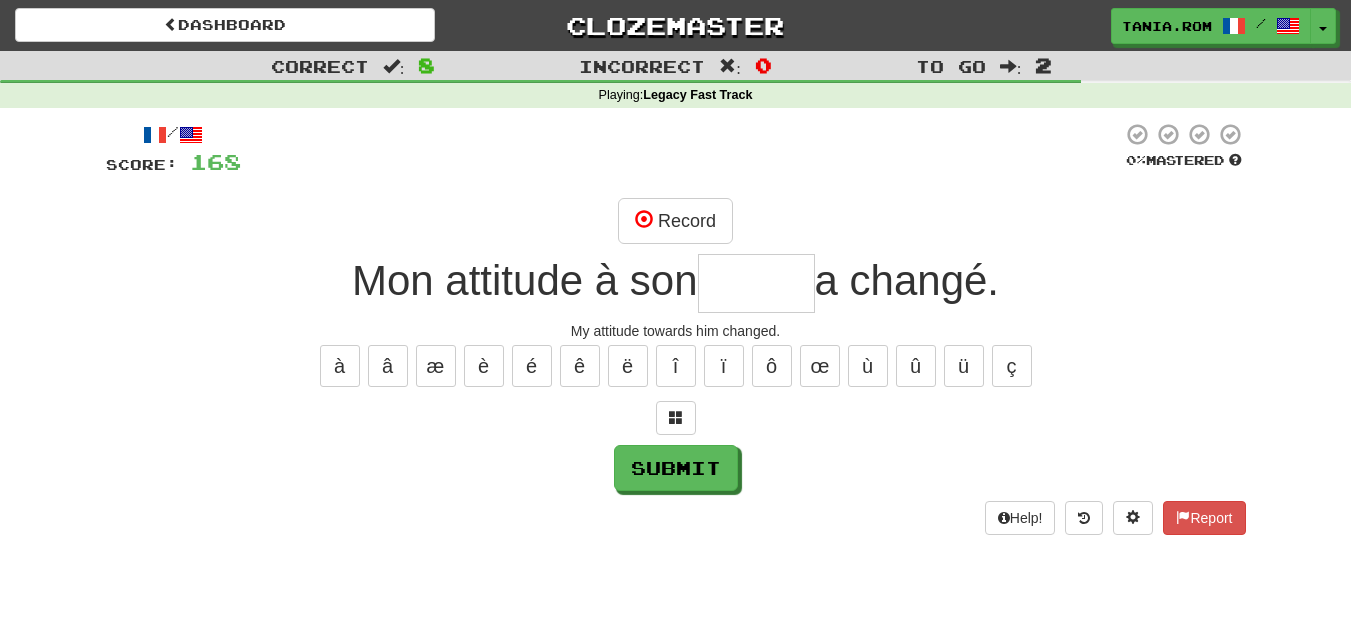 type on "*" 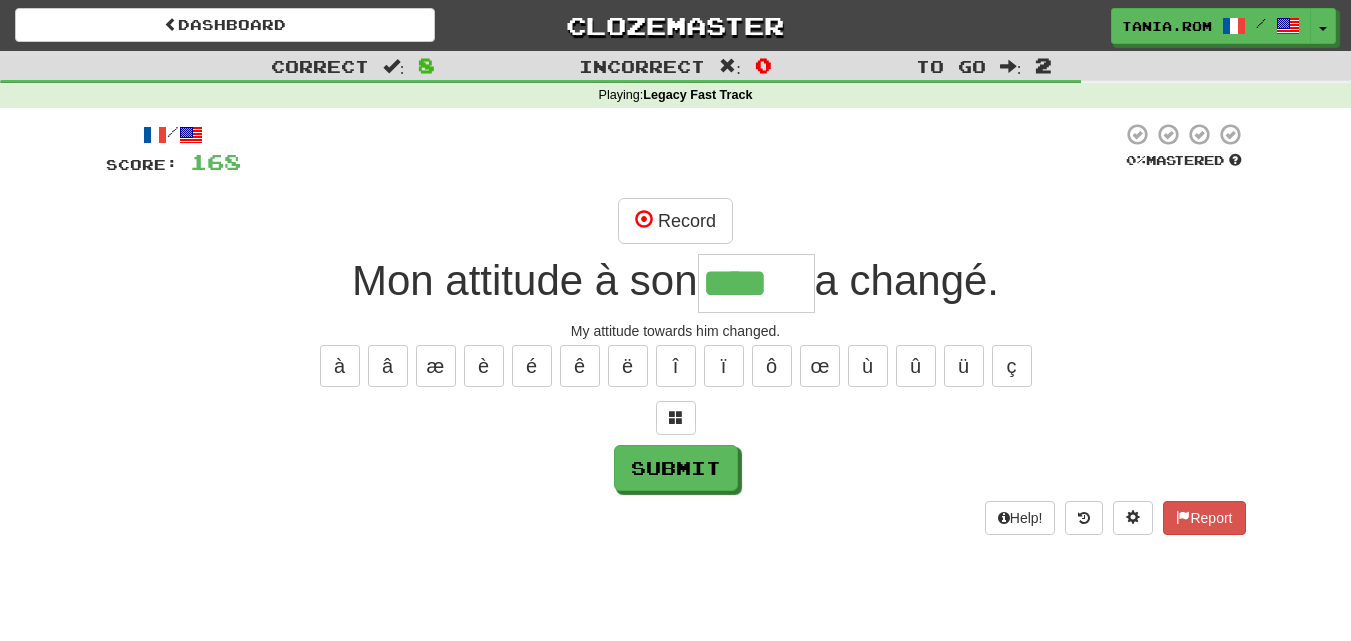 click on "/  Score:   168 0 %  Mastered   Record Mon attitude à son  ****  a changé. My attitude towards him changed. à â æ è é ê ë î ï ô œ ù û ü ç Submit  Help!  Report" at bounding box center [676, 328] 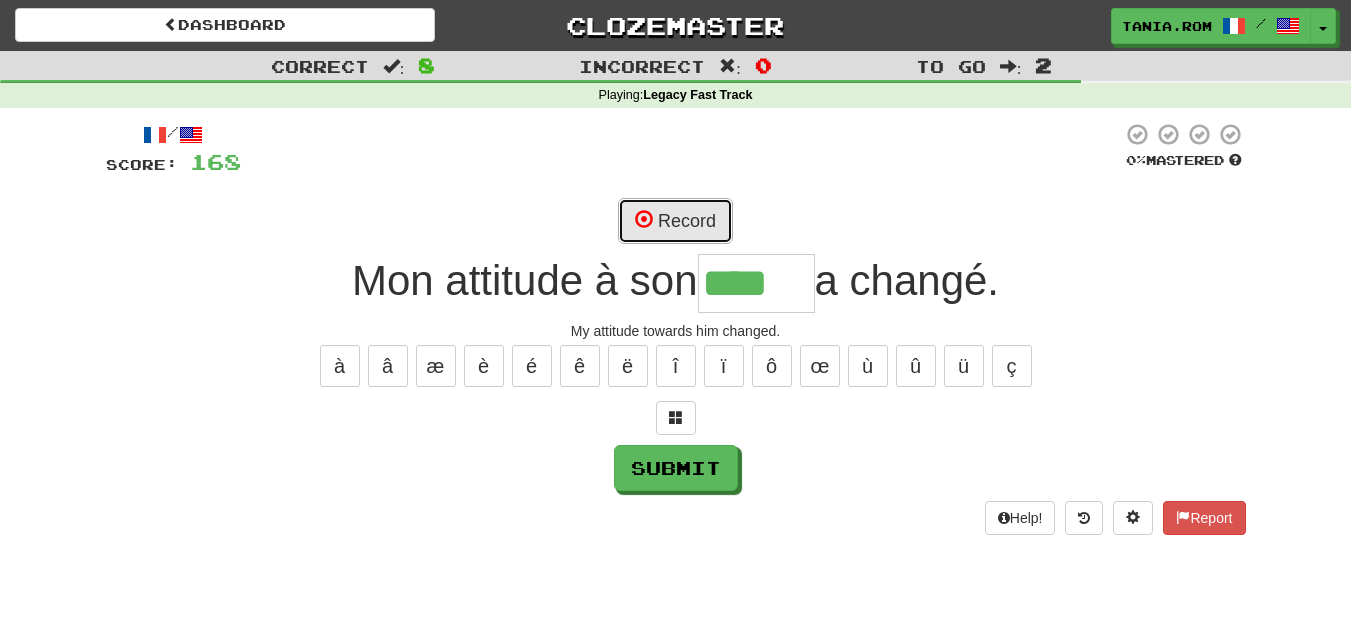 click on "Record" at bounding box center [675, 221] 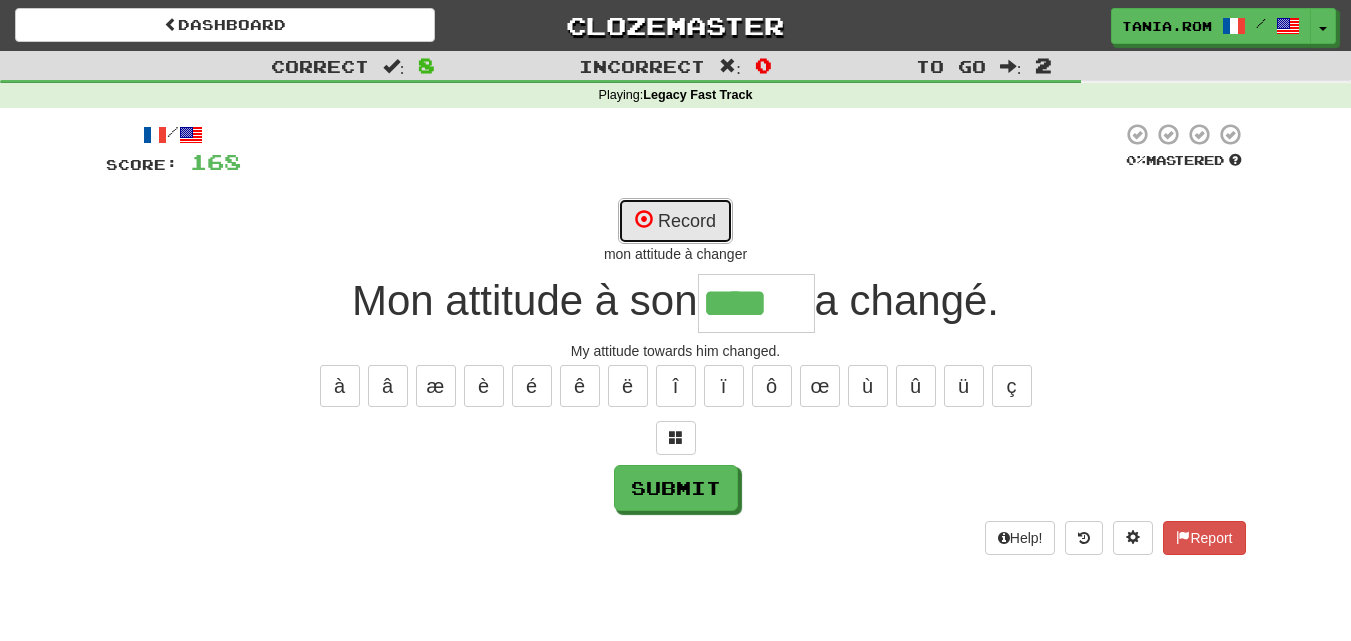 click on "Record" at bounding box center (675, 221) 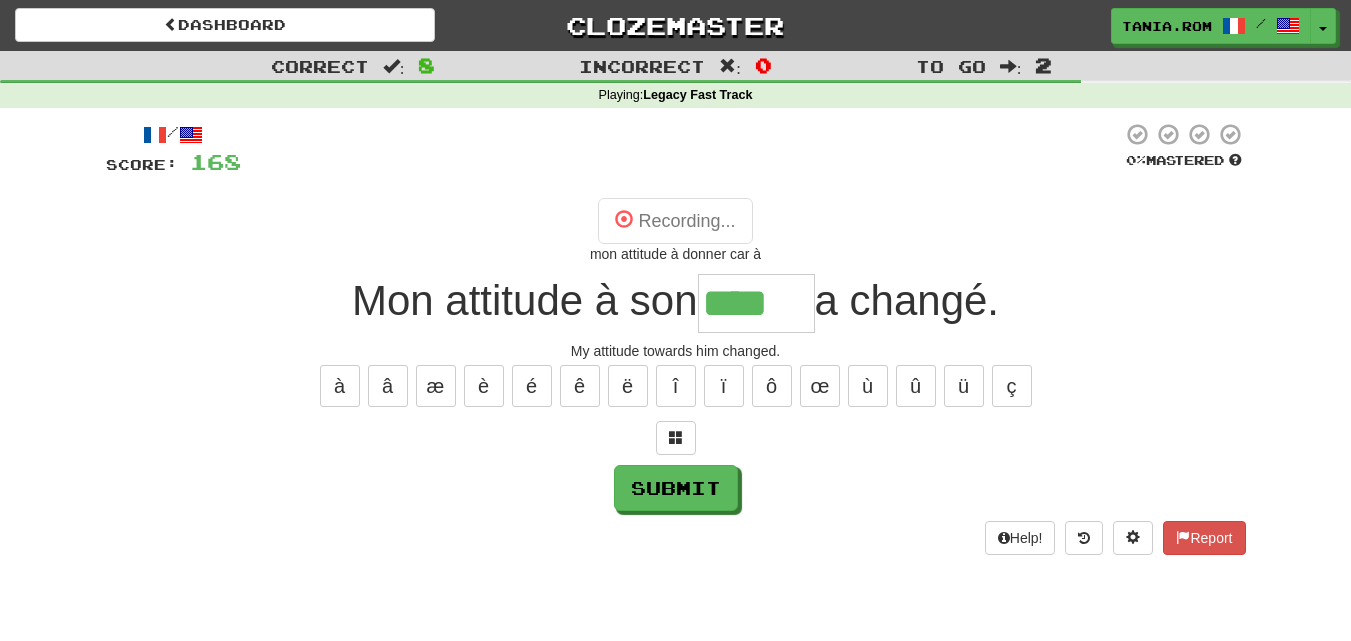 type on "*****" 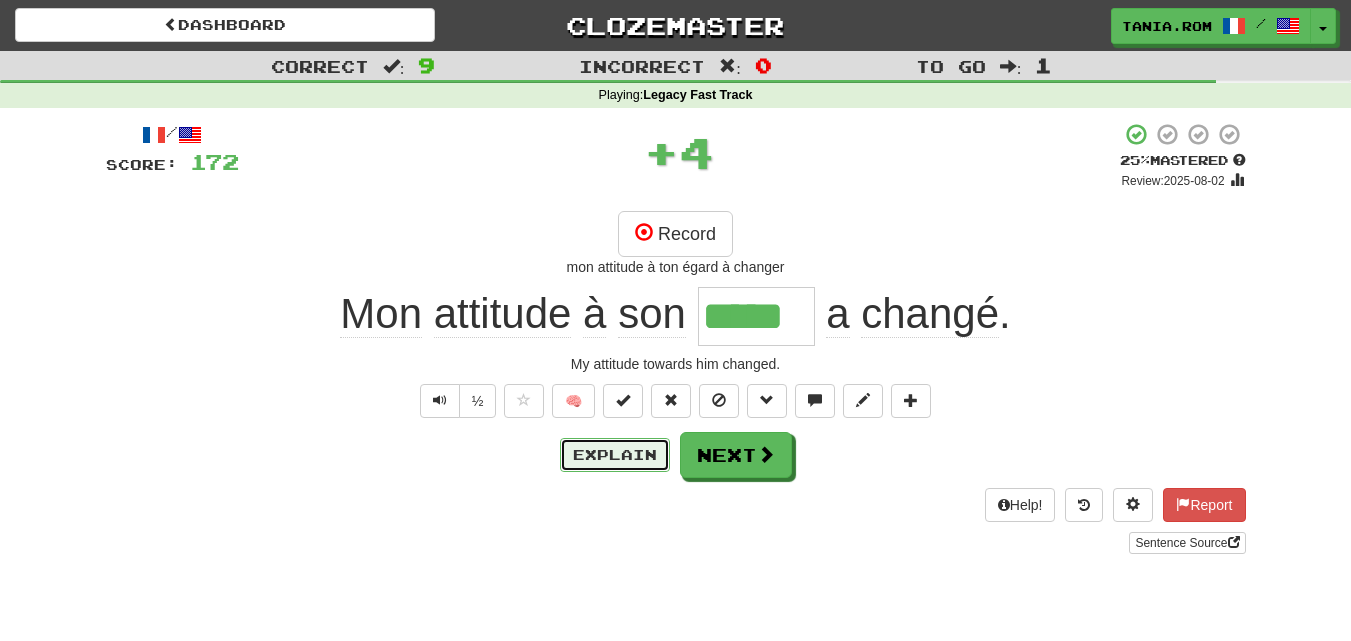 click on "Explain" at bounding box center (615, 455) 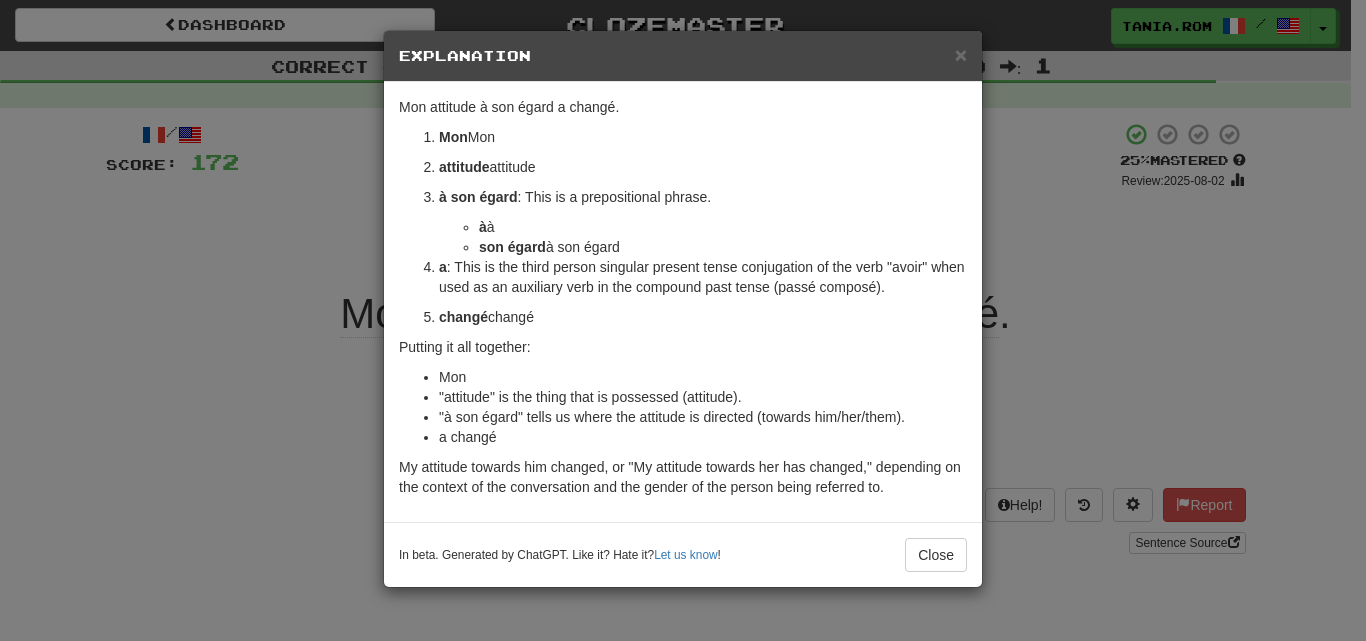 click on "× Explanation Certainly! The sentence "Mon attitude à son égard a changé." is French and can be translated into English as "My attitude towards him/her has changed." Here's a breakdown of the sentence and its grammatical components:
Mon : This is a possessive adjective in its masculine singular form. "Mon" means "my" and indicates that the attitude belongs to the speaker.
attitude : This is a feminine noun which means "attitude" in English. In French, nouns have a gender, and the gender of "attitude" is feminine.
à son égard : This is a prepositional phrase.
à : This is a preposition meaning "to" or "towards" depending on the context.
son égard : This is a possessive pronoun "son" (meaning "his/her/their") combined with the noun "égard" (meaning "regard"). Together "à son égard" means "towards him/her/them." The gender and number of "son" is not specified in this phrase—it could refer to his, her, or their, depending on the context.
a
changé" at bounding box center (683, 320) 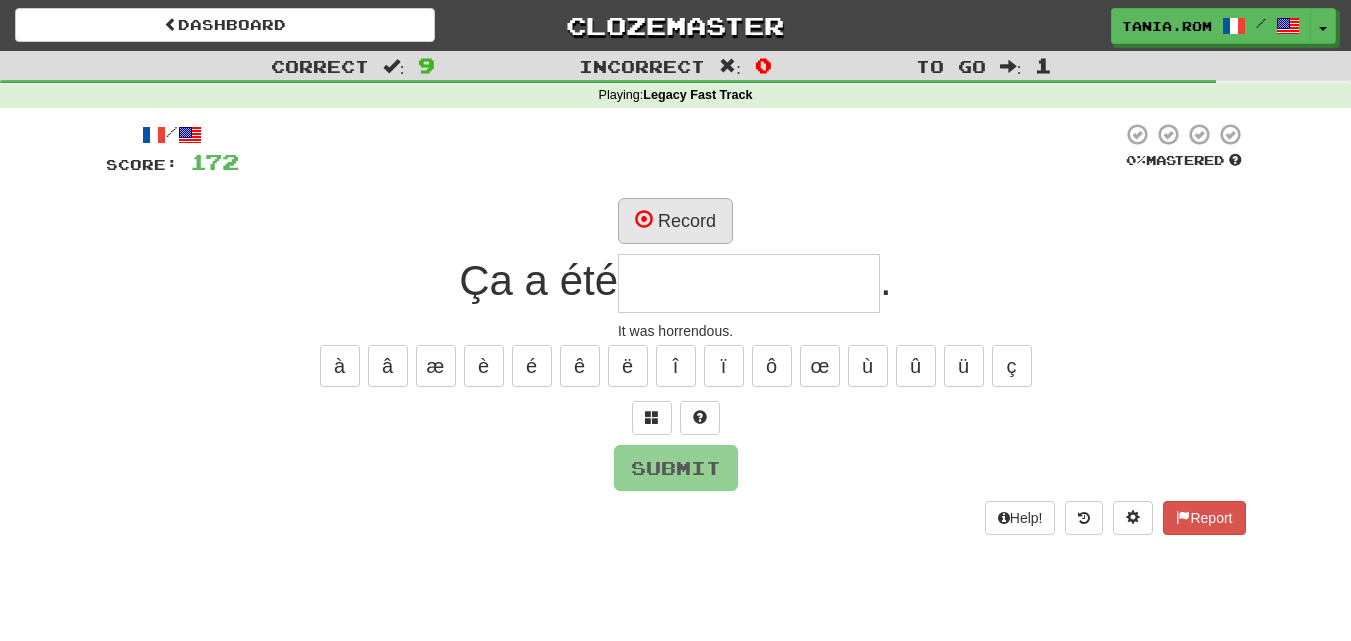 type on "*" 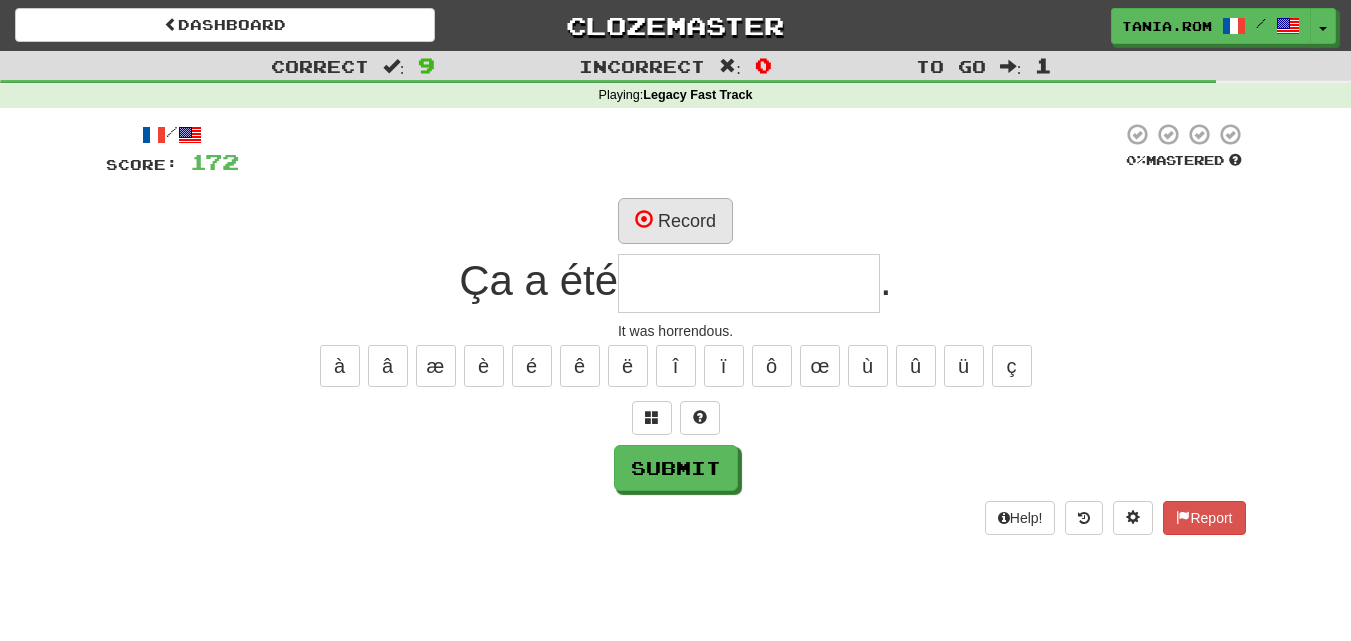 type on "*" 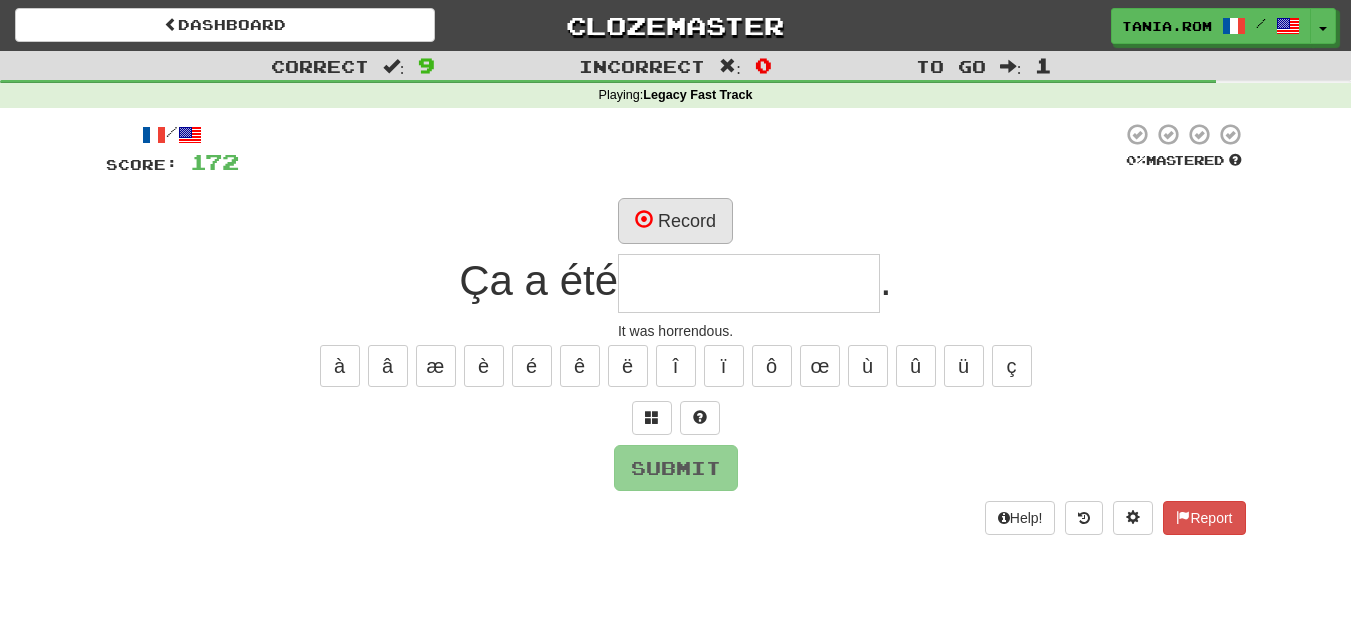 type on "*" 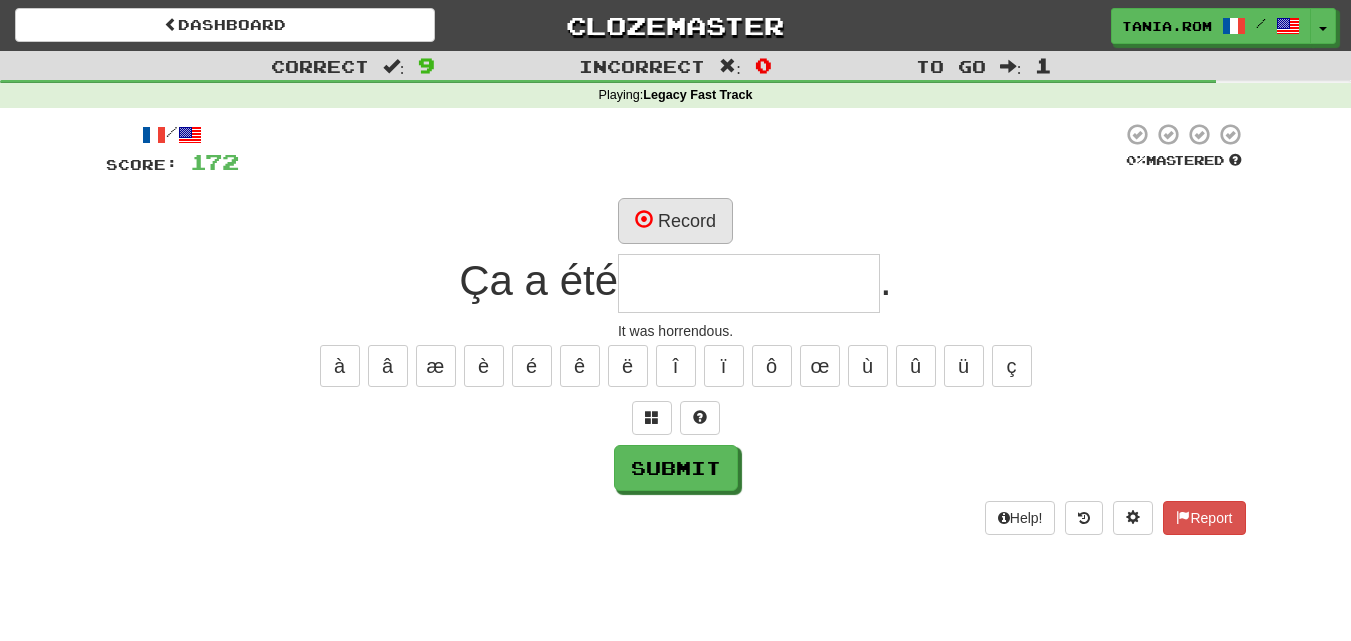 type on "*" 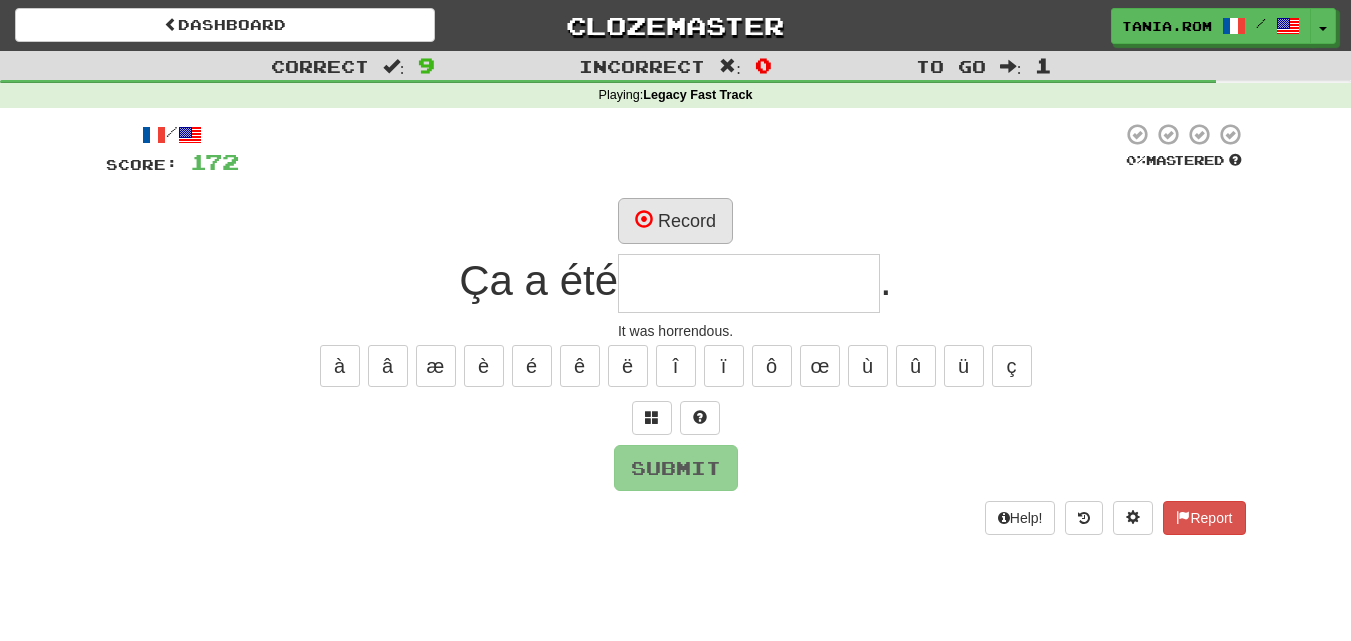 type on "*" 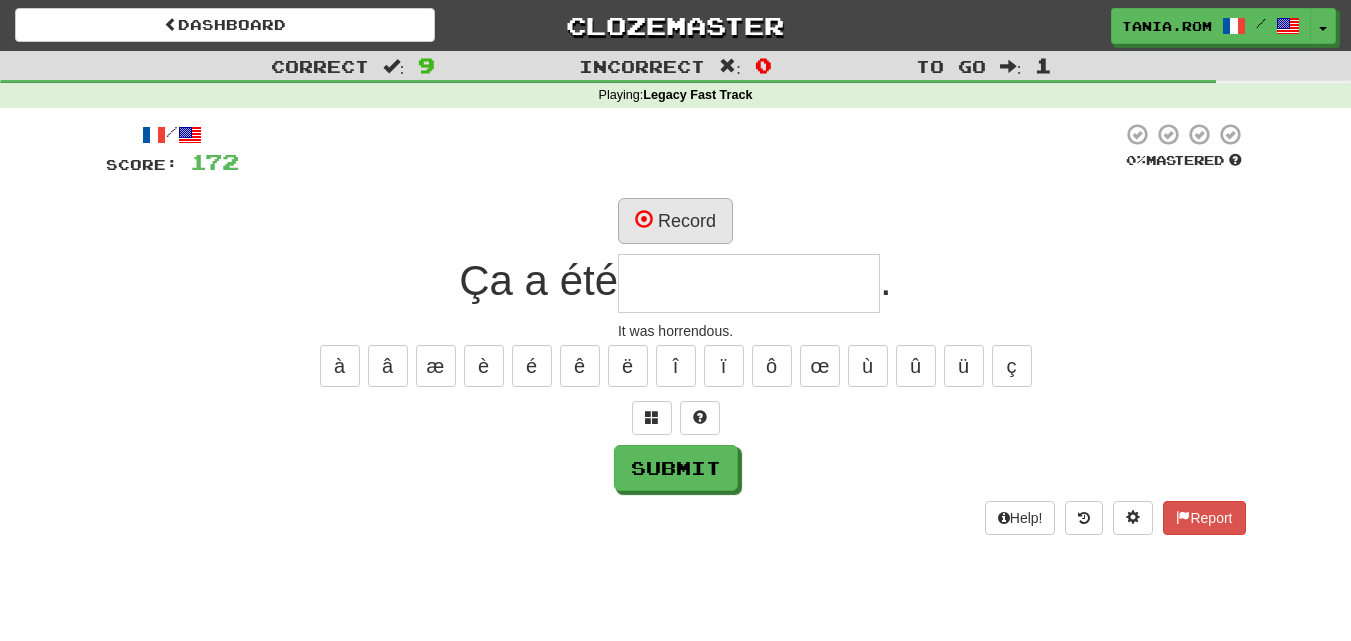 type on "*" 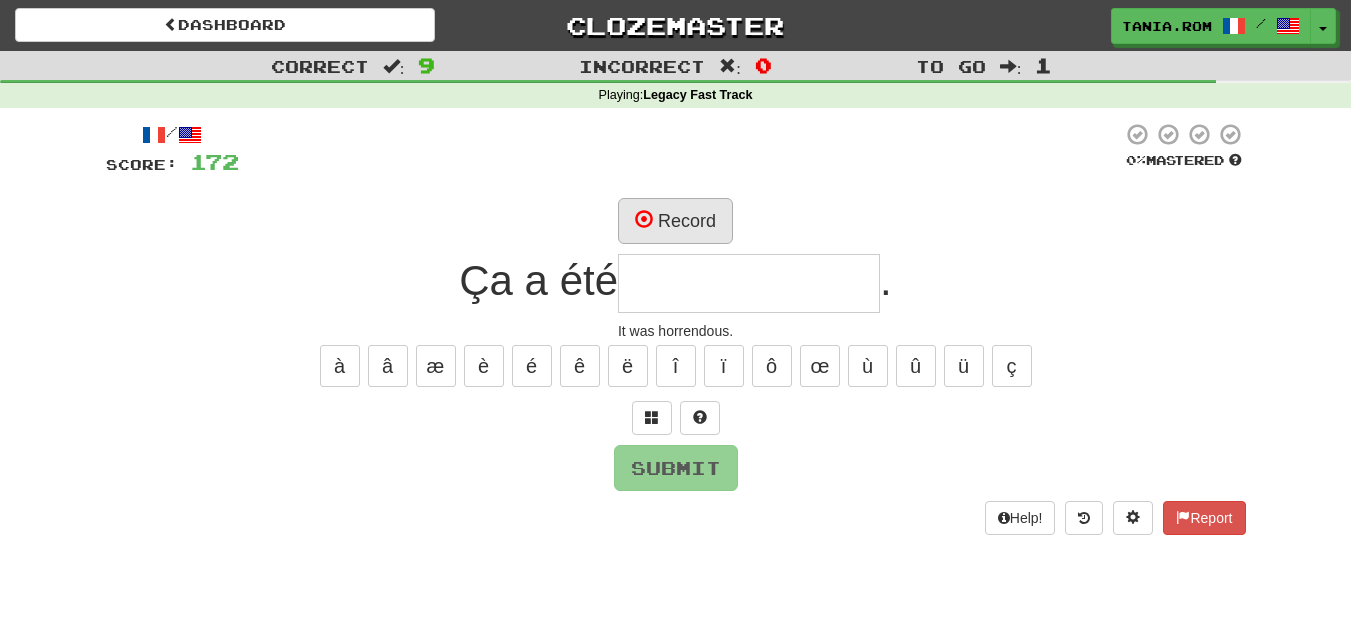 type on "*" 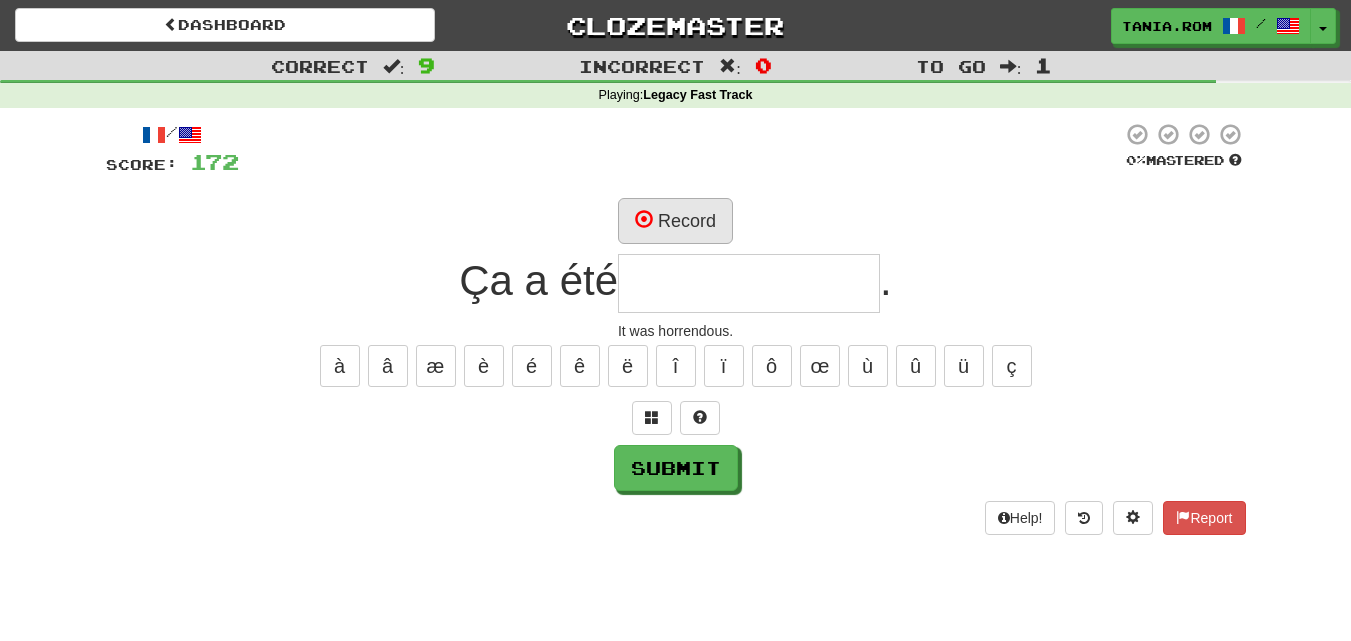 type on "*" 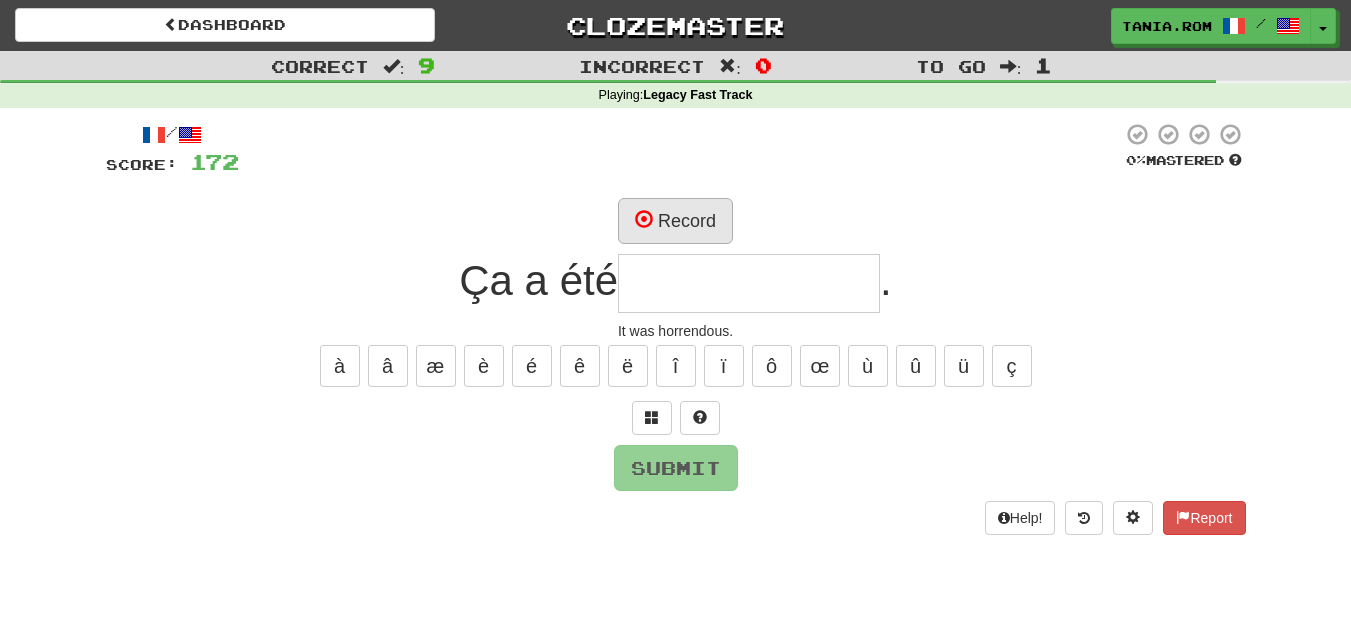 type on "*" 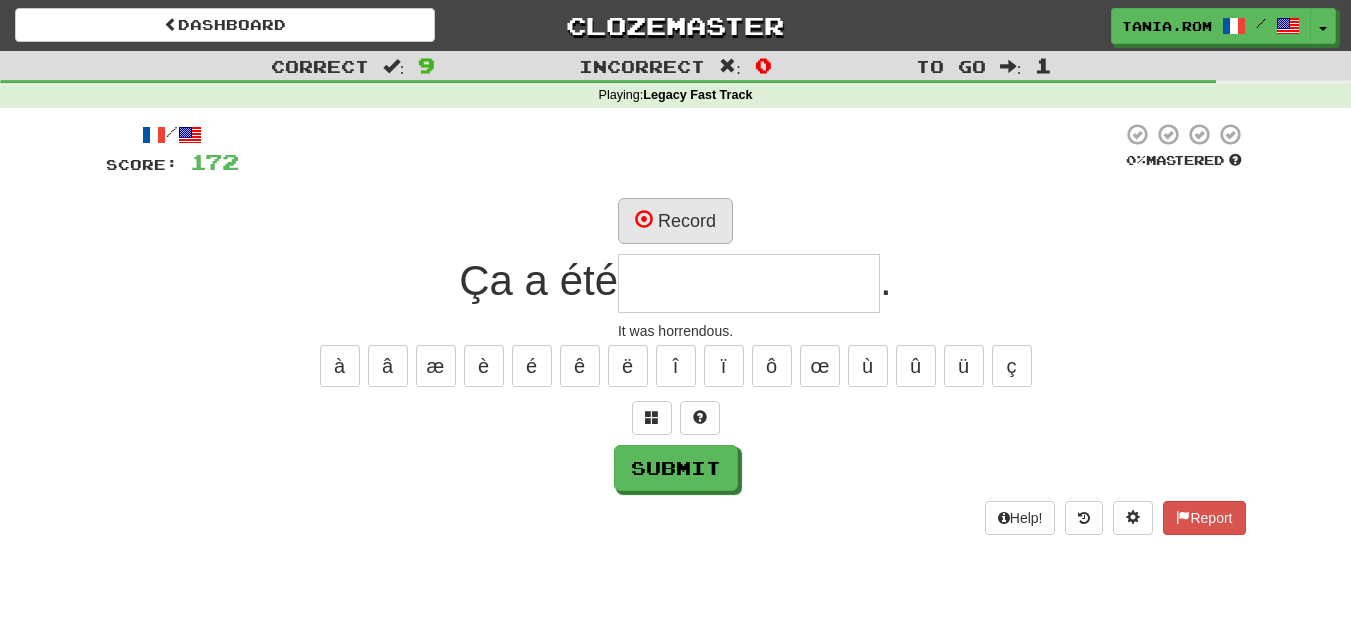 type on "*" 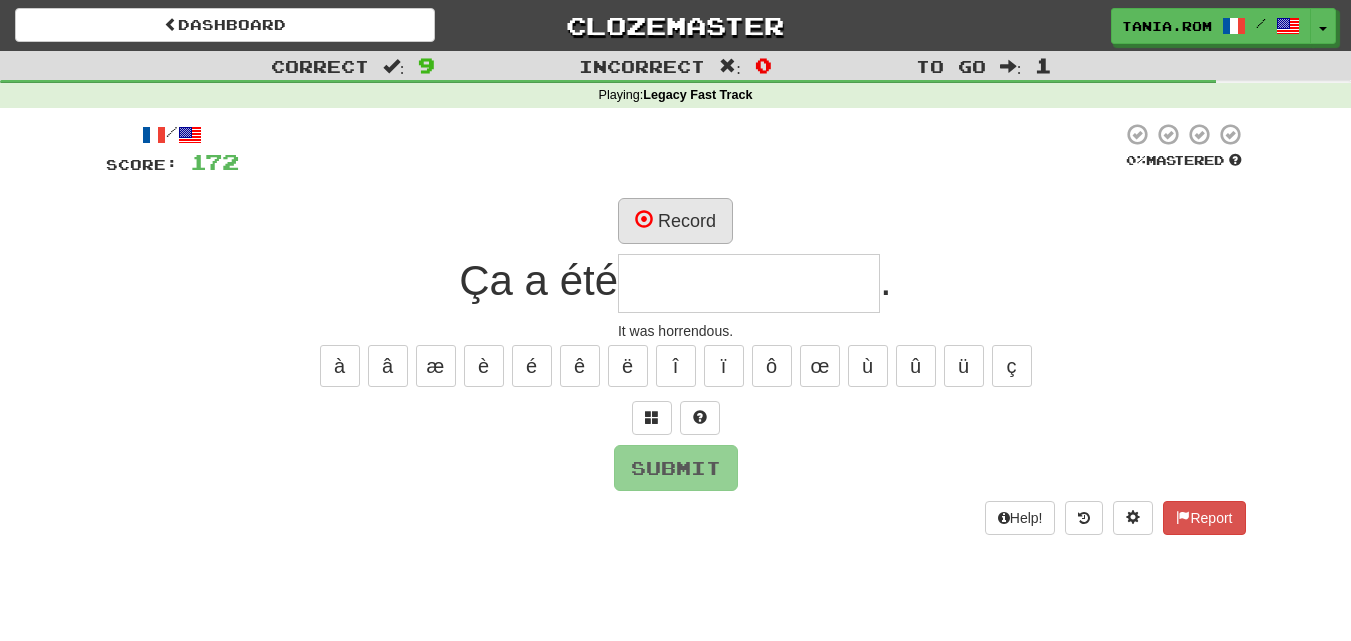 type on "*" 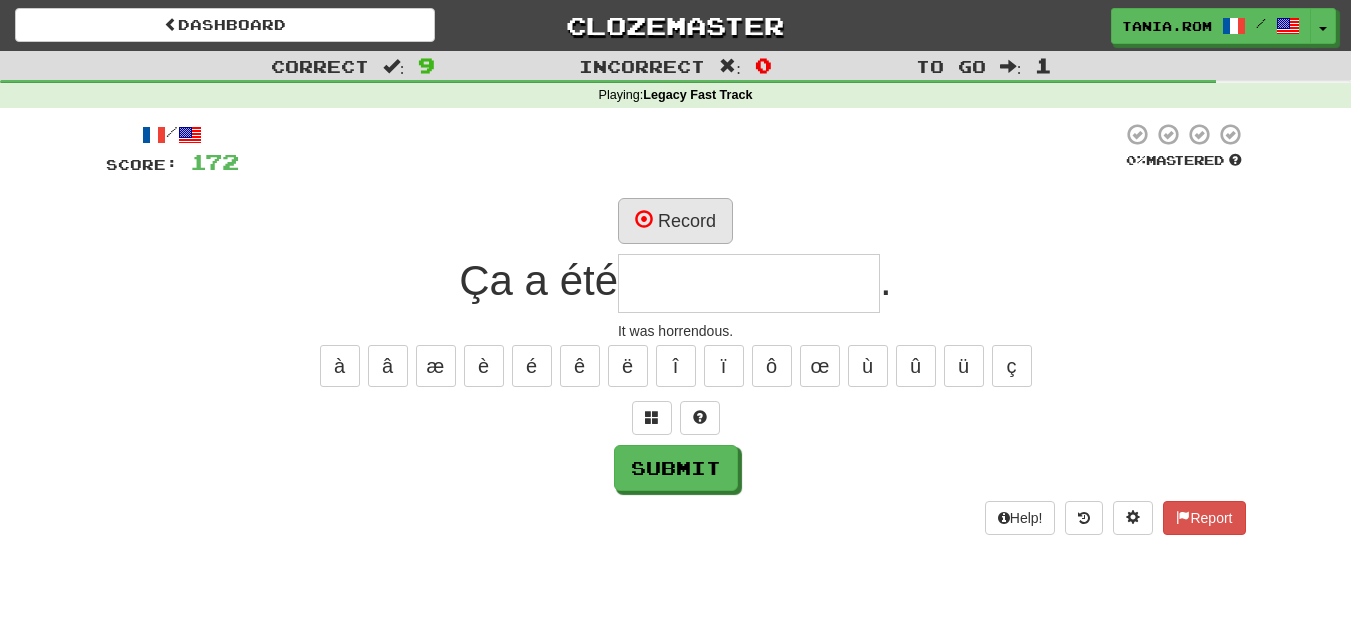 type on "*" 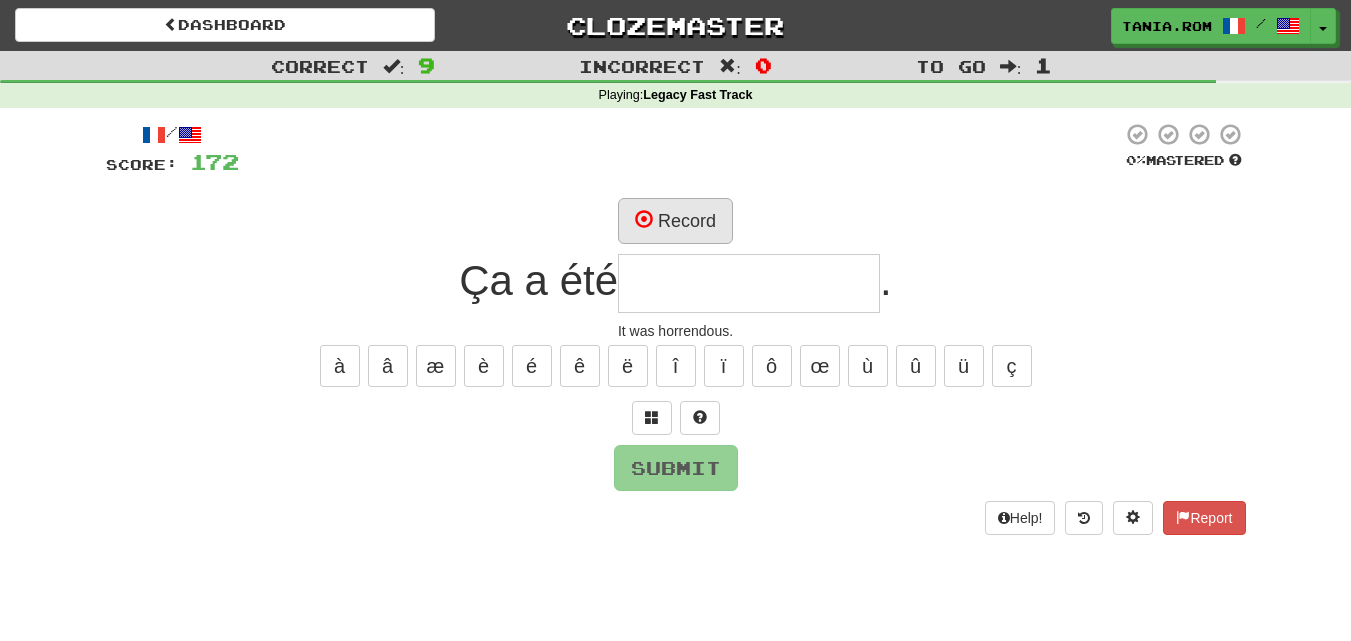 type on "*" 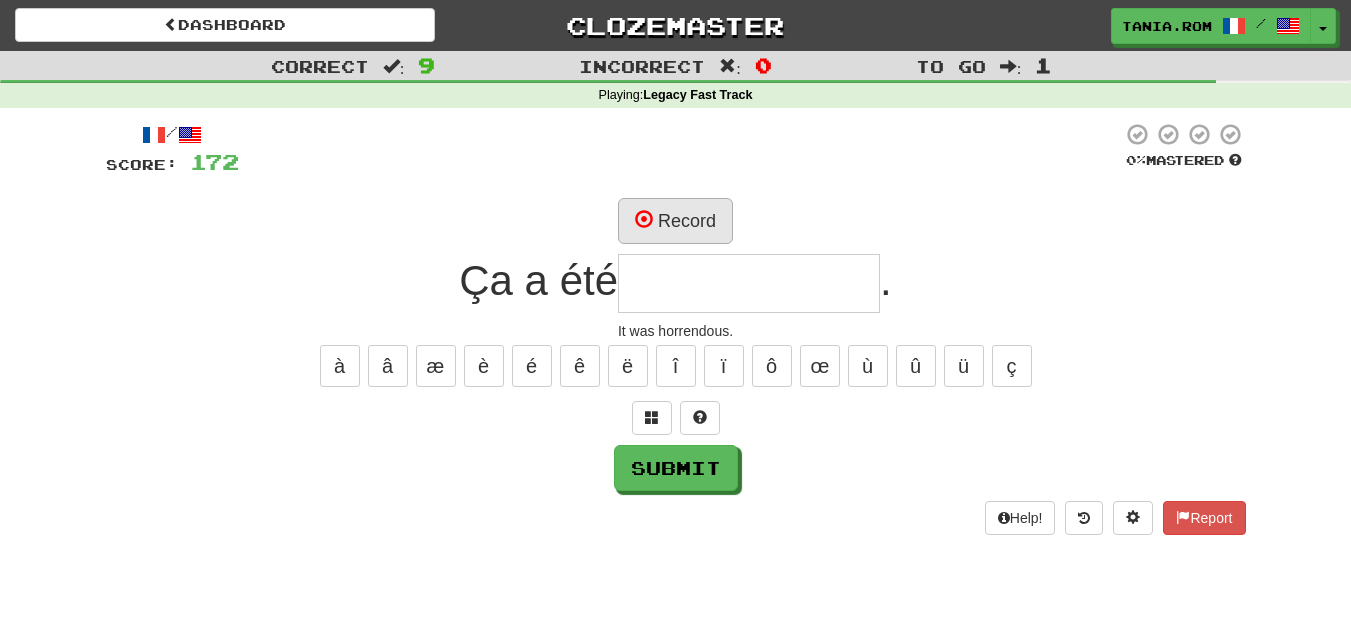 type on "*" 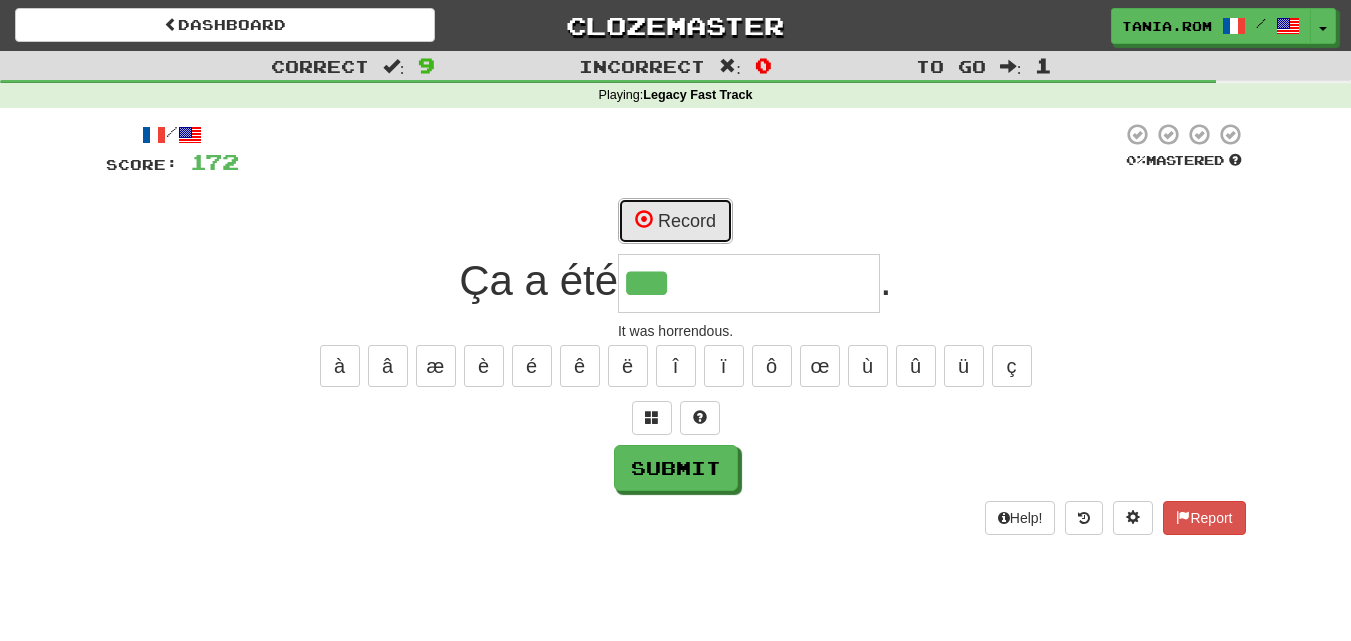 click on "Record" at bounding box center [675, 221] 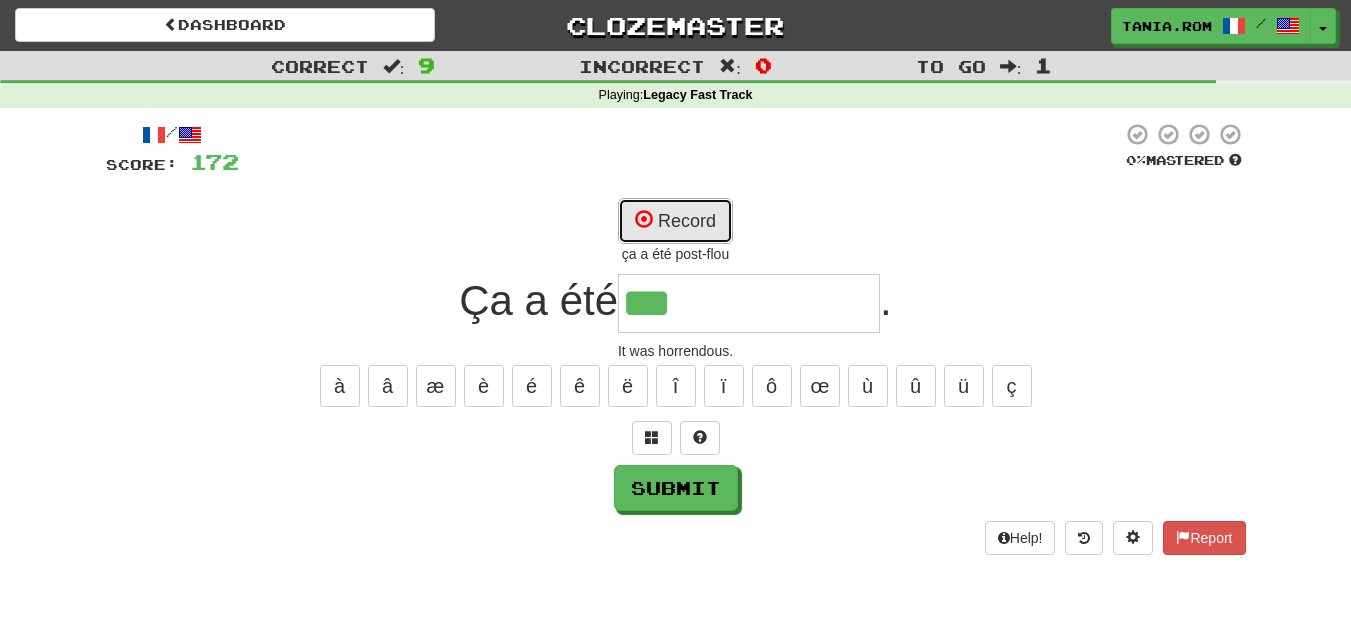 click on "Record" at bounding box center (675, 221) 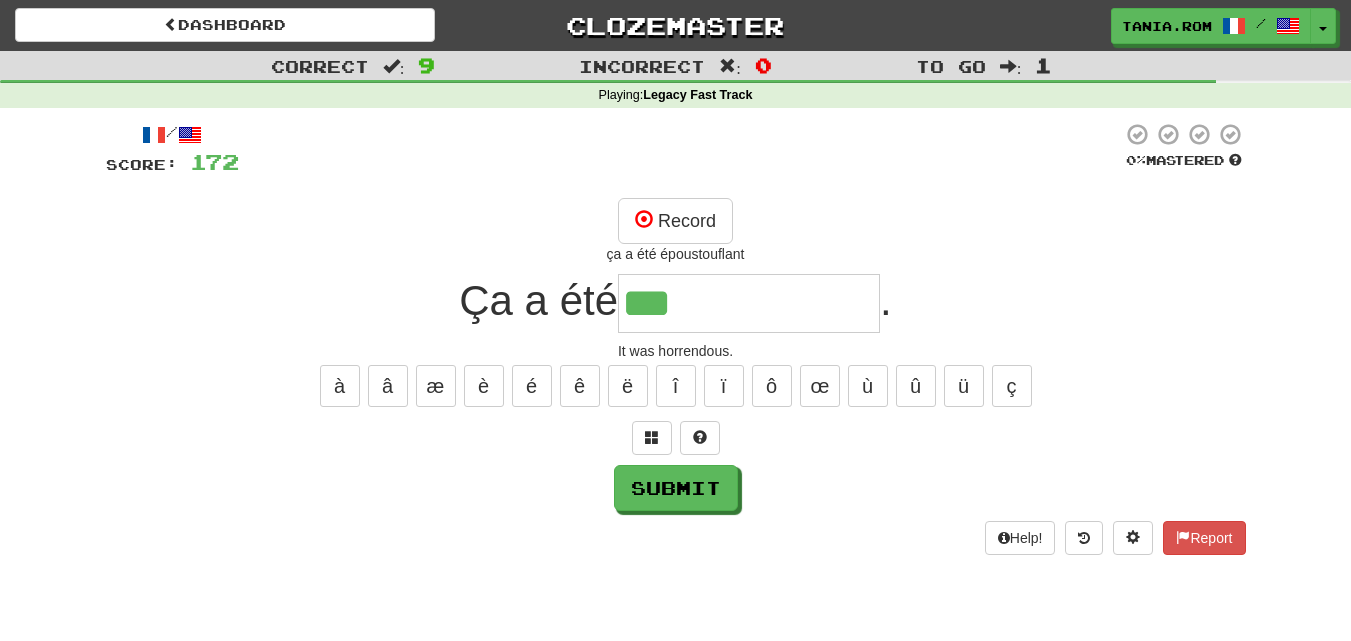 click on "***" at bounding box center (749, 303) 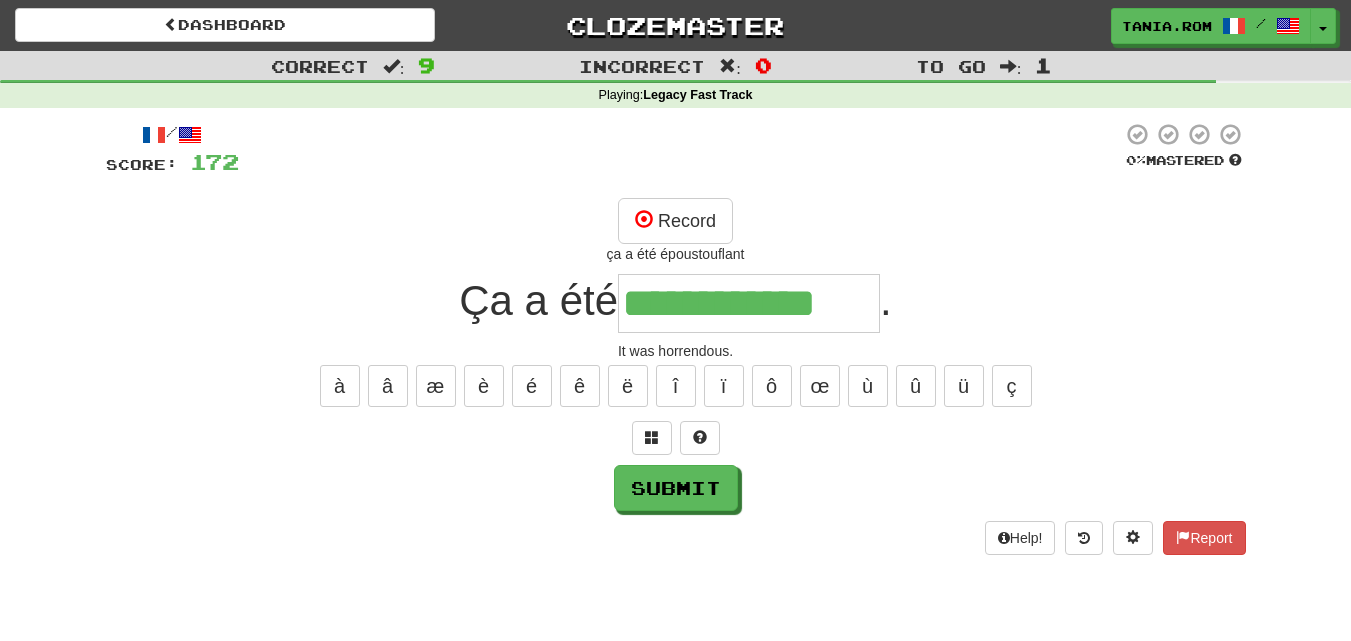 type on "**********" 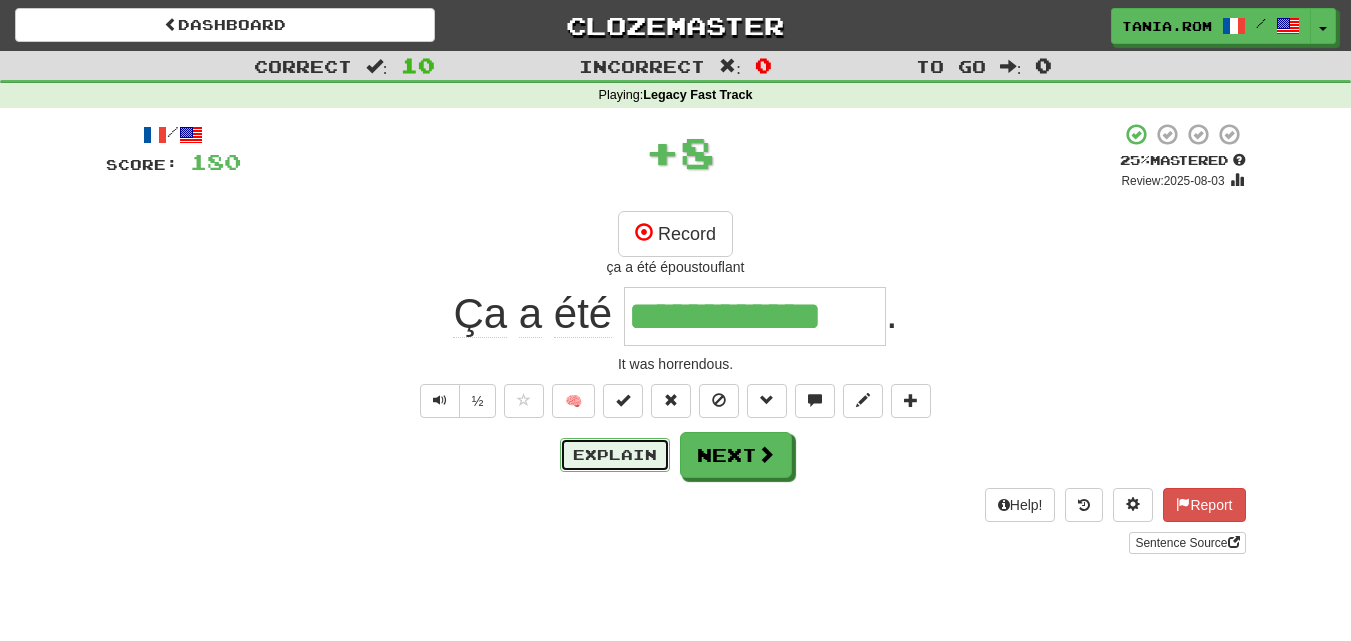 click on "Explain" at bounding box center [615, 455] 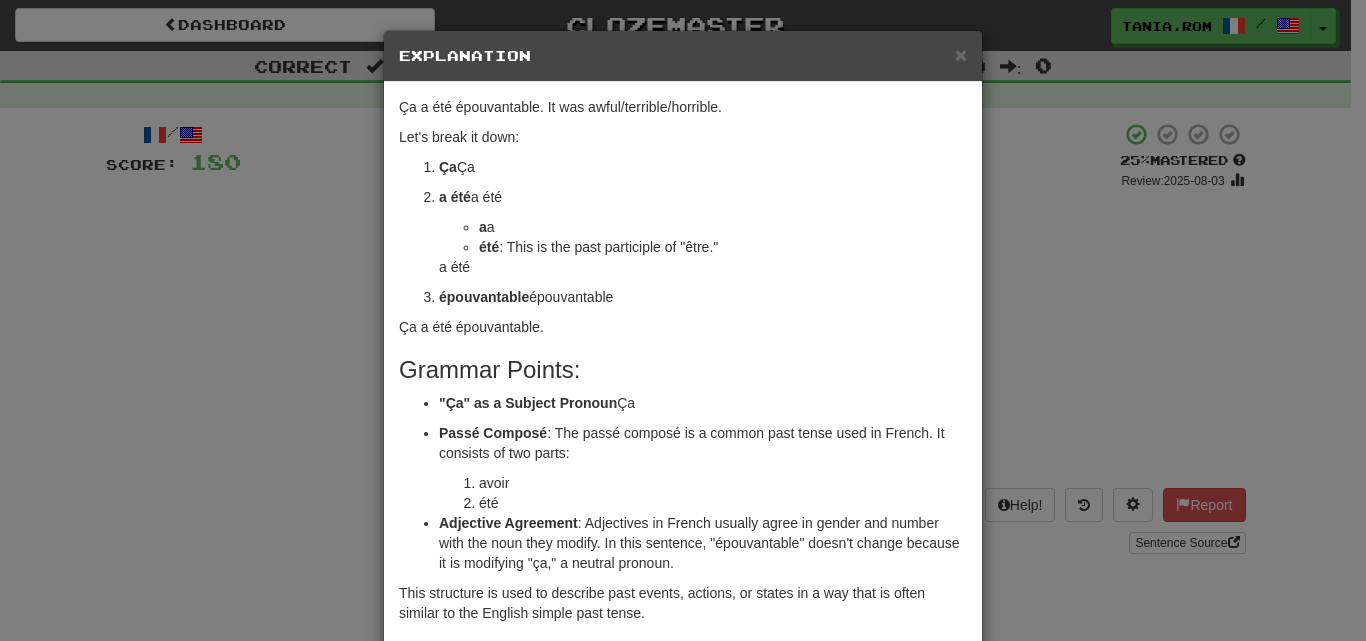 click on "× Explanation Sure! The French sentence "Ça a été épouvantable." means "It was awful/terrible/horrible."
Let's break it down:
Ça : This is a pronoun that means "it" or "that." It is often used in spoken French to refer to things or situations.
a été : This is the past tense (specifically, the passé composé) of the verb "être," which means "to be."
a : This is the third person singular form of the auxiliary verb "avoir," which is used here to form the passé composé.
été : This is the past participle of "être."
So, "a été" translates to "was" in English.
épouvantable : This is an adjective that means "awful," "terrible," or "horrible."
Putting it all together, "Ça a été épouvantable." translates to "It was awful."
Grammar Points:
"Ça" as a Subject Pronoun : It often acts as an informal subject pronoun and is versatile in referring to objects, situations, or abstract concepts.
Passé Composé
Adjective Agreement
! Close" at bounding box center (683, 320) 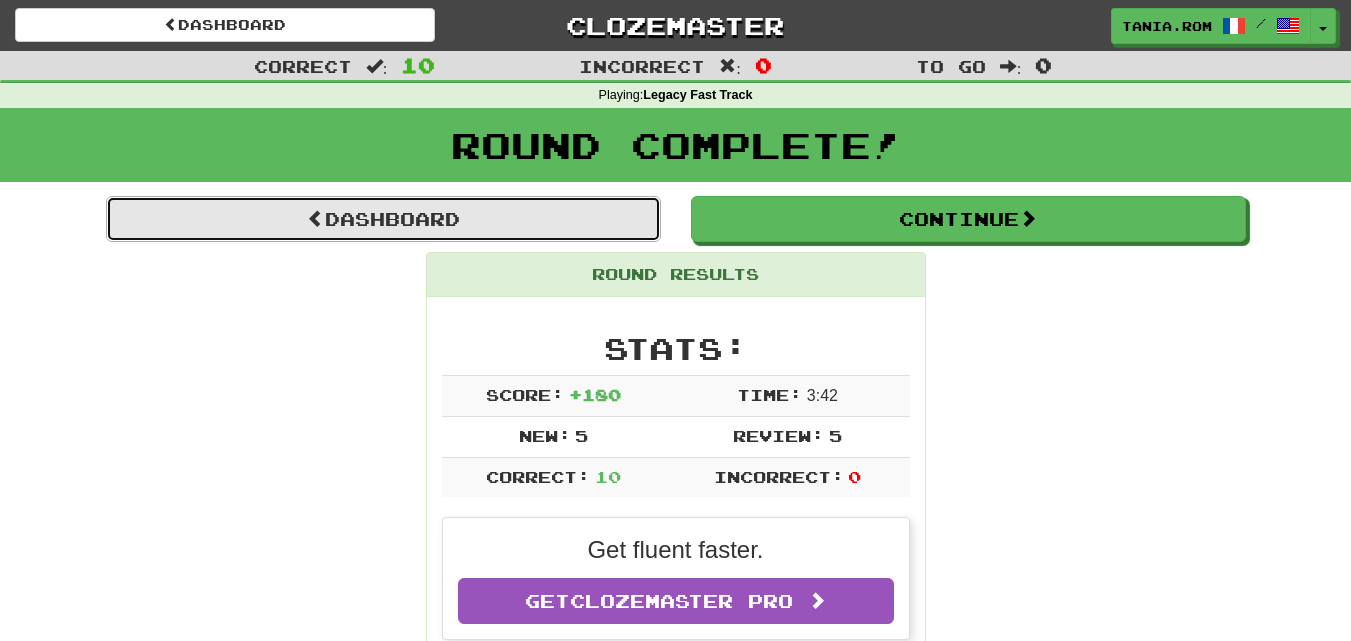 click on "Dashboard" at bounding box center [383, 219] 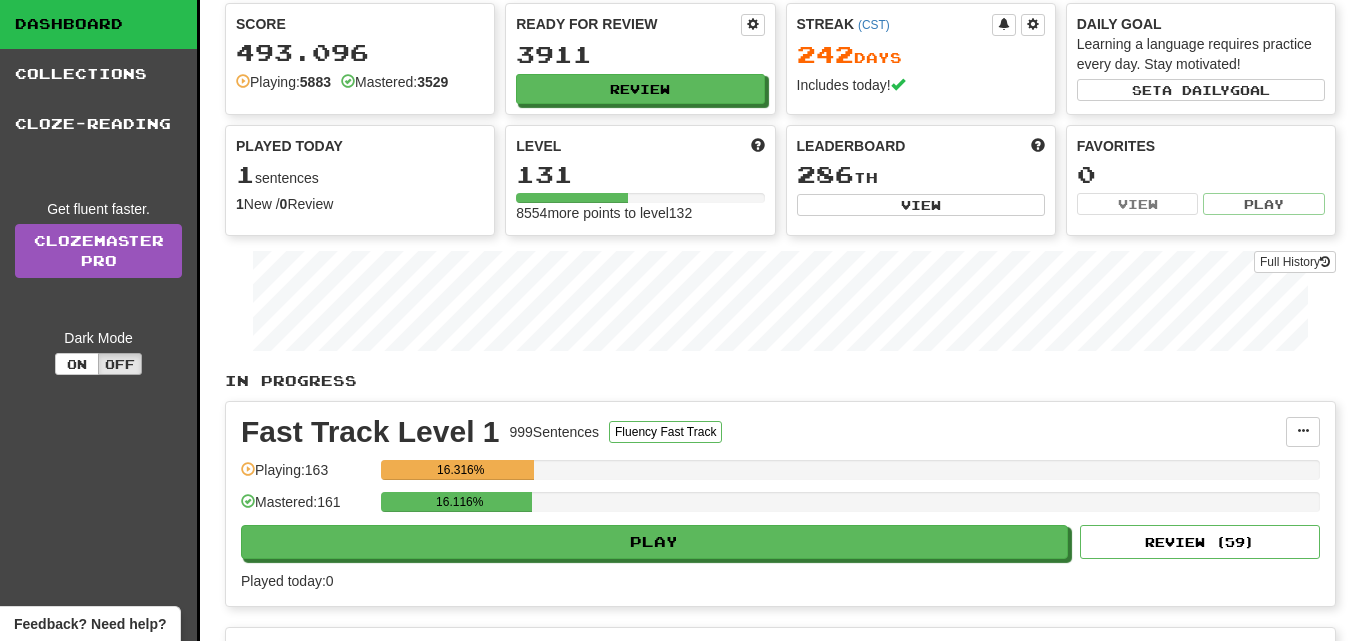 scroll, scrollTop: 0, scrollLeft: 0, axis: both 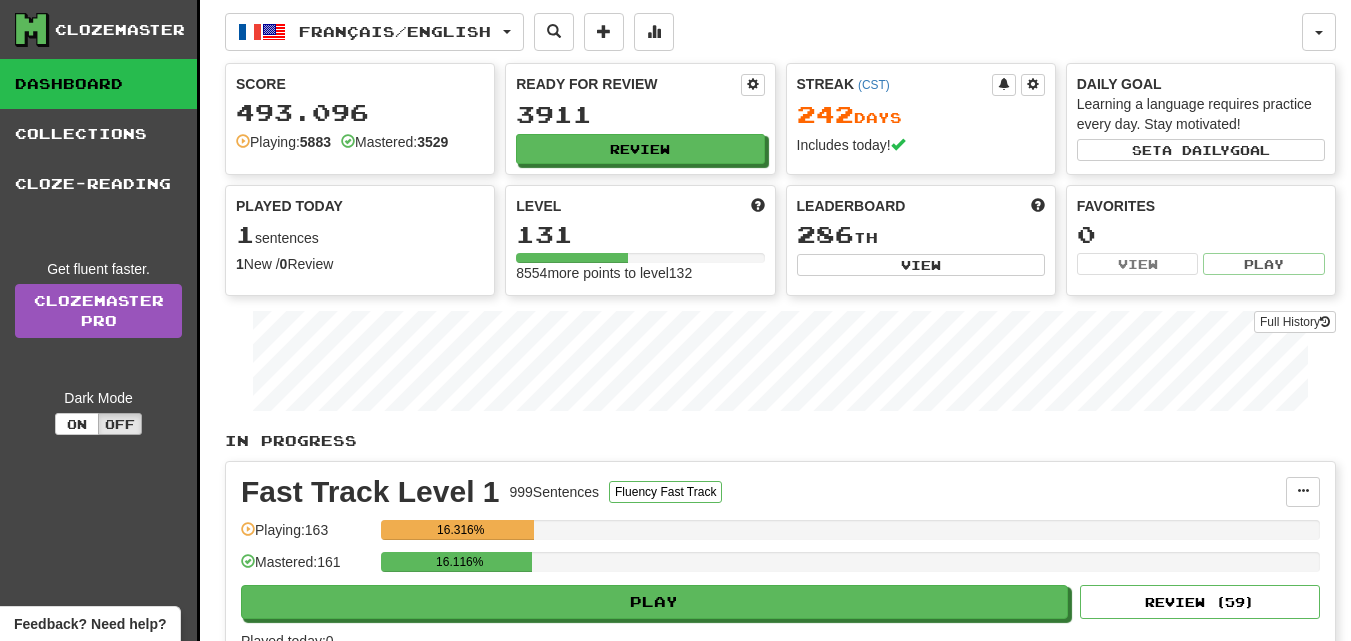drag, startPoint x: 1365, startPoint y: 273, endPoint x: 1359, endPoint y: 99, distance: 174.10342 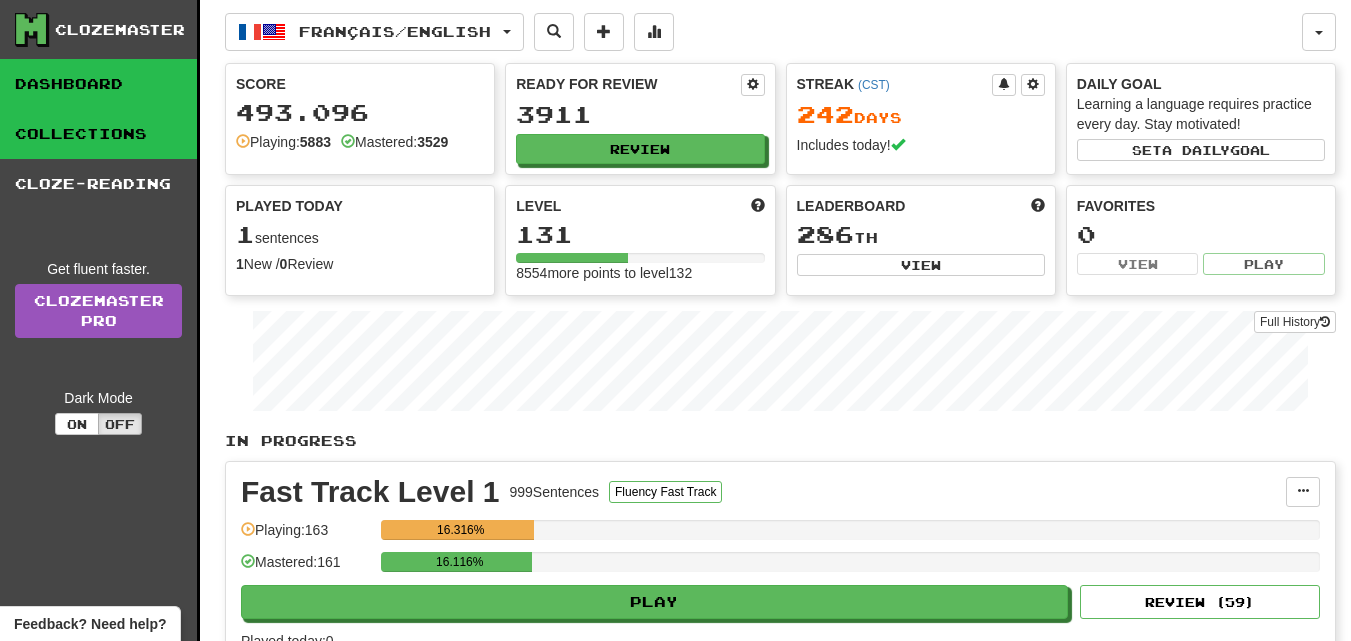 click on "Collections" at bounding box center [98, 134] 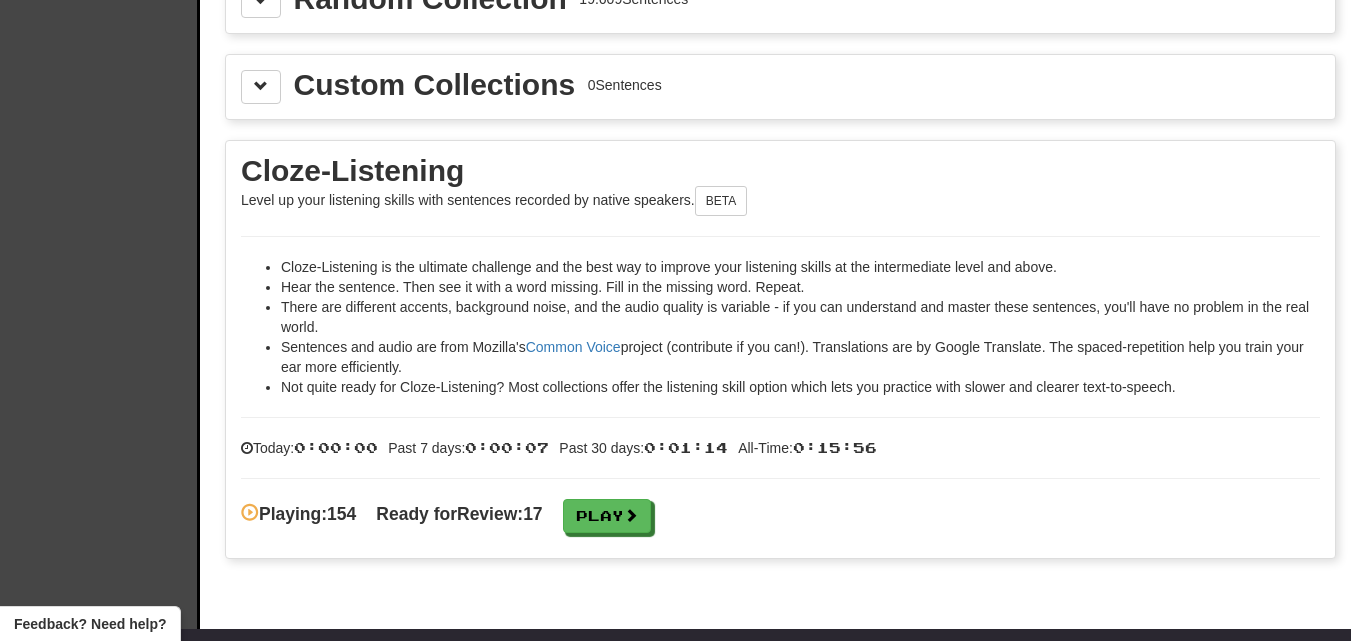 scroll, scrollTop: 3300, scrollLeft: 0, axis: vertical 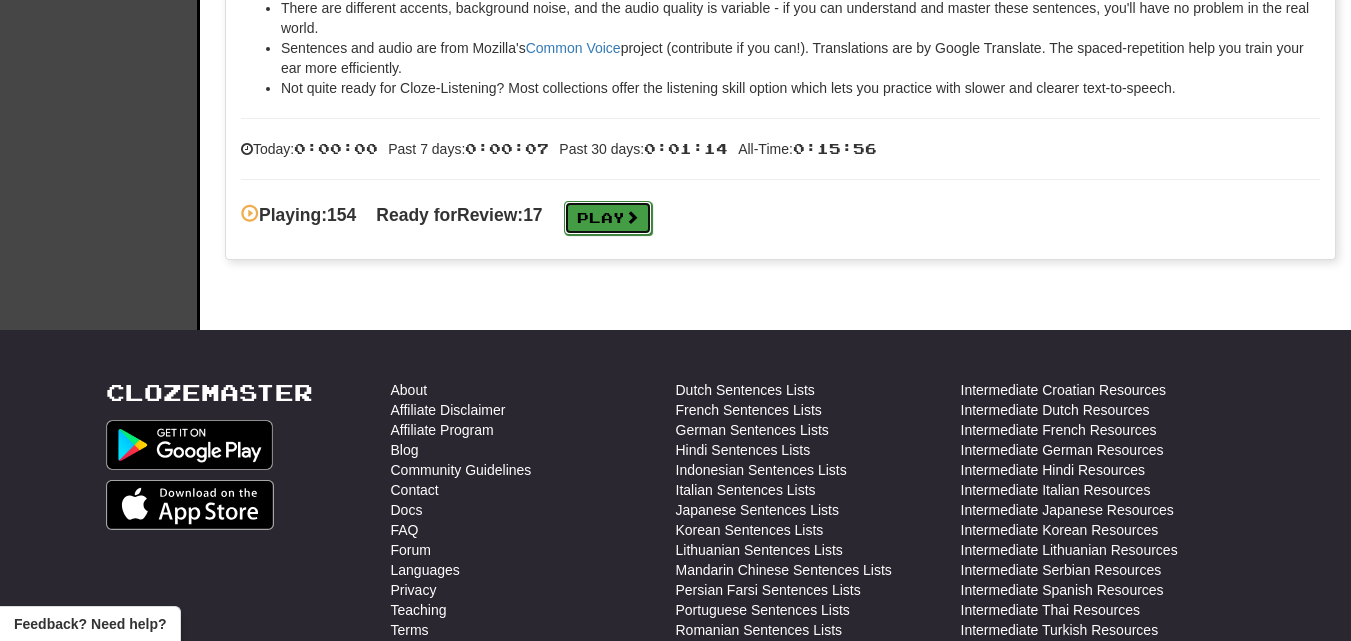 click on "Play" at bounding box center (608, 218) 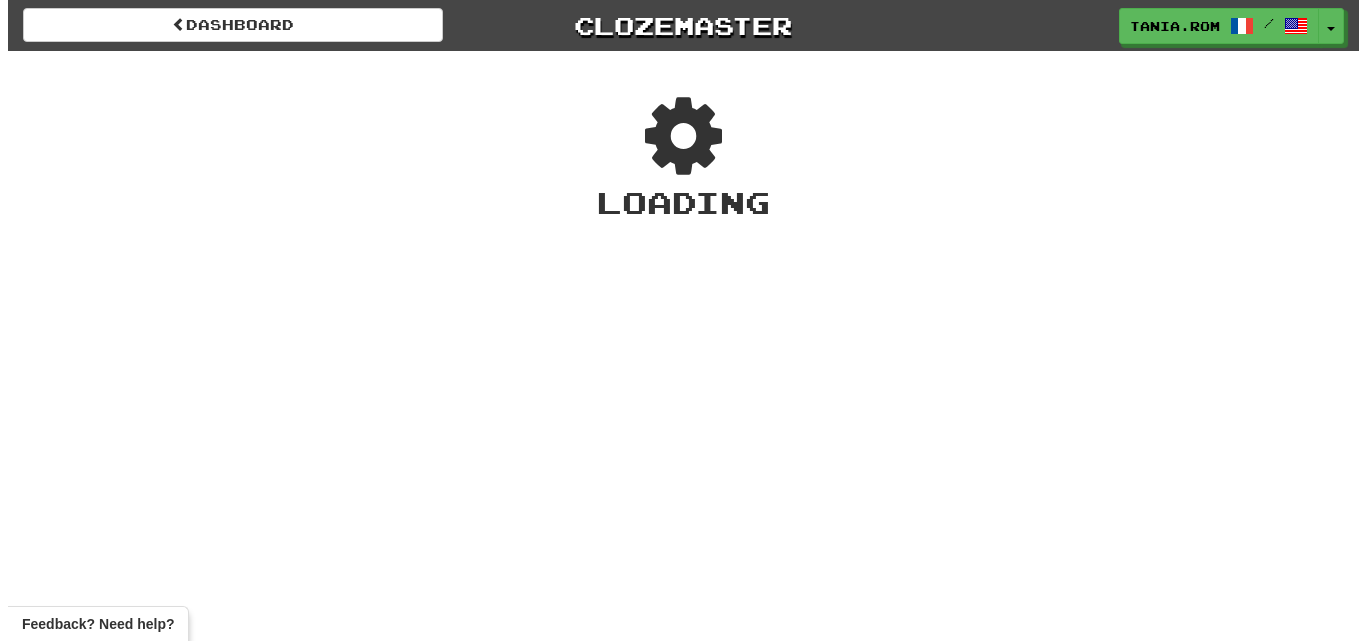 scroll, scrollTop: 0, scrollLeft: 0, axis: both 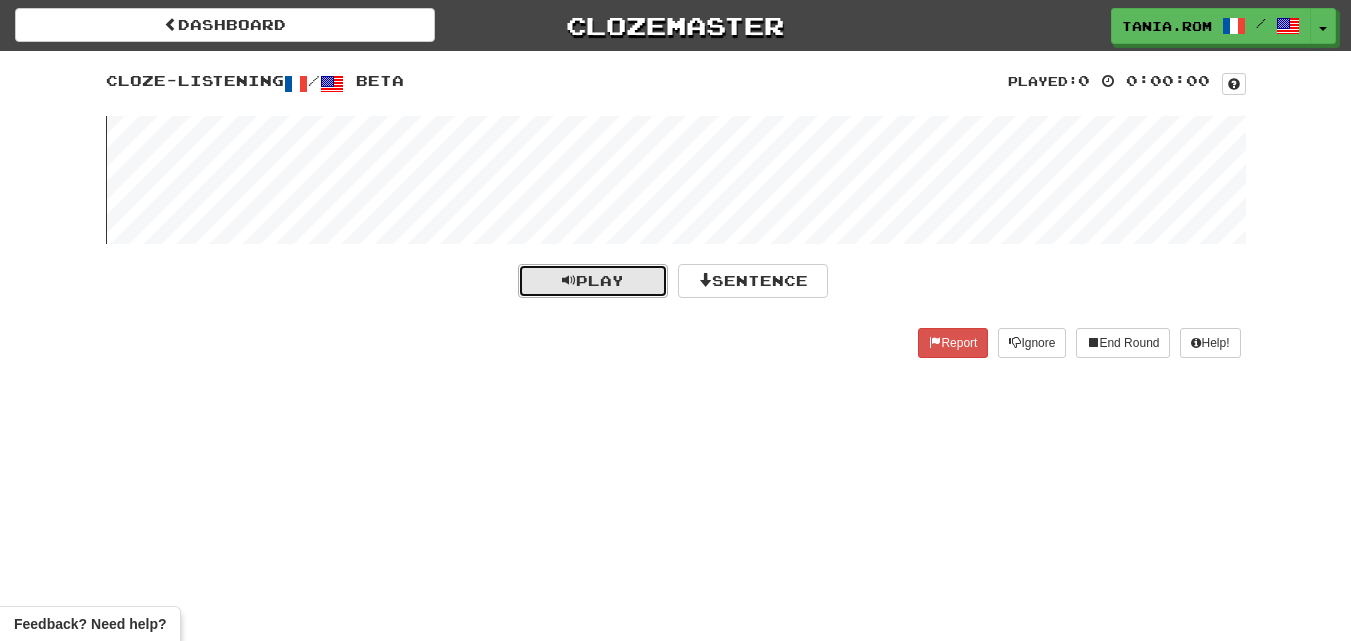 click on "Play" at bounding box center [593, 281] 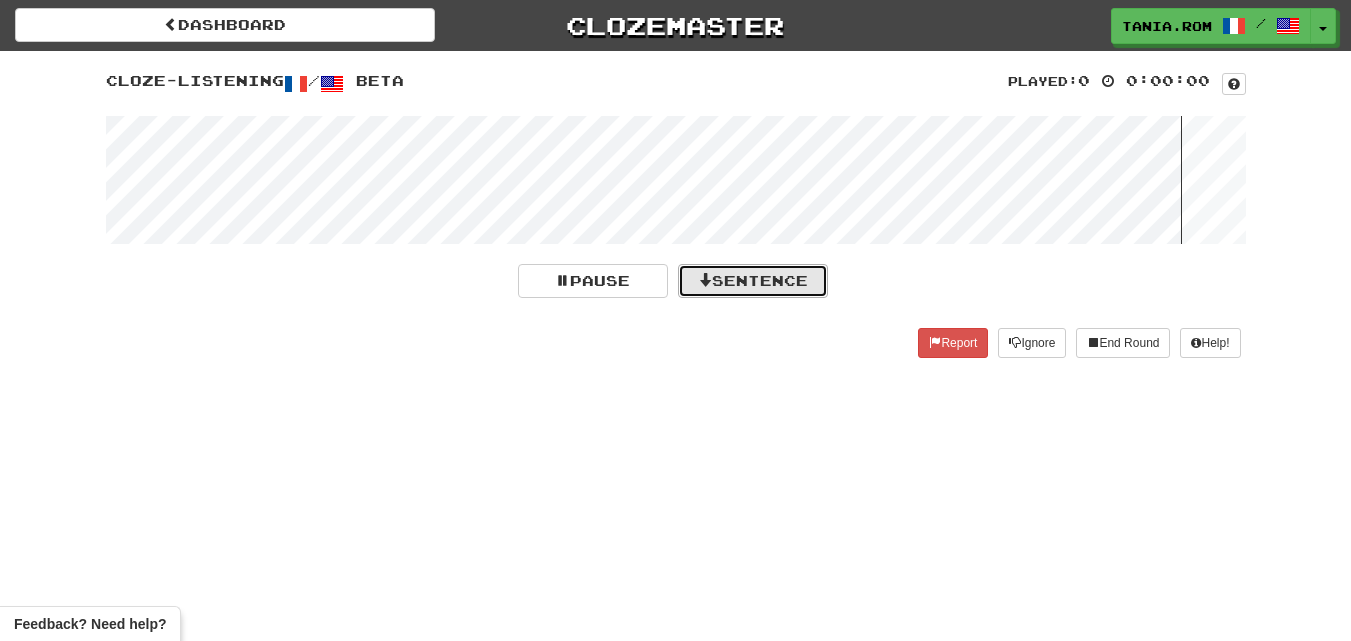 click on "Sentence" at bounding box center (753, 281) 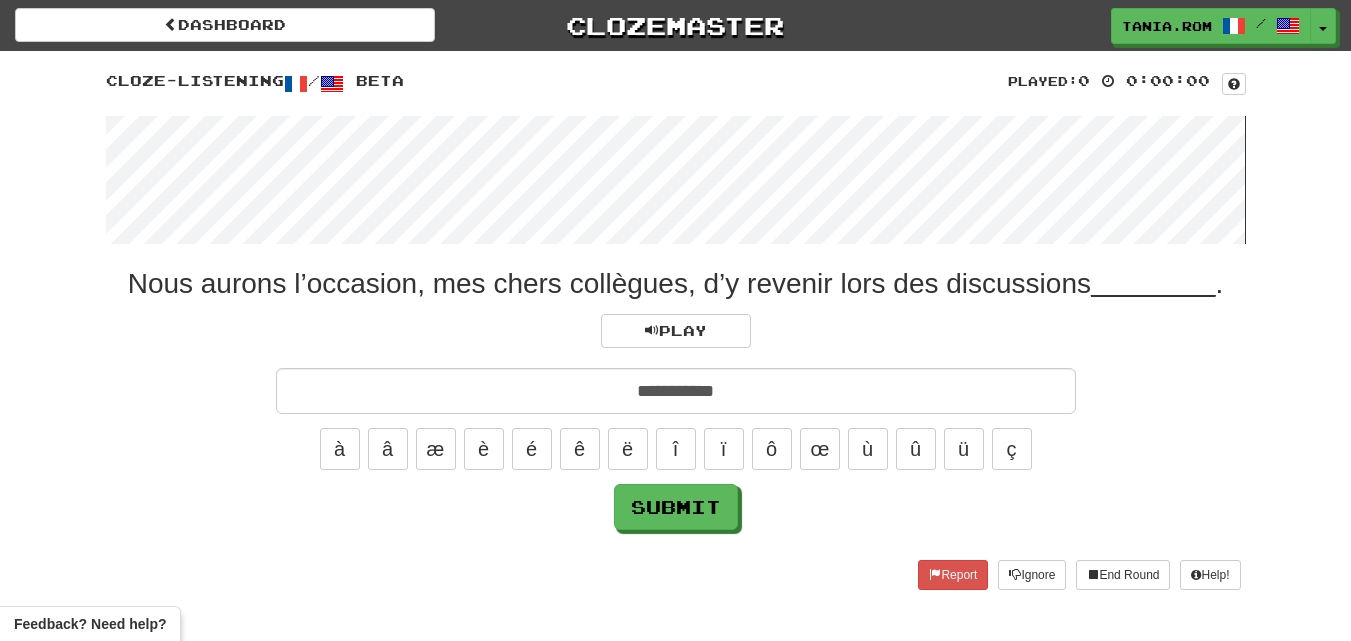 type on "**********" 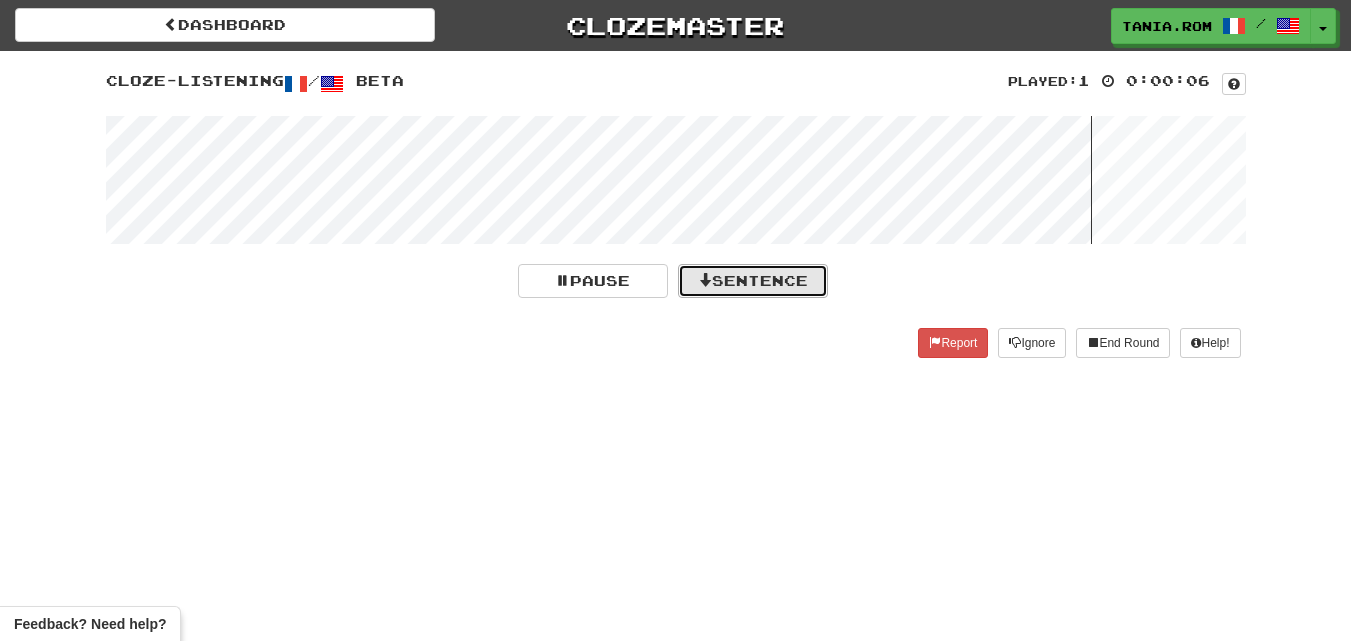 click on "Sentence" at bounding box center (753, 281) 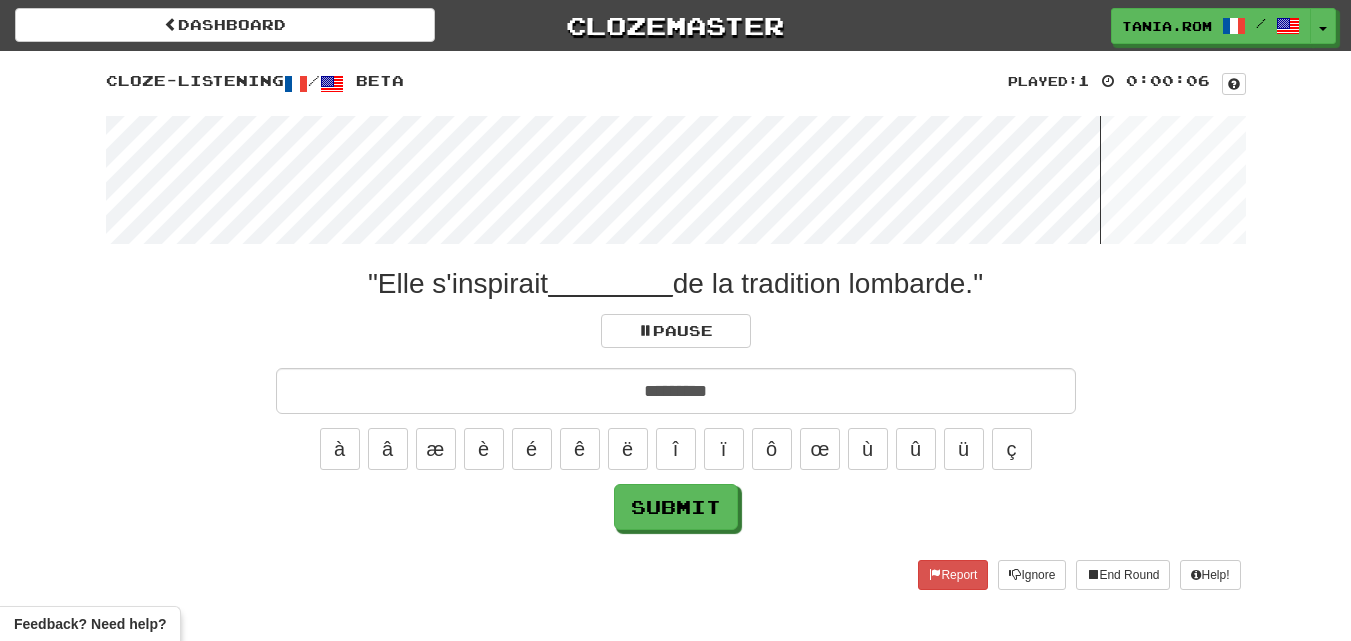 type on "*********" 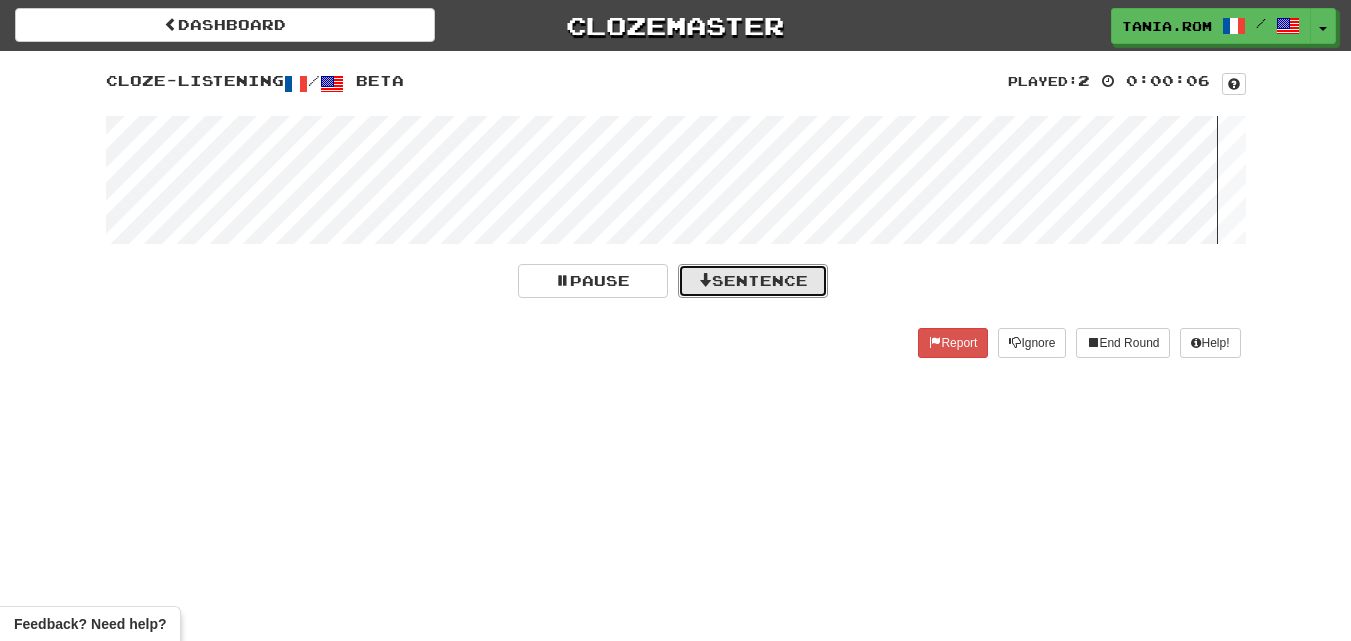 click on "Sentence" at bounding box center [753, 281] 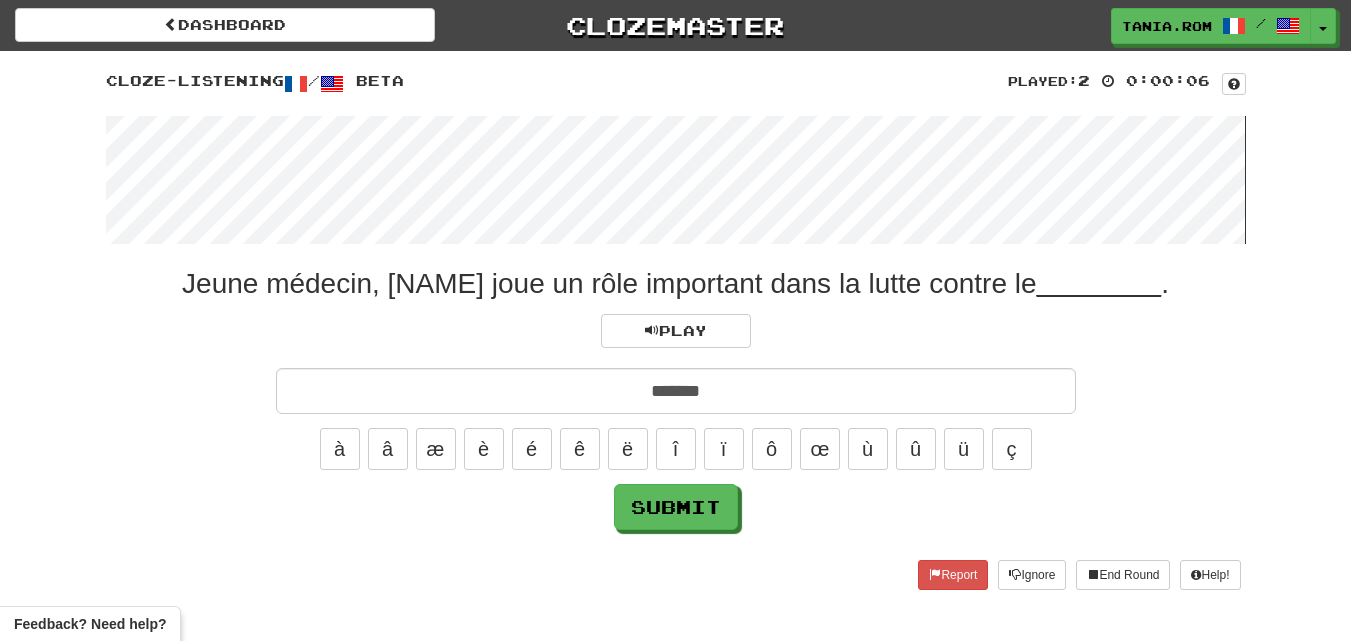 type on "*******" 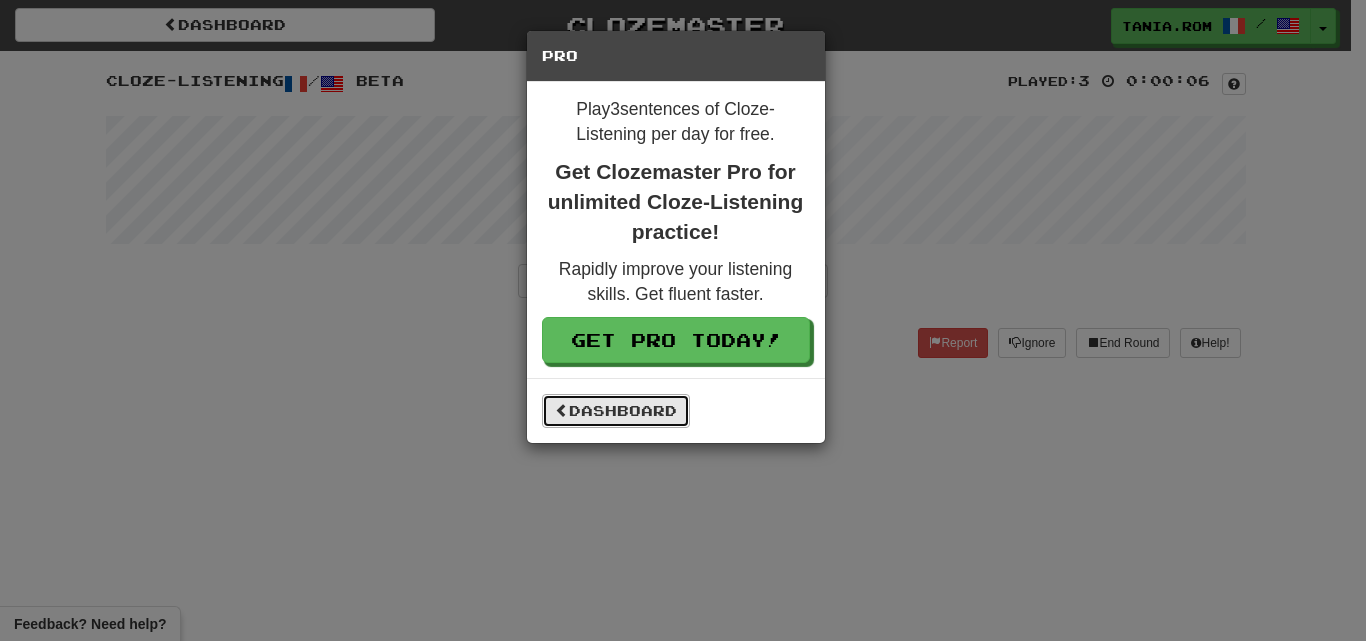 click on "Dashboard" at bounding box center [616, 411] 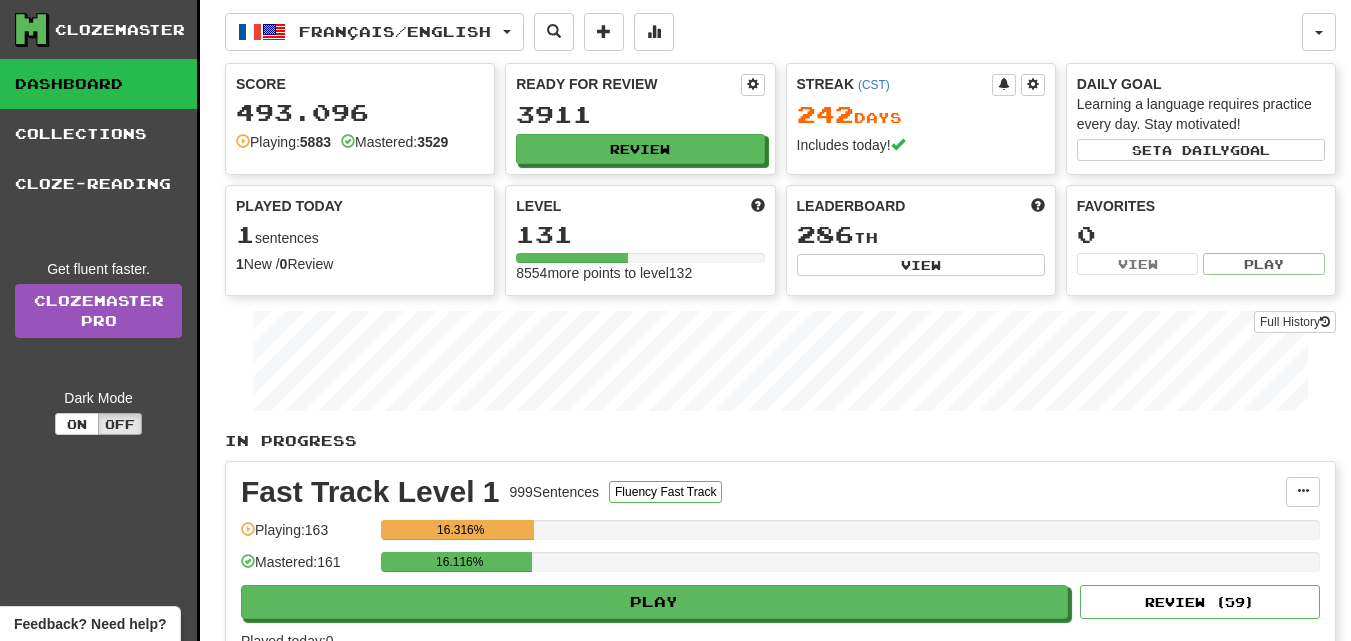 scroll, scrollTop: 0, scrollLeft: 0, axis: both 